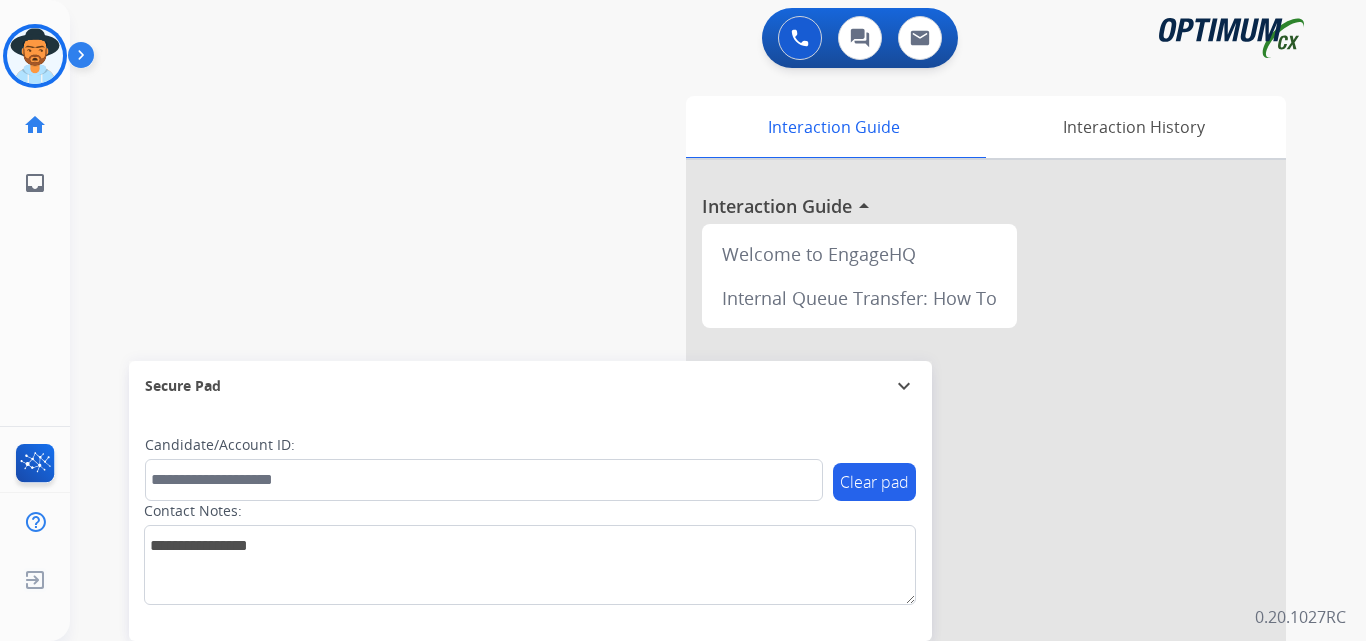 scroll, scrollTop: 0, scrollLeft: 0, axis: both 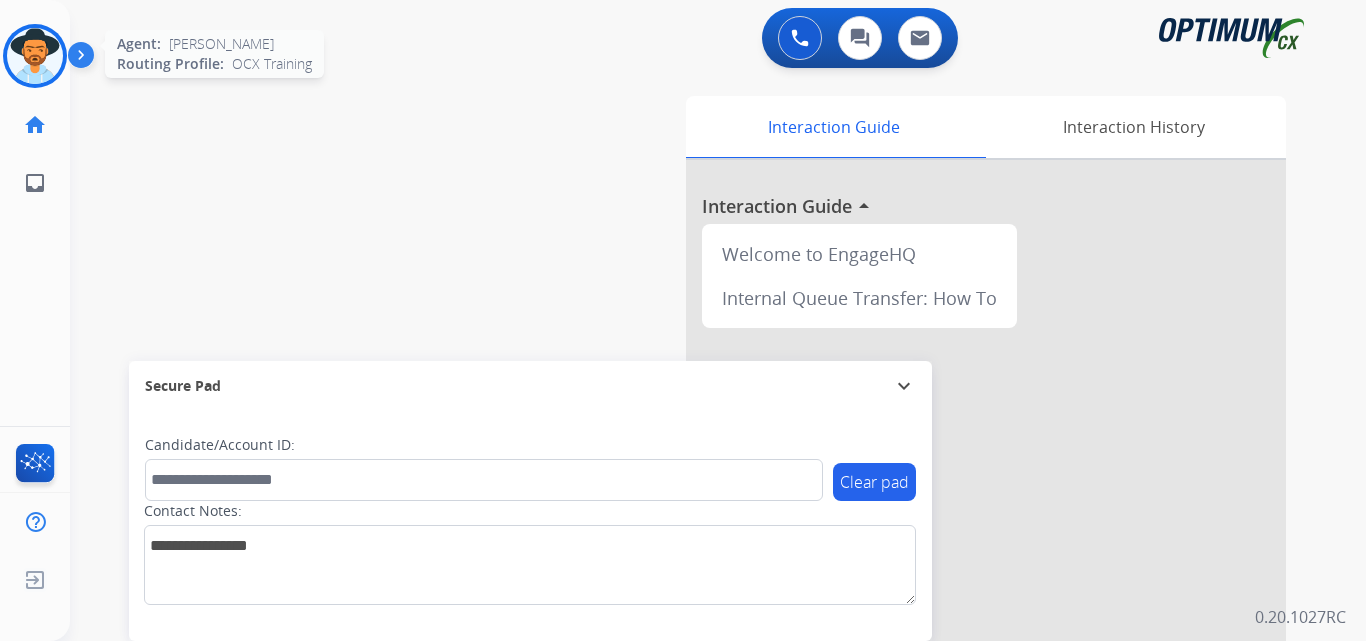 click at bounding box center (35, 56) 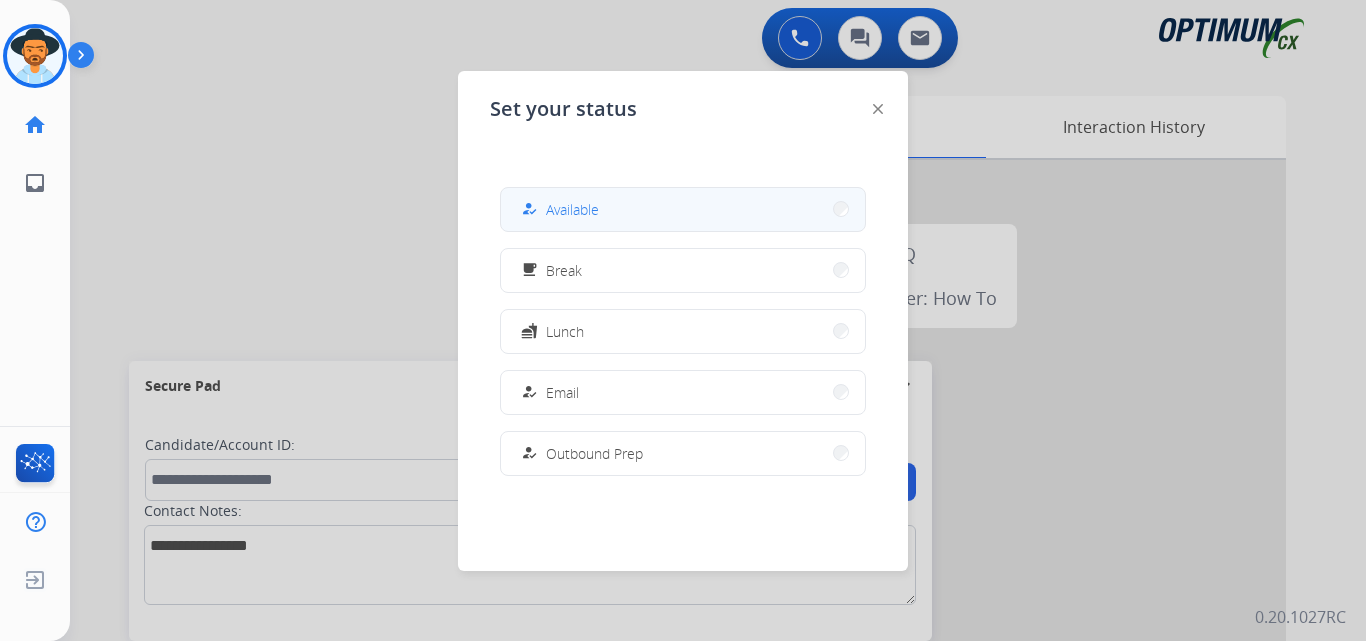 click on "how_to_reg Available" at bounding box center [683, 209] 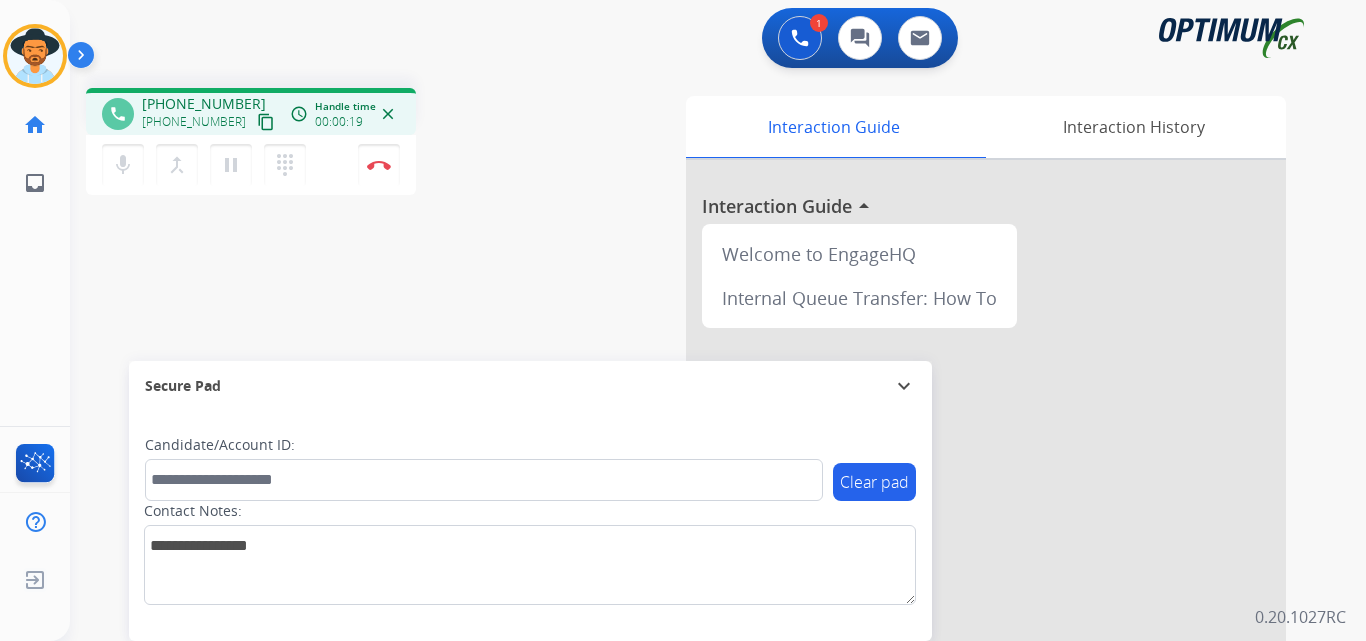 click on "[PHONE_NUMBER]" at bounding box center [204, 104] 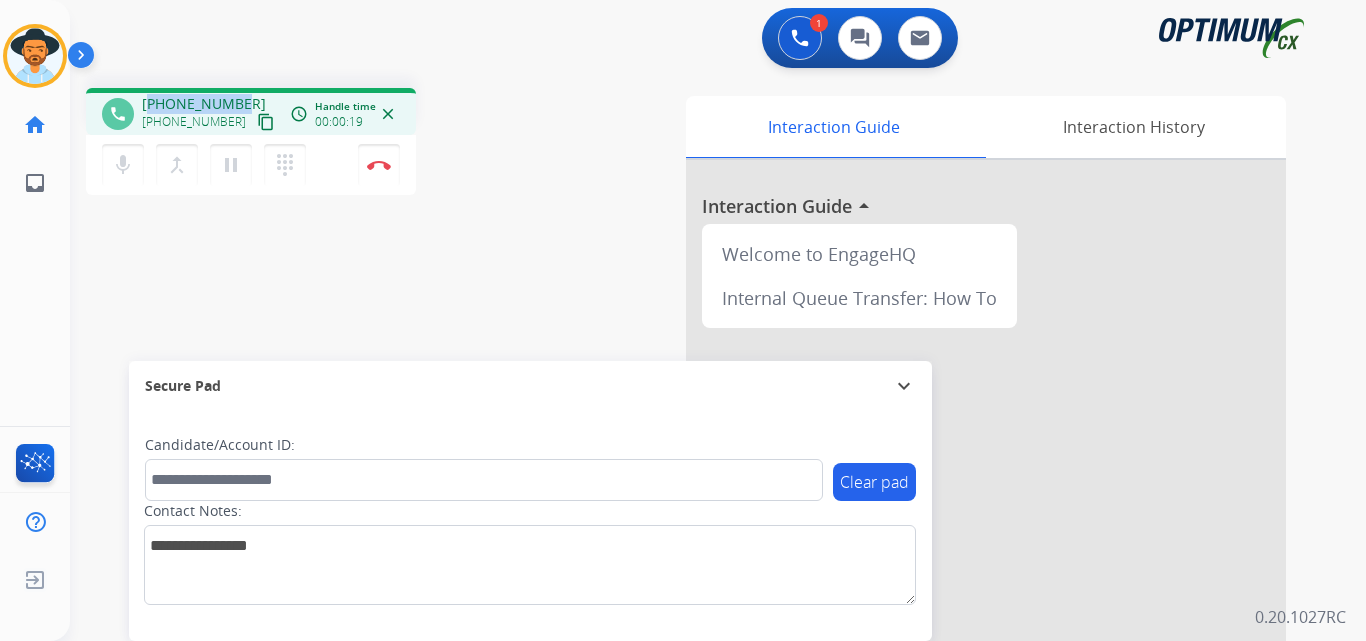 click on "[PHONE_NUMBER]" at bounding box center (204, 104) 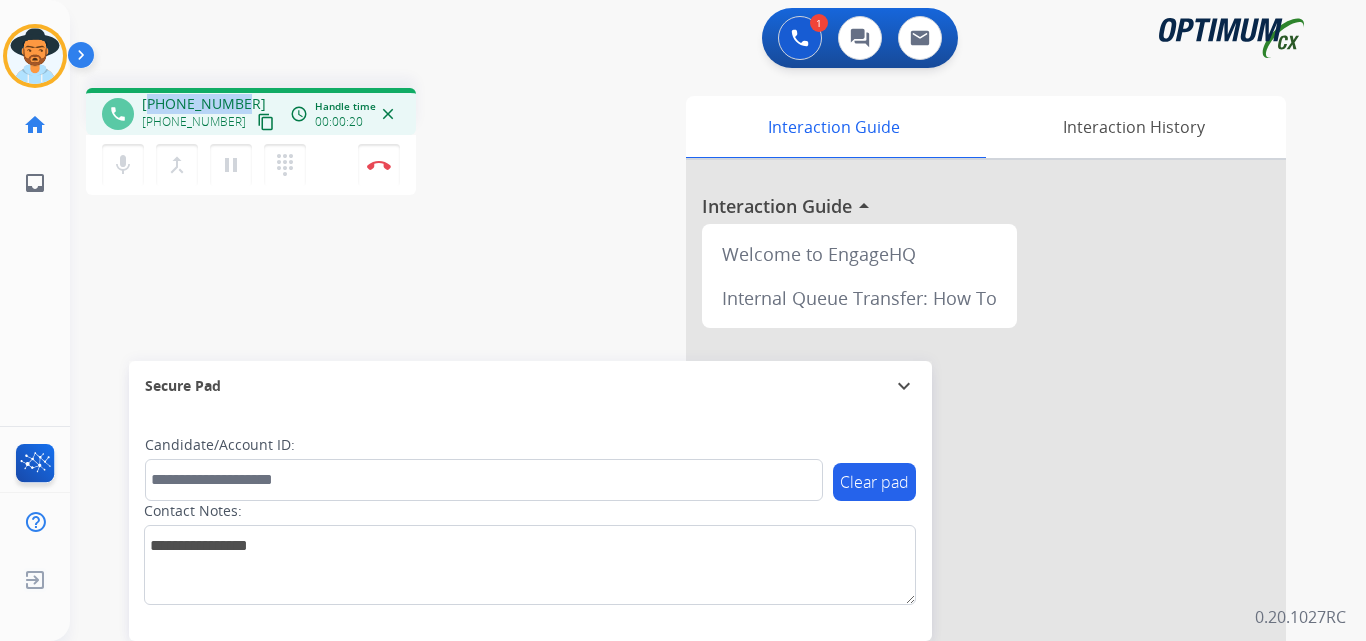 copy on "19083402744" 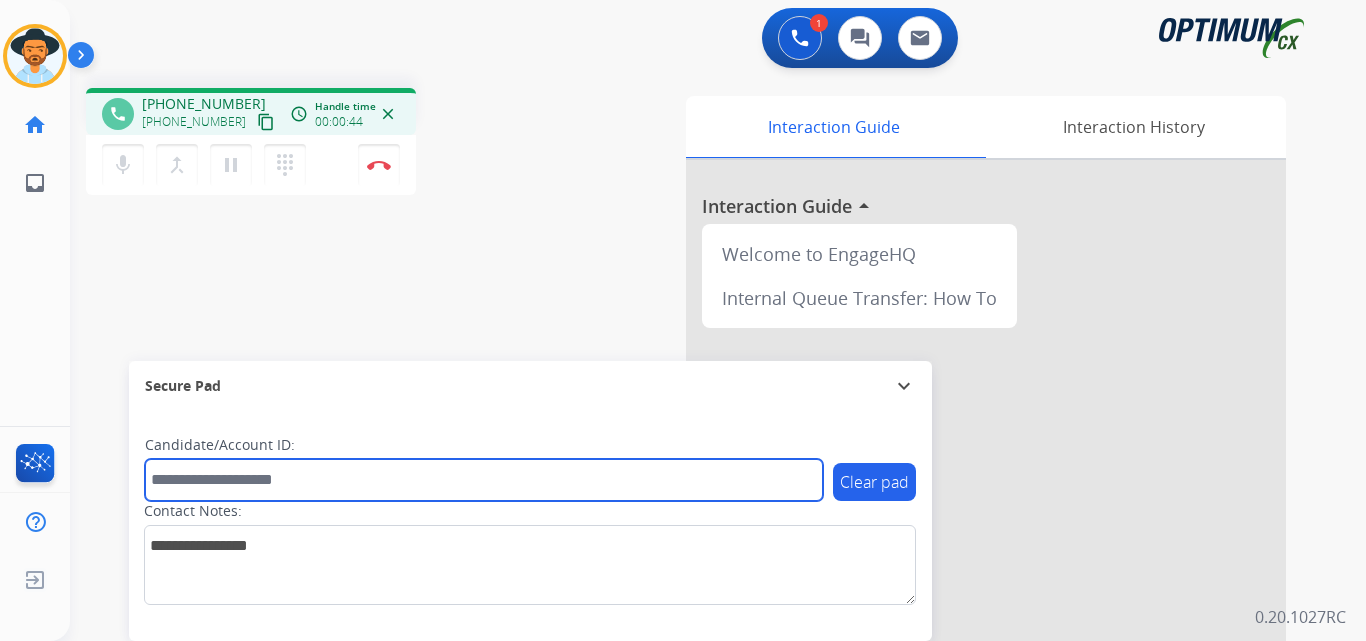 click at bounding box center (484, 480) 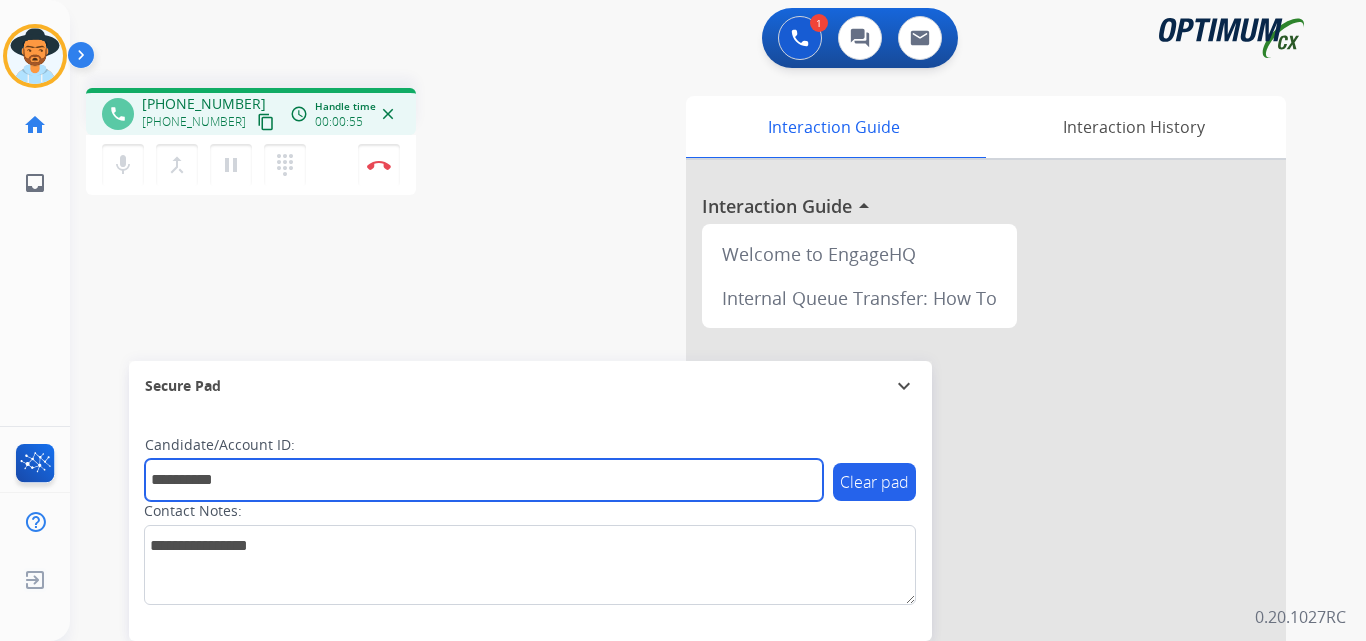 type on "**********" 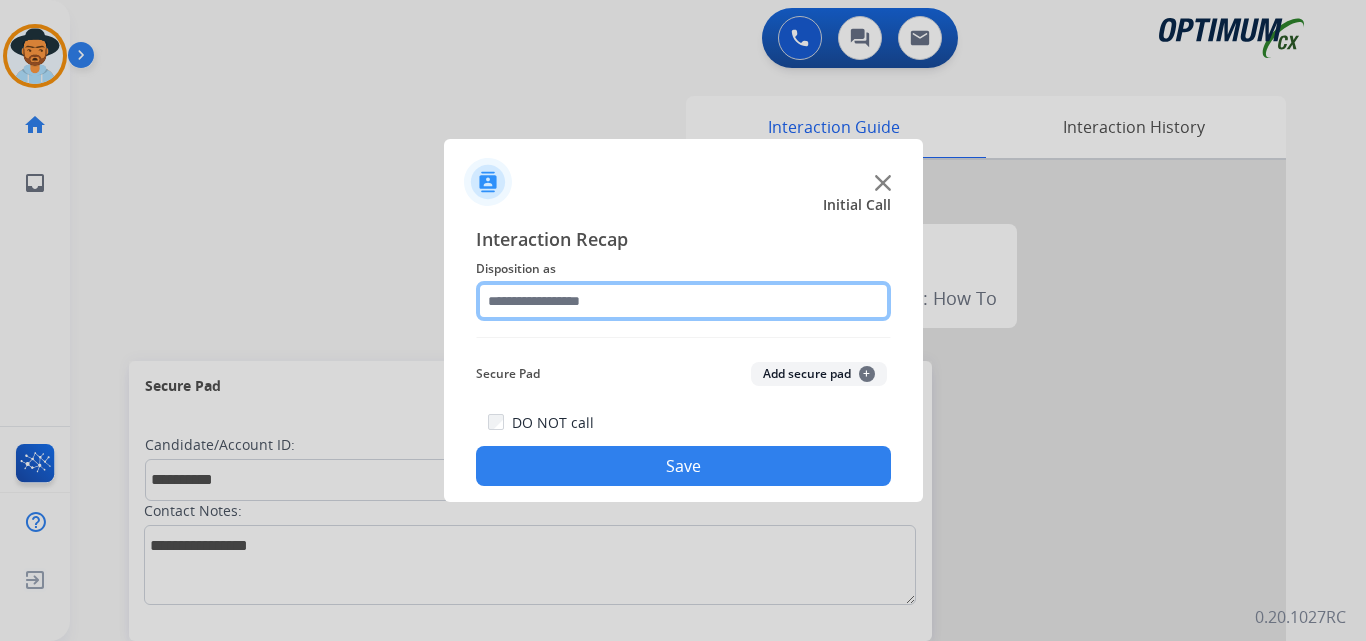 click 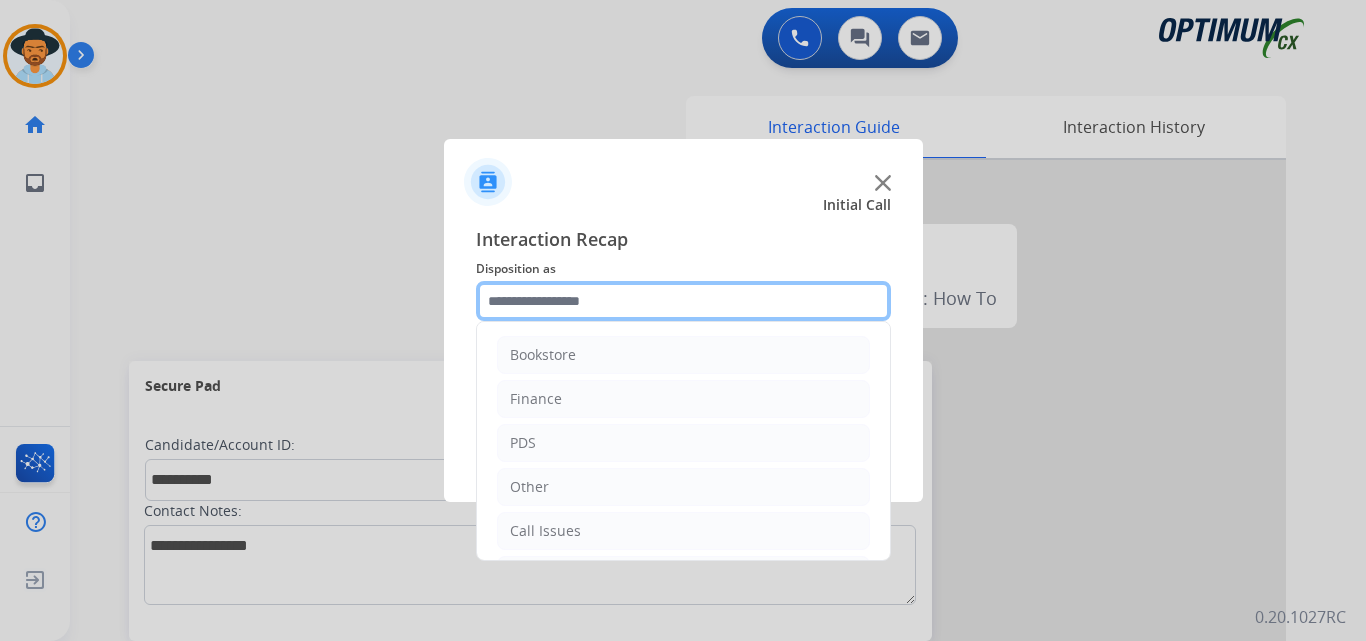 scroll, scrollTop: 136, scrollLeft: 0, axis: vertical 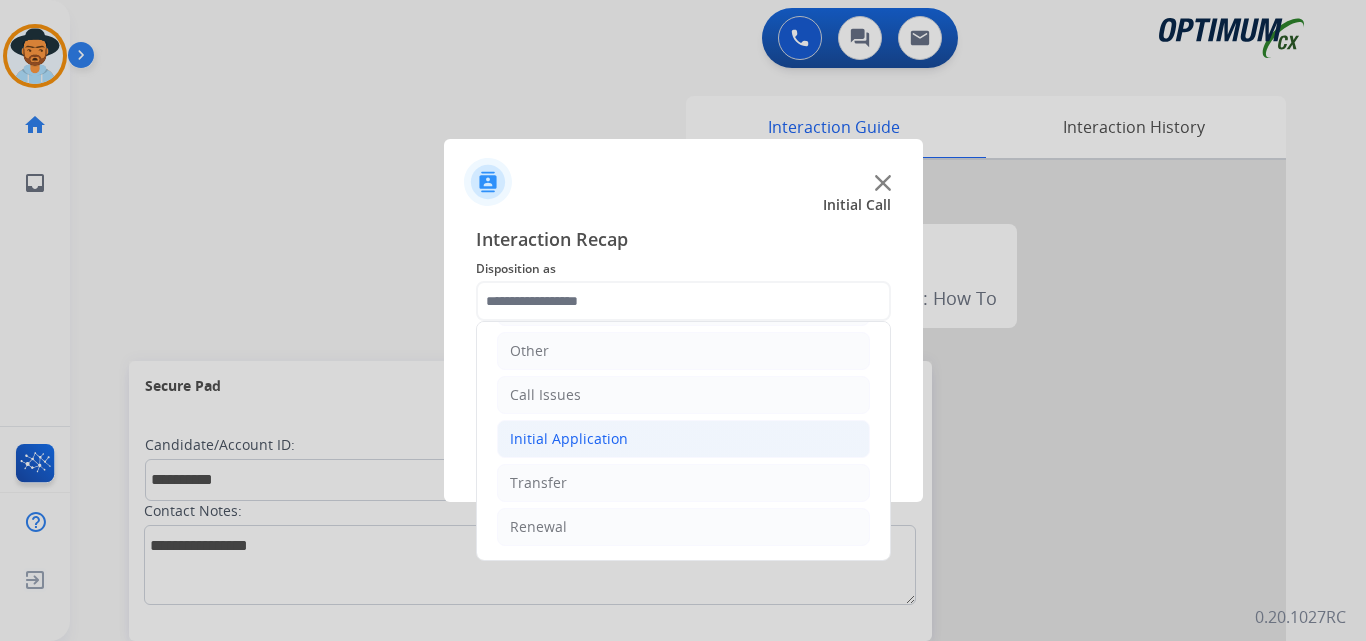 click on "Initial Application" 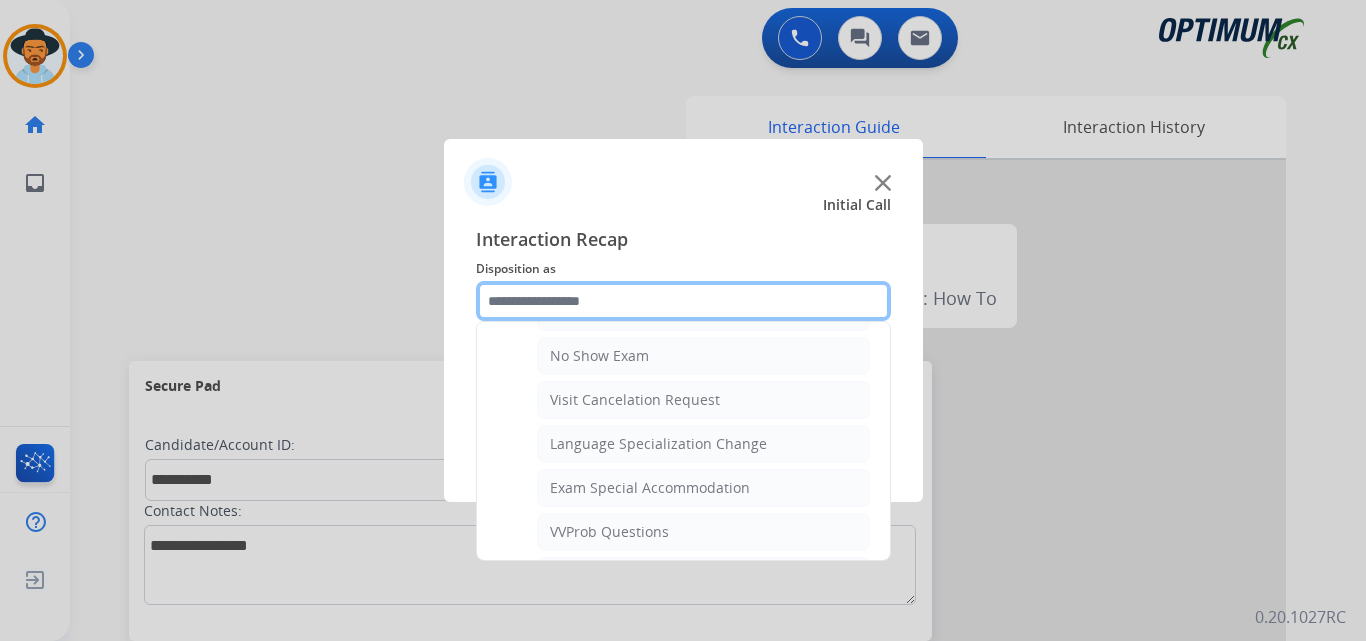 scroll, scrollTop: 1065, scrollLeft: 0, axis: vertical 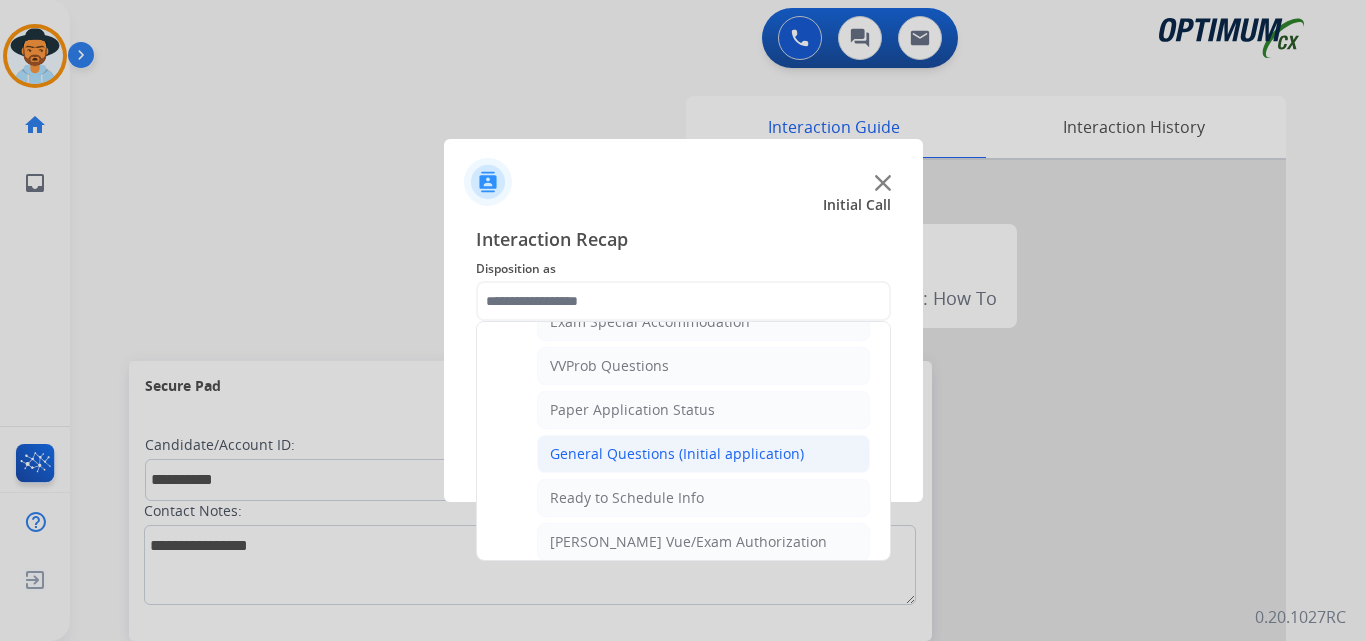 click on "General Questions (Initial application)" 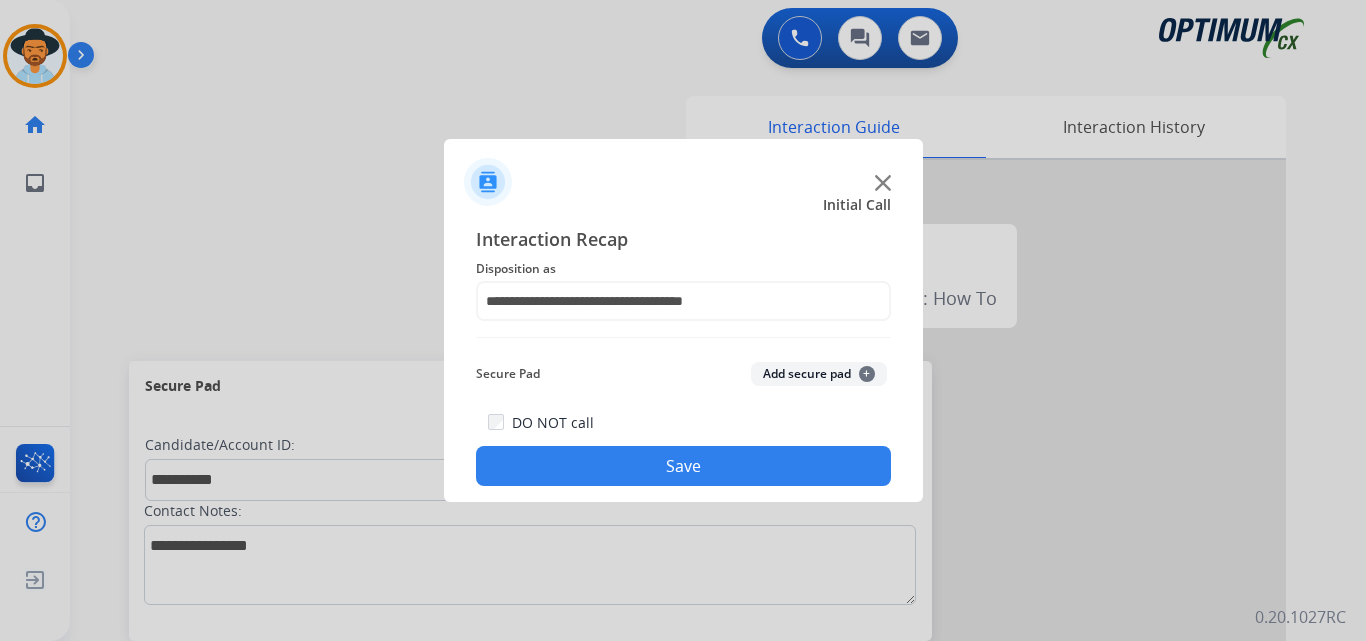 click on "Save" 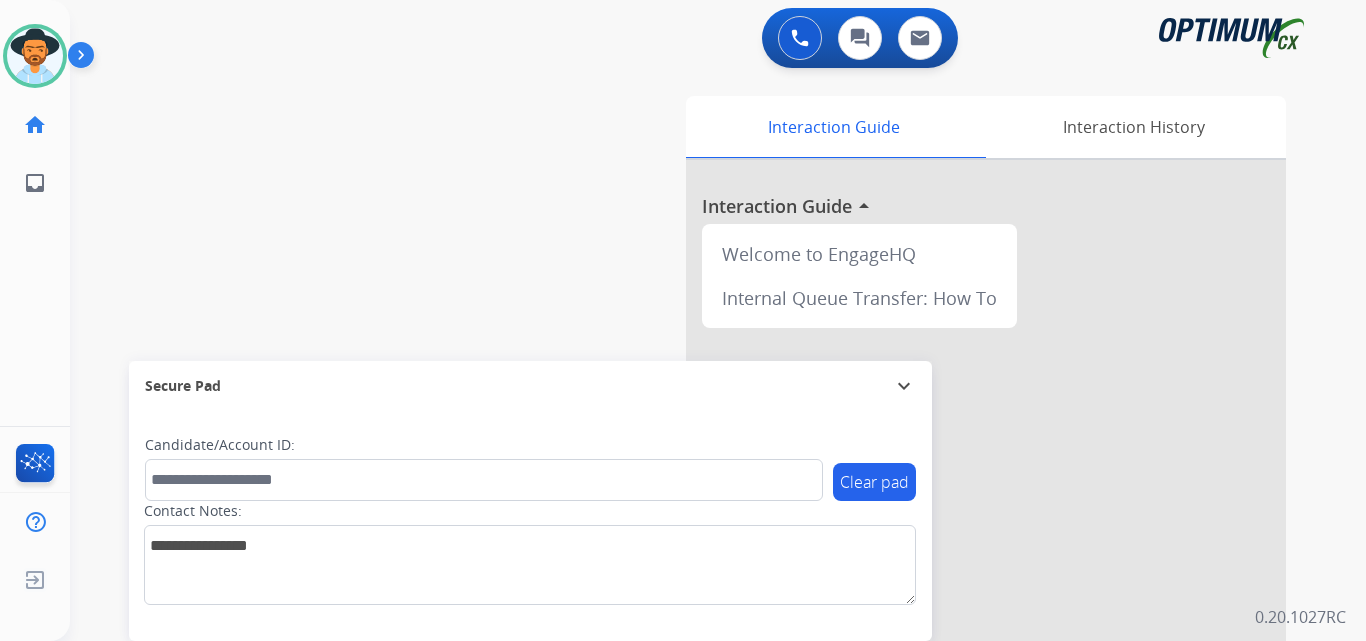 click on "swap_horiz Break voice bridge close_fullscreen Connect 3-Way Call merge_type Separate 3-Way Call  Interaction Guide   Interaction History  Interaction Guide arrow_drop_up  Welcome to EngageHQ   Internal Queue Transfer: How To  Secure Pad expand_more Clear pad Candidate/Account ID: Contact Notes:" at bounding box center (694, 489) 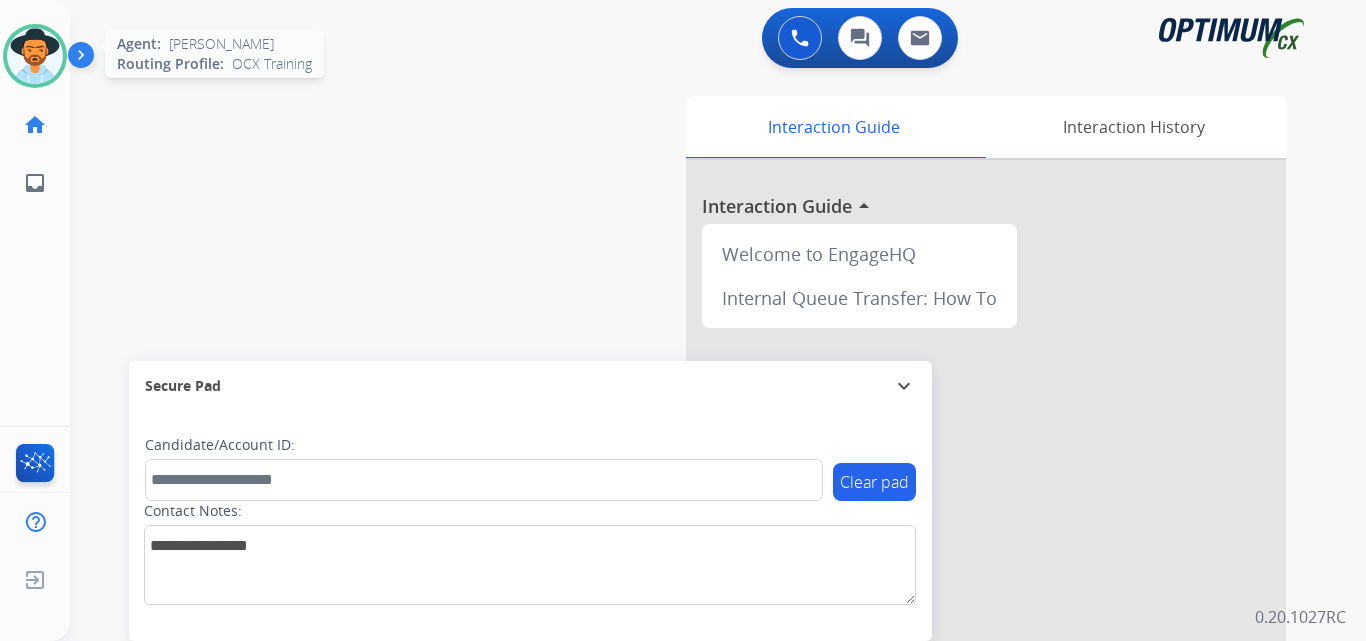 click at bounding box center (35, 56) 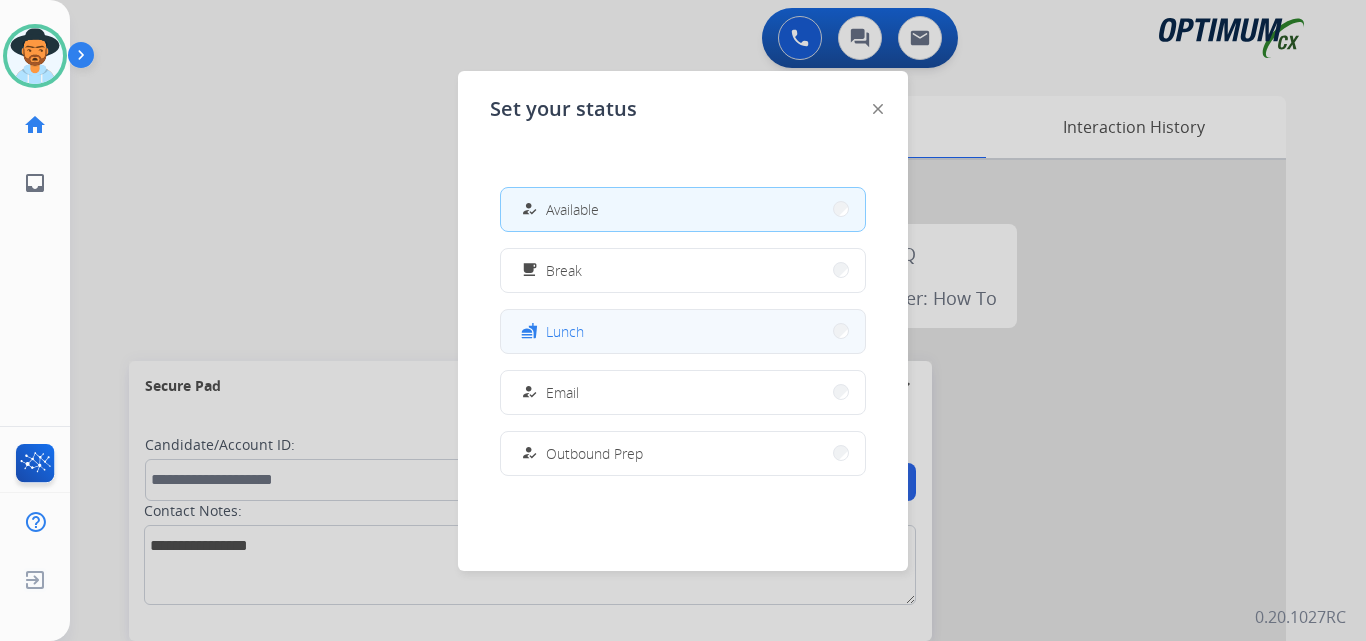 click on "fastfood Lunch" at bounding box center (683, 331) 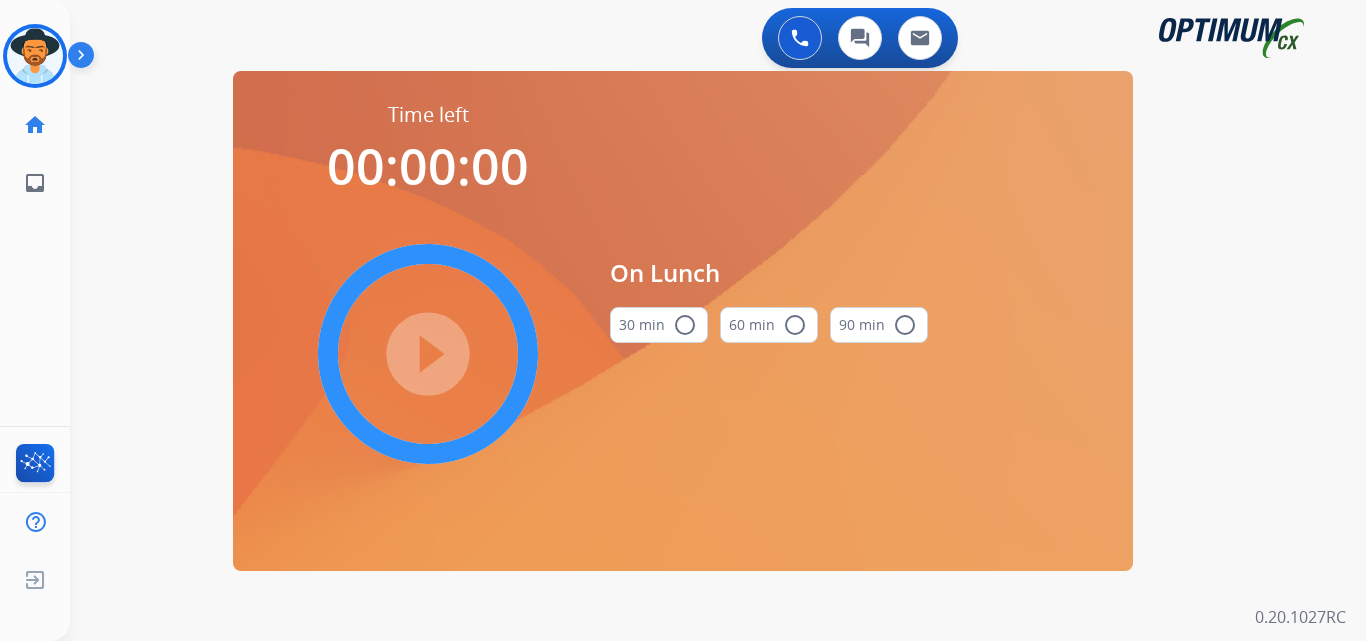 click on "radio_button_unchecked" at bounding box center [685, 325] 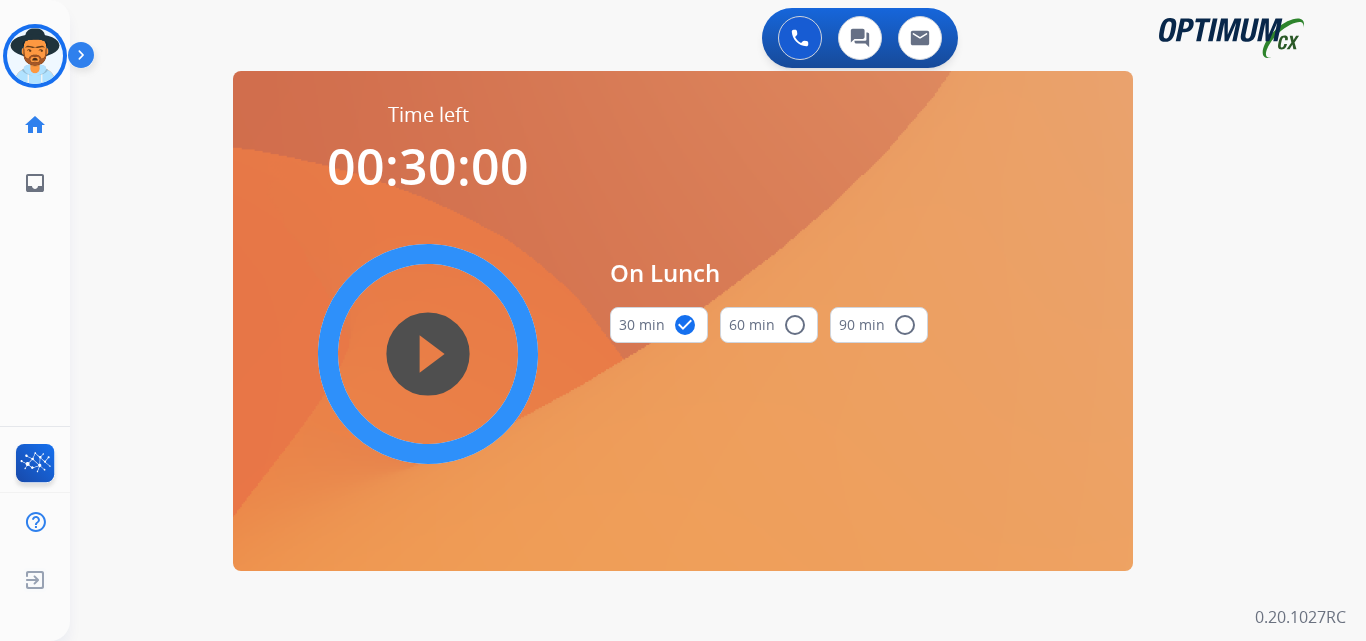 click on "play_circle_filled" at bounding box center [428, 354] 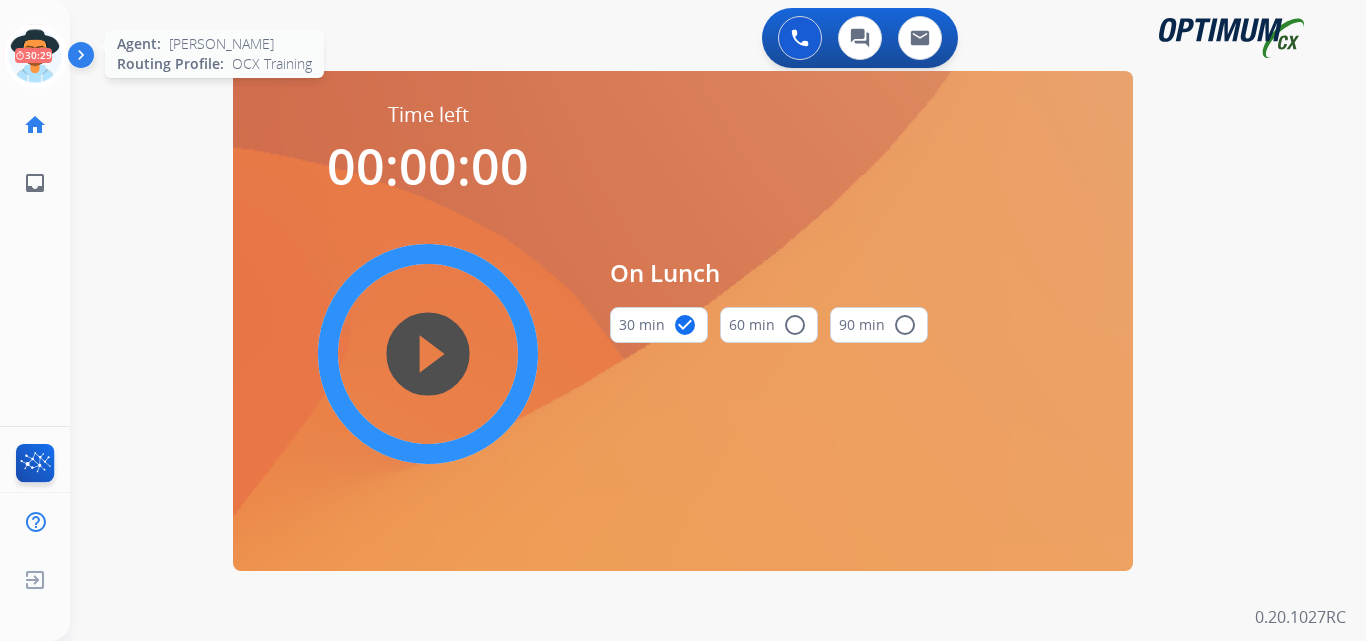 click 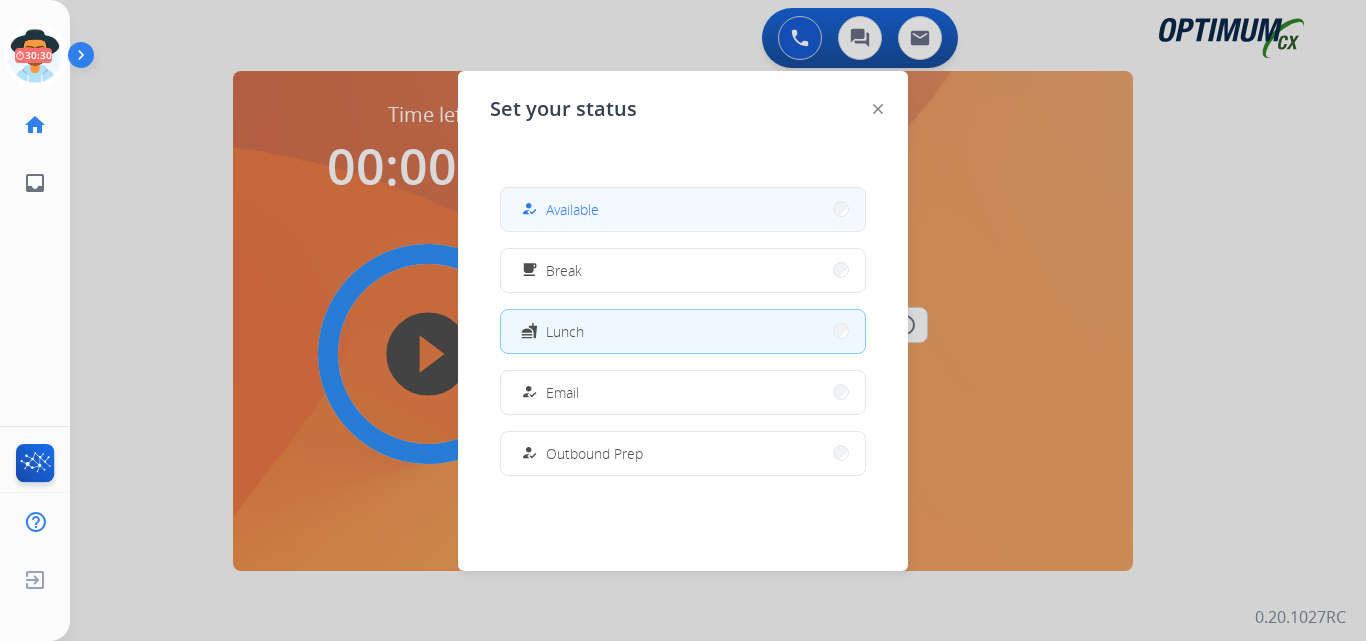 click on "Available" at bounding box center (572, 209) 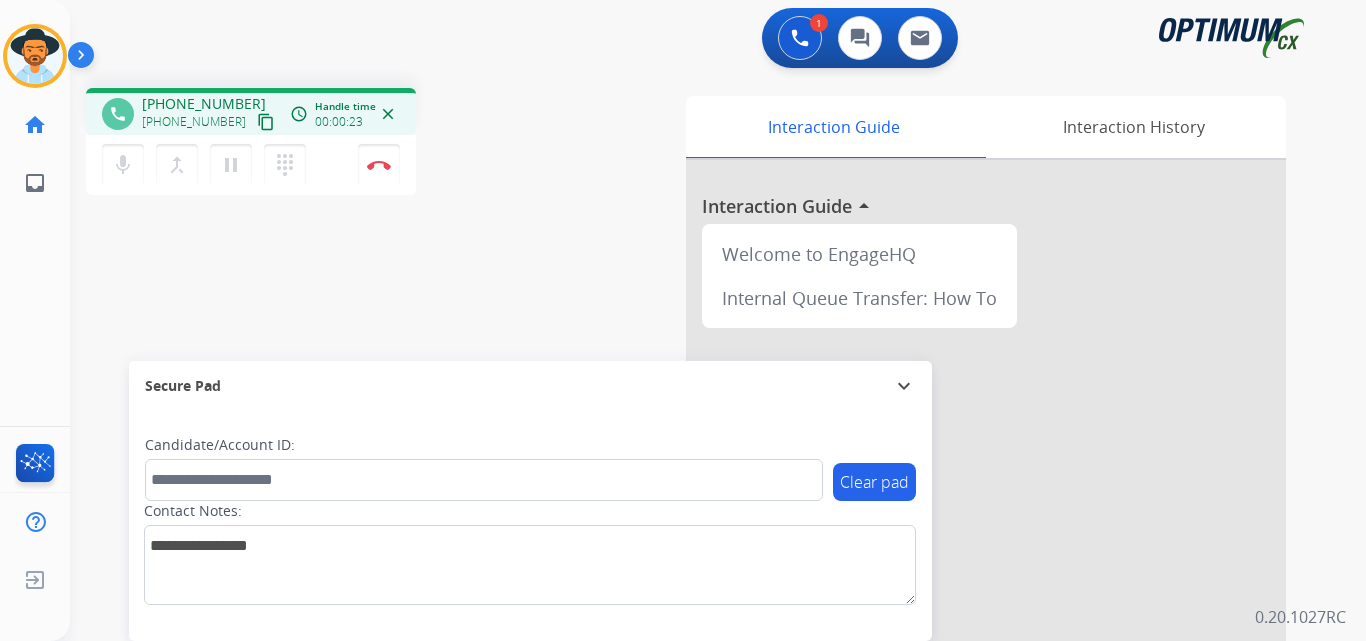 click on "[PHONE_NUMBER]" at bounding box center [204, 104] 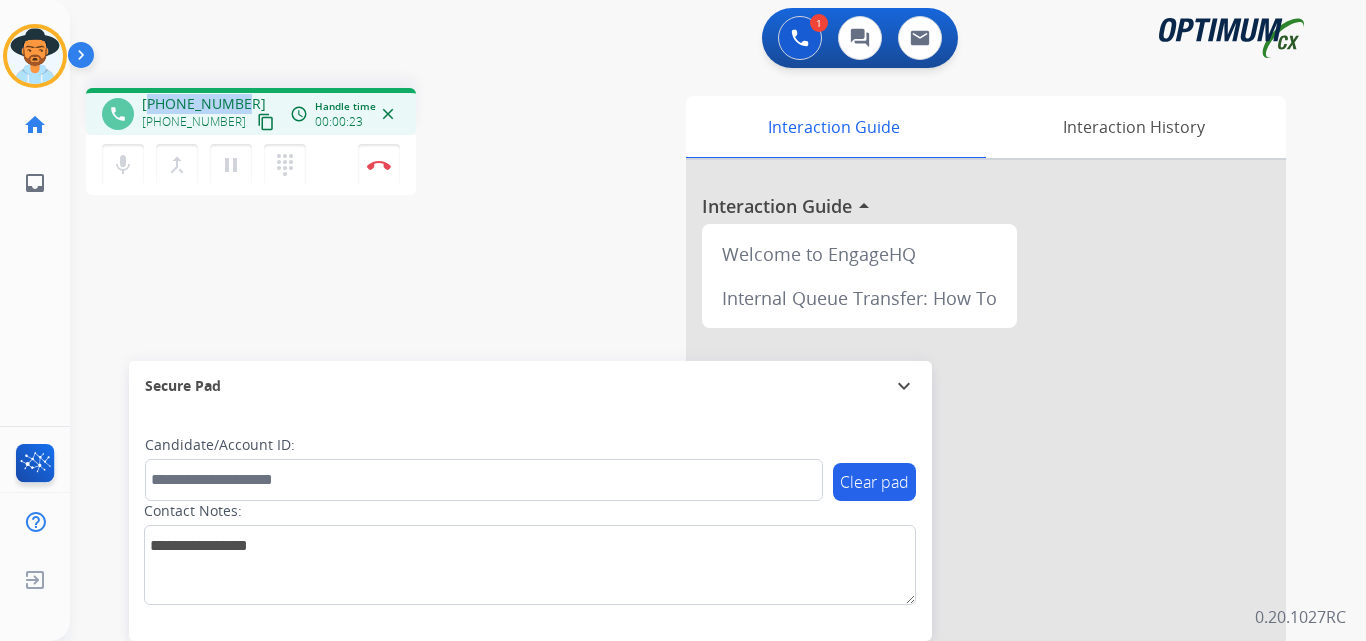 click on "[PHONE_NUMBER]" at bounding box center [204, 104] 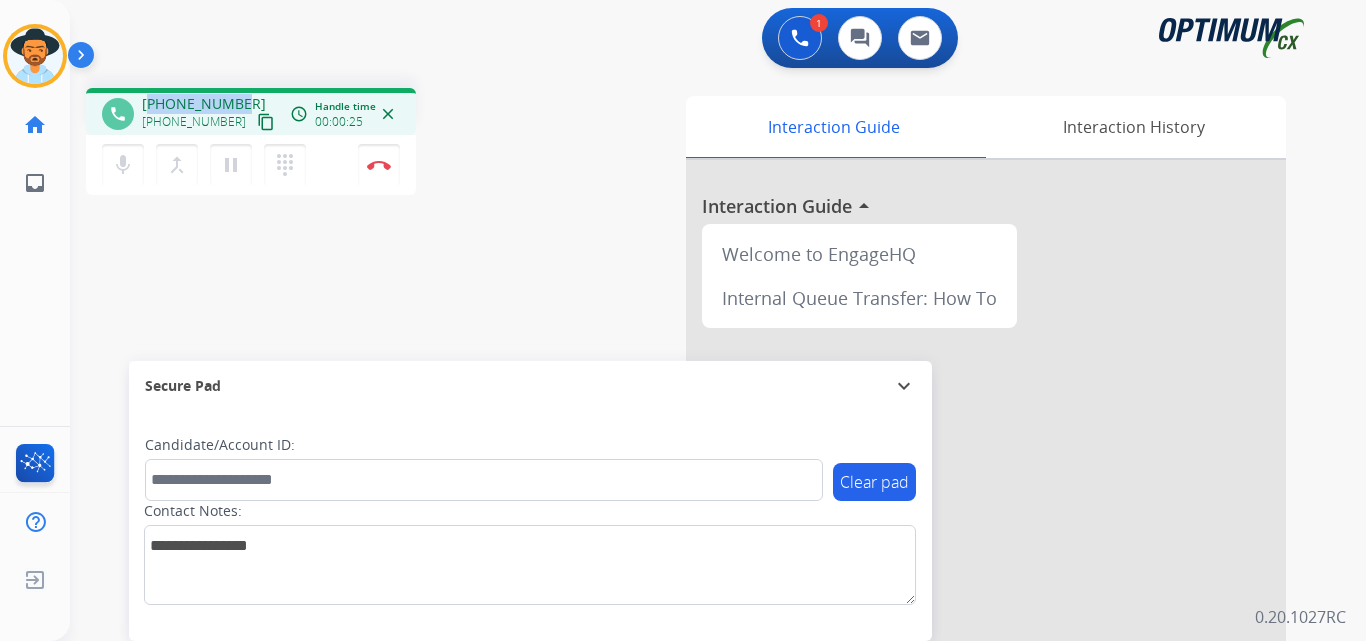 copy on "13019056767" 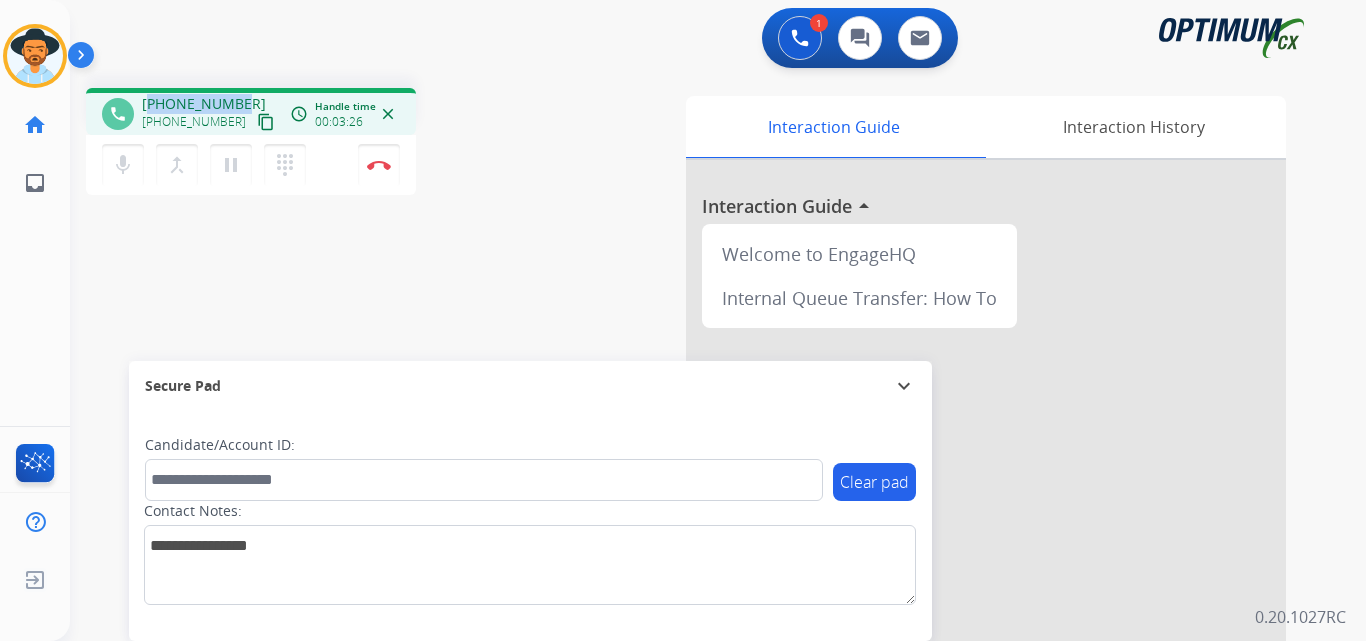 click on "[PHONE_NUMBER]" at bounding box center [204, 104] 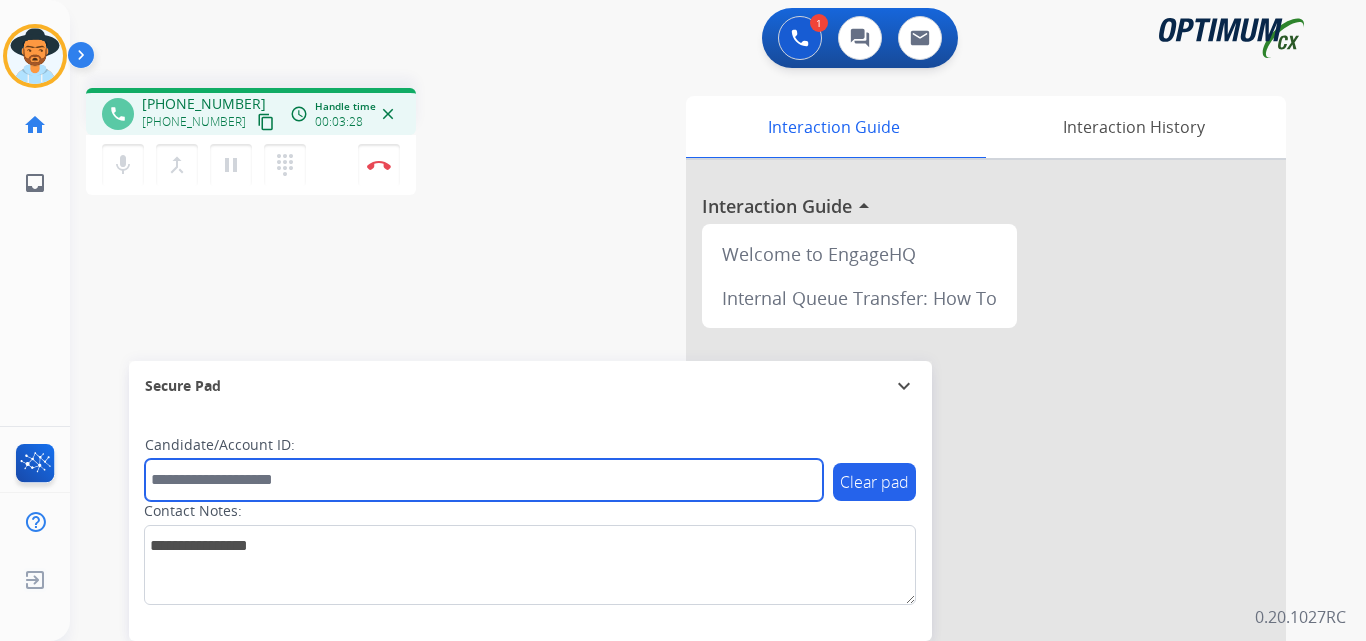 click at bounding box center [484, 480] 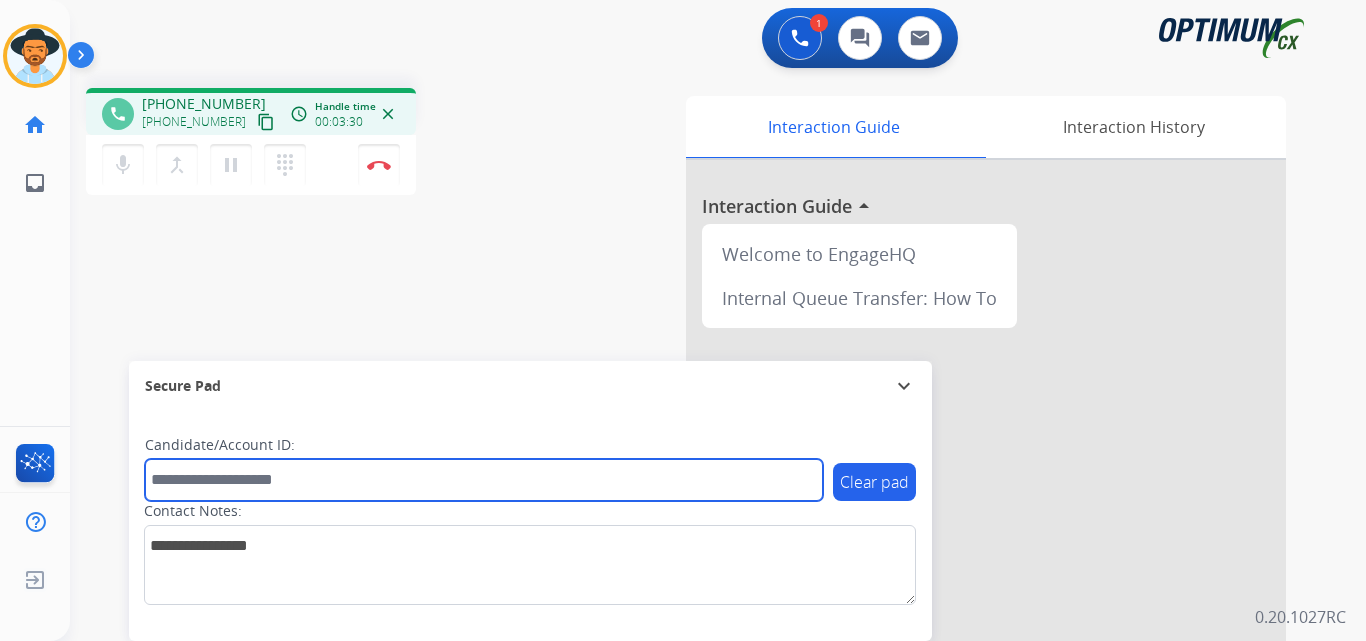 paste on "**********" 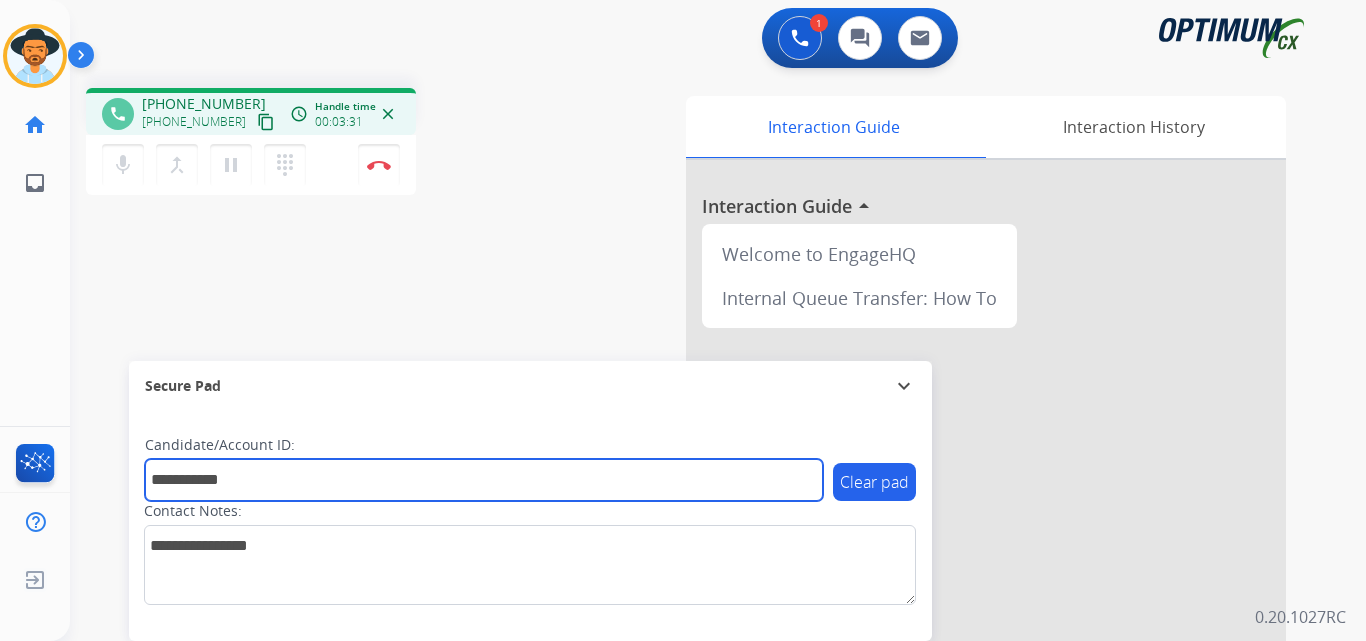 click on "**********" at bounding box center (484, 480) 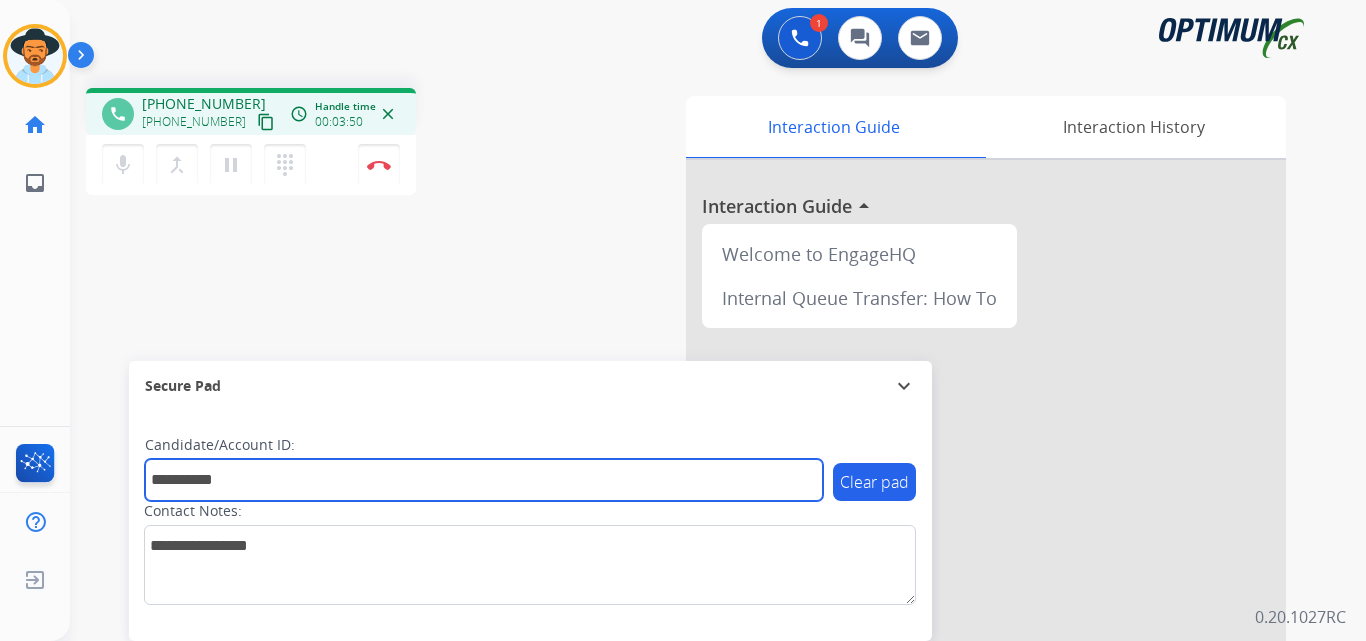 type on "**********" 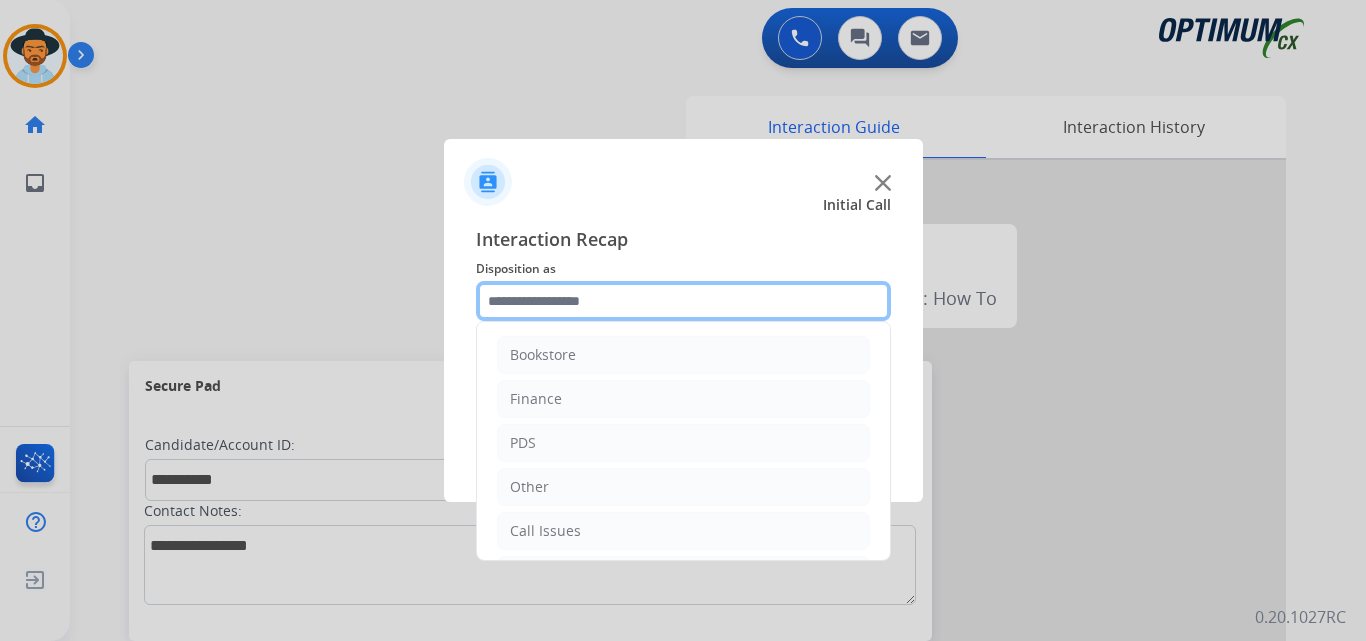 click 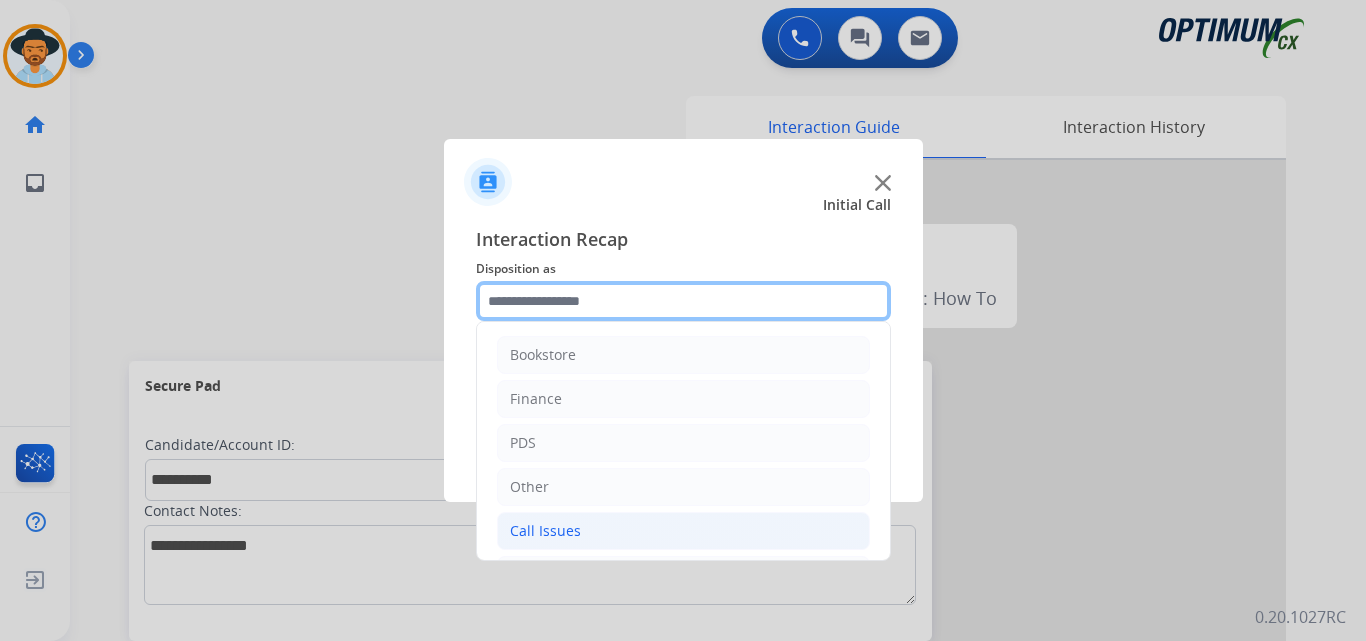 scroll, scrollTop: 136, scrollLeft: 0, axis: vertical 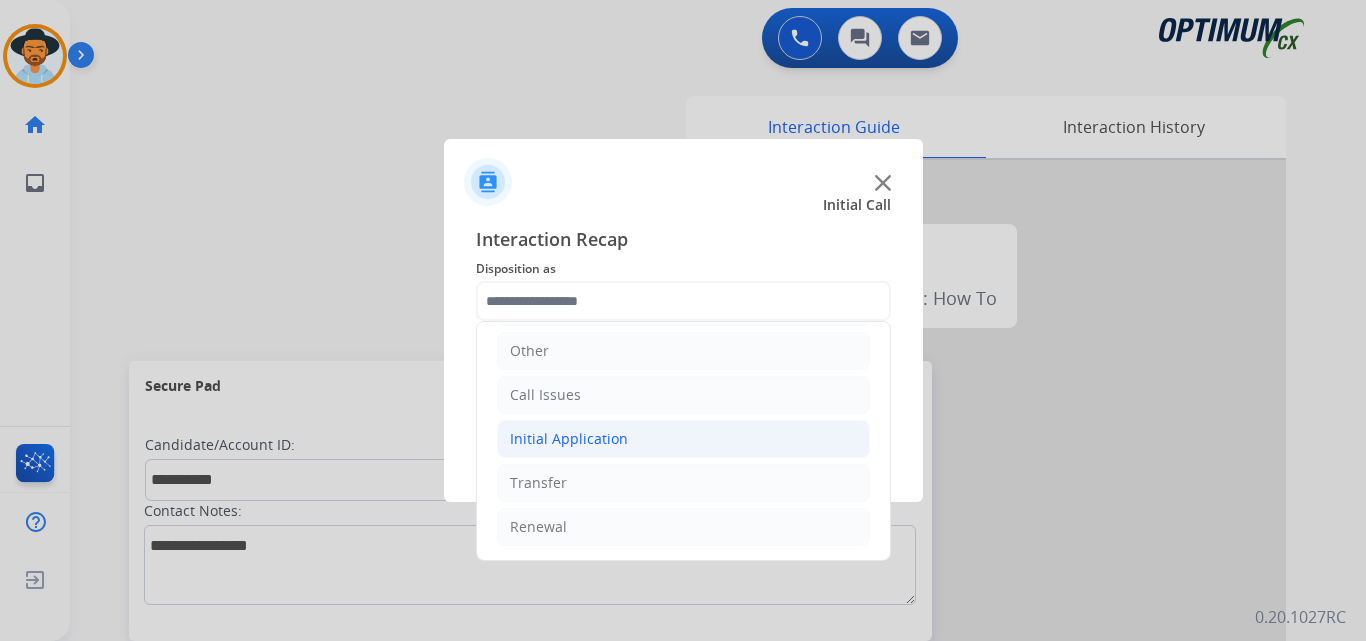 click on "Initial Application" 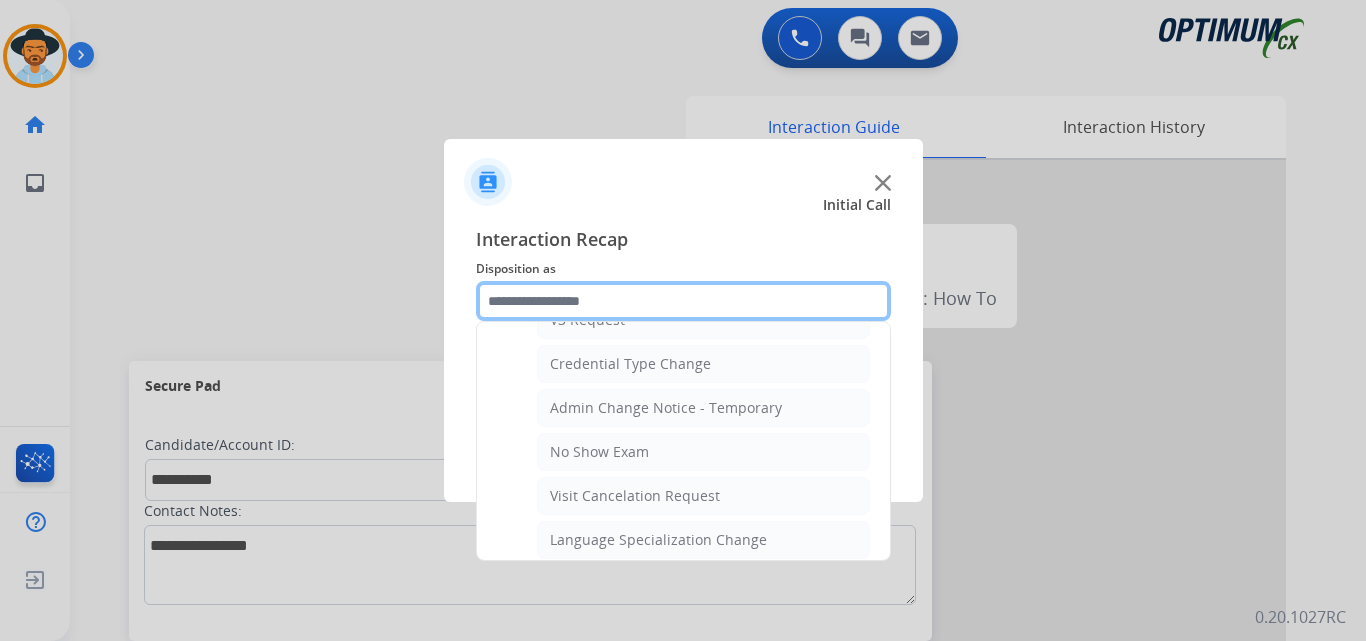 scroll, scrollTop: 1136, scrollLeft: 0, axis: vertical 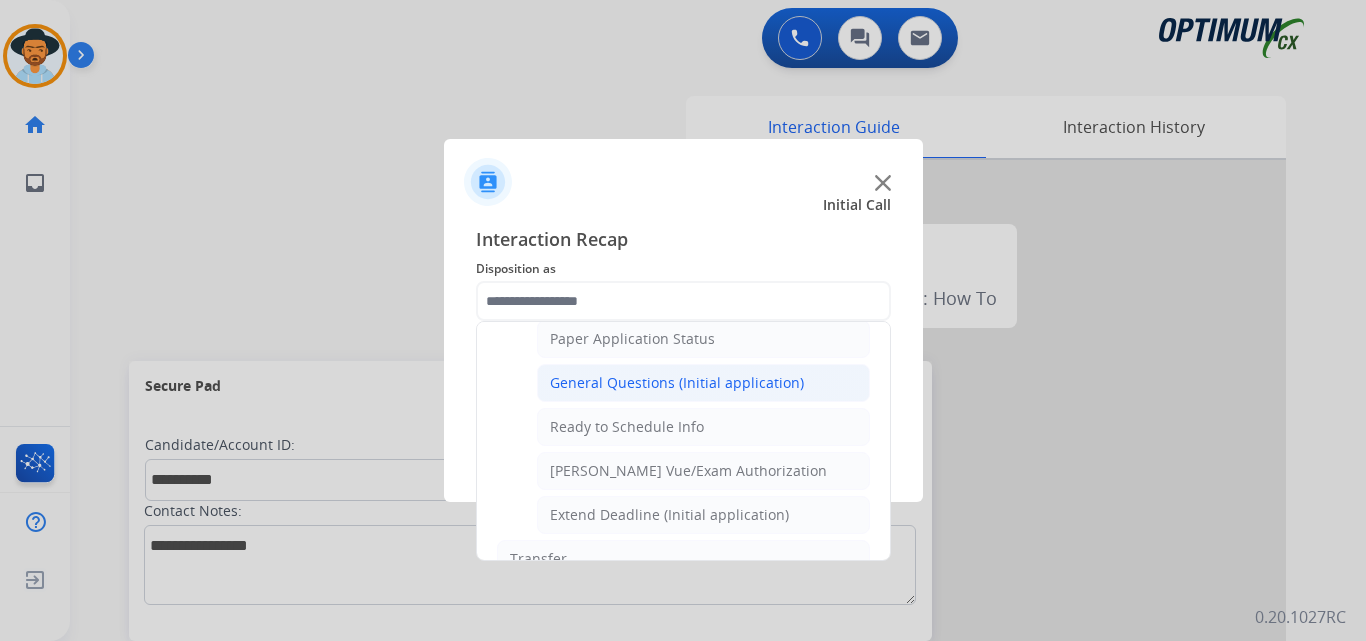 click on "General Questions (Initial application)" 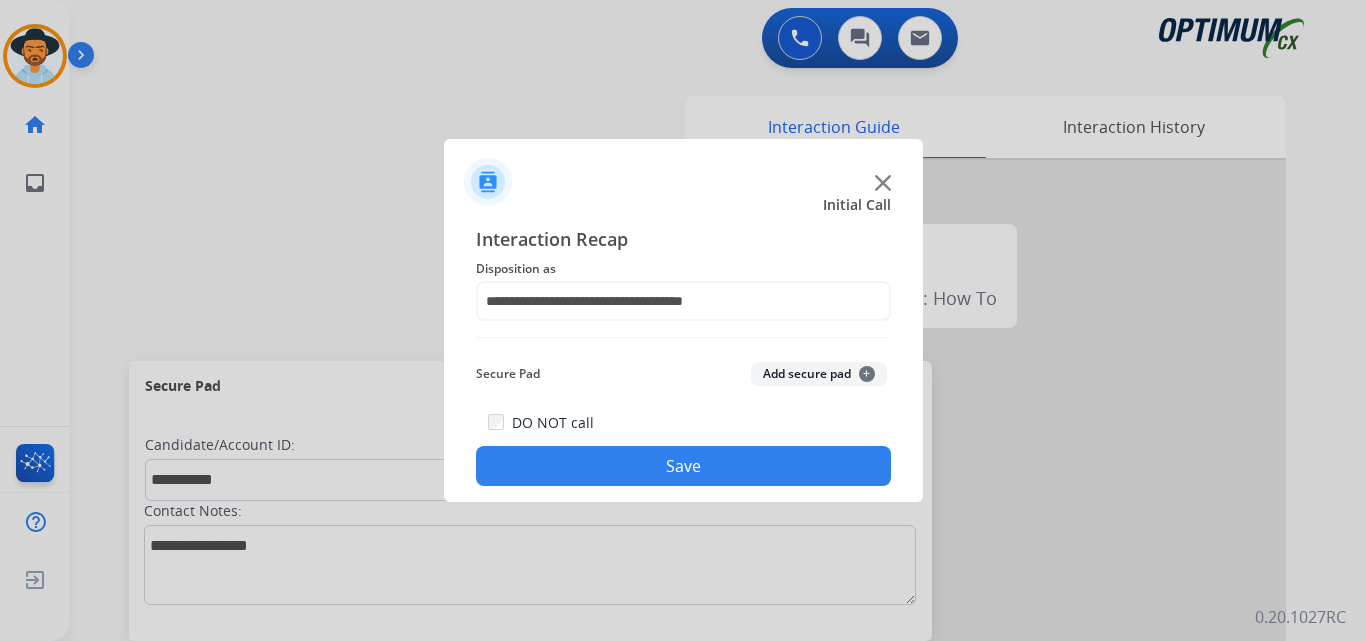 click on "Save" 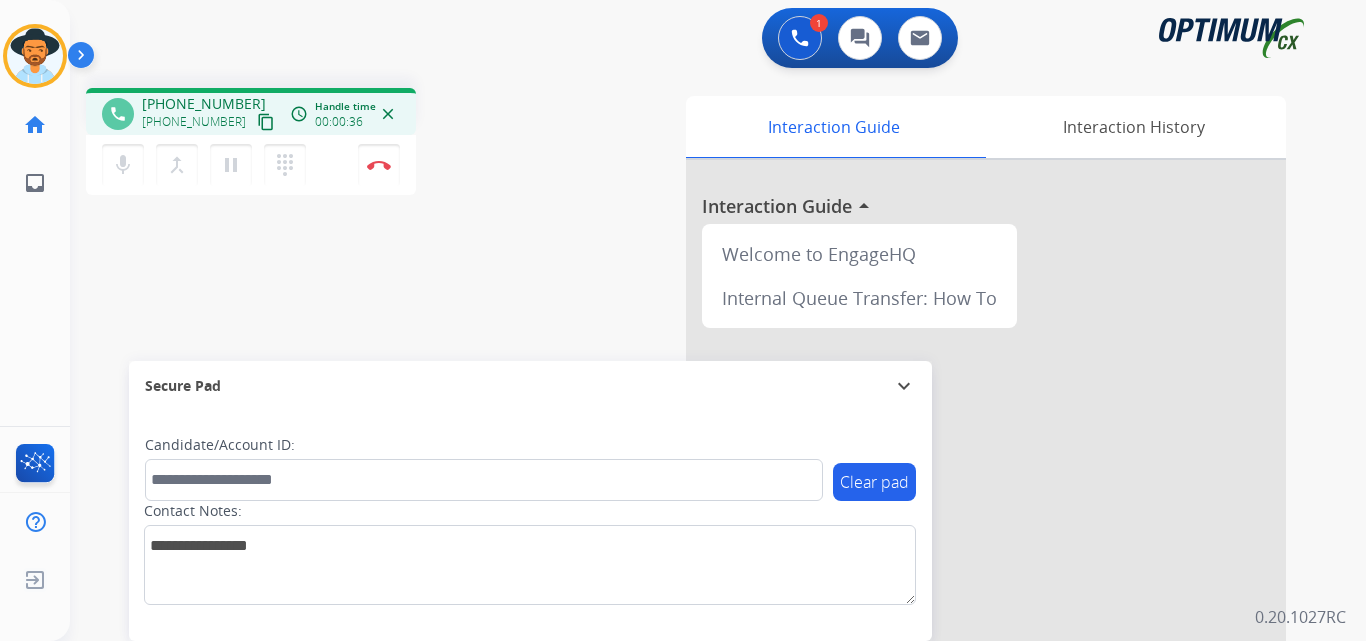 click on "[PHONE_NUMBER]" at bounding box center [204, 104] 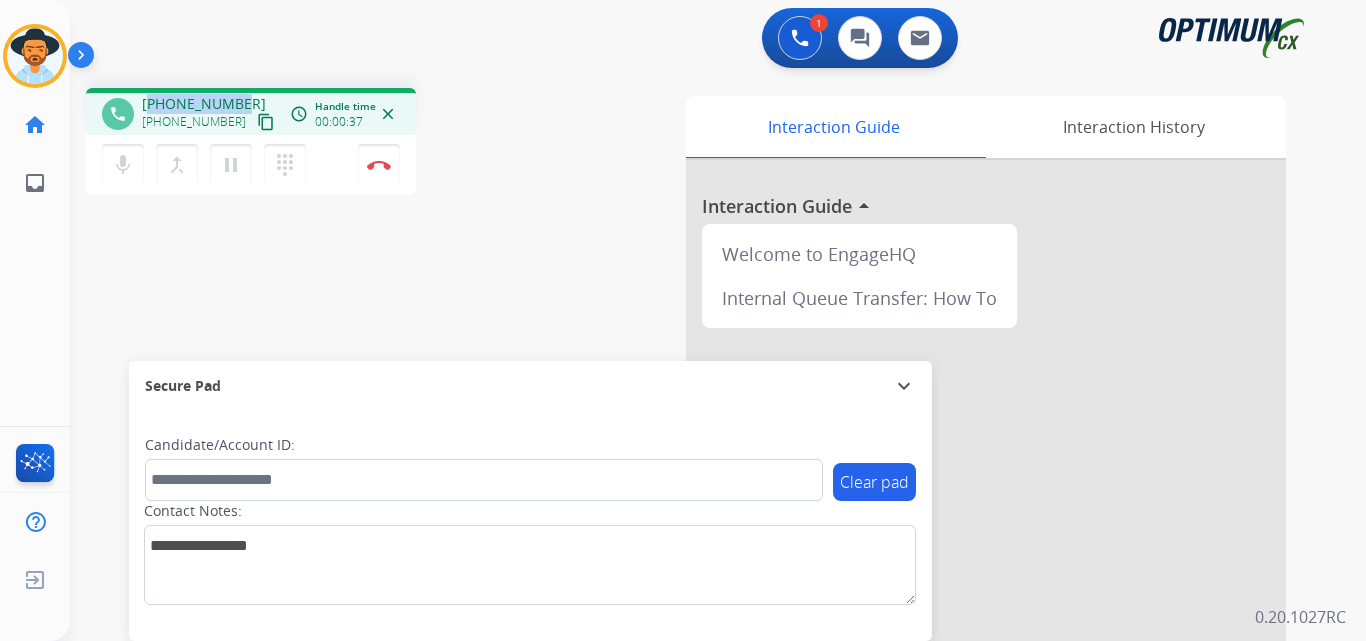 click on "[PHONE_NUMBER]" at bounding box center (204, 104) 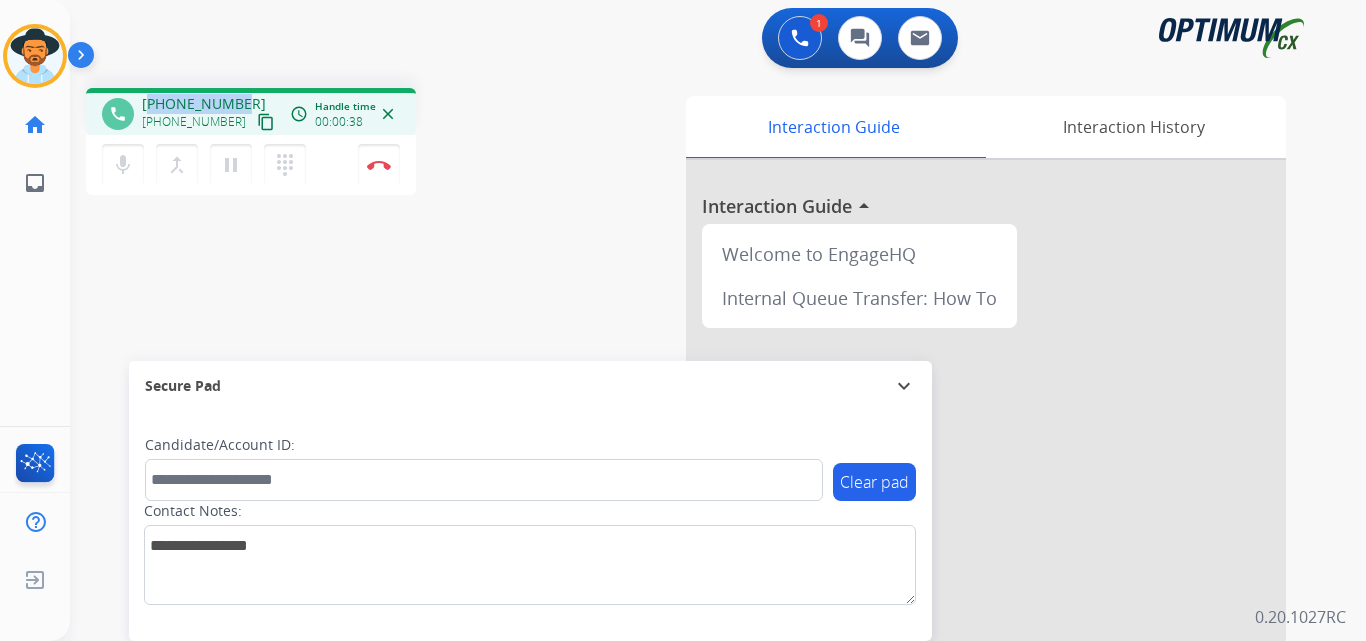 copy on "18083129223" 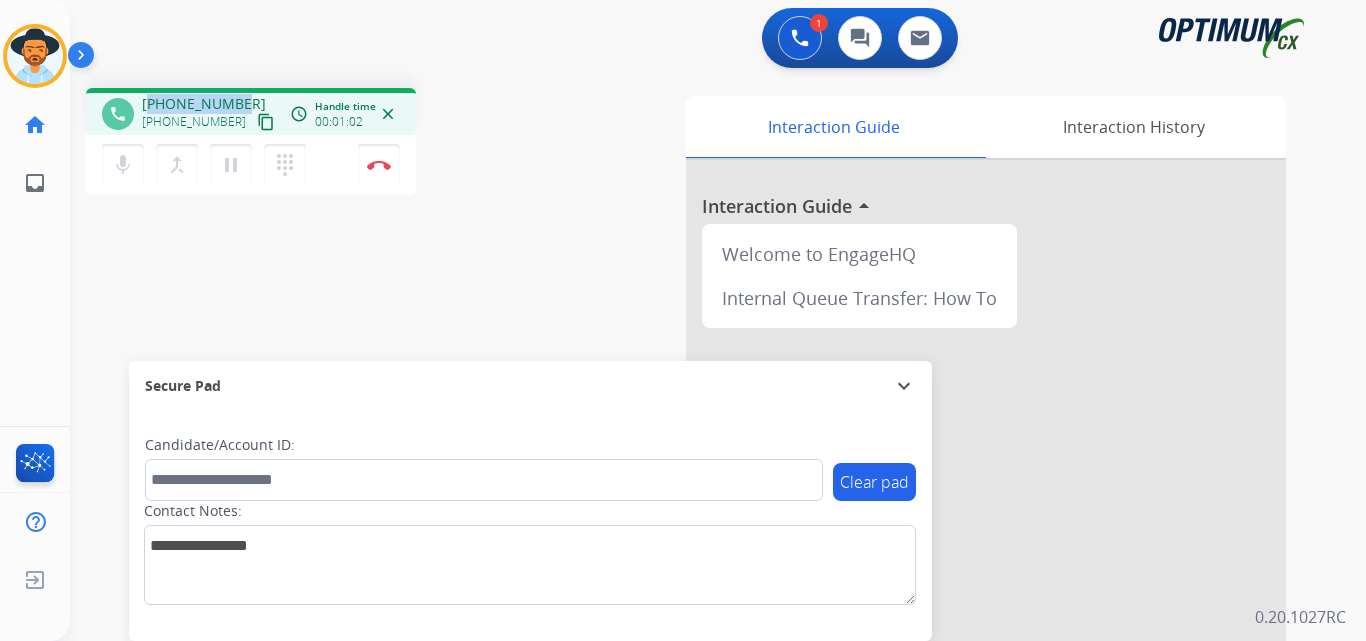 click on "[PHONE_NUMBER]" at bounding box center (204, 104) 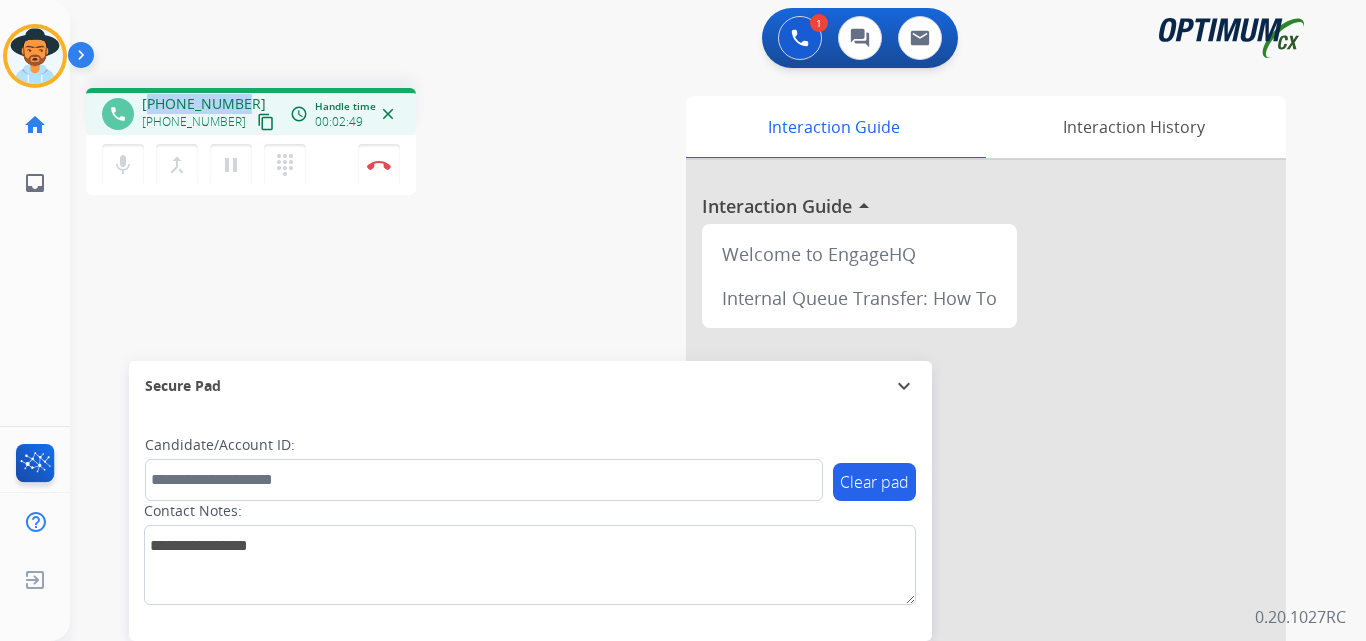 click on "[PHONE_NUMBER]" at bounding box center (204, 104) 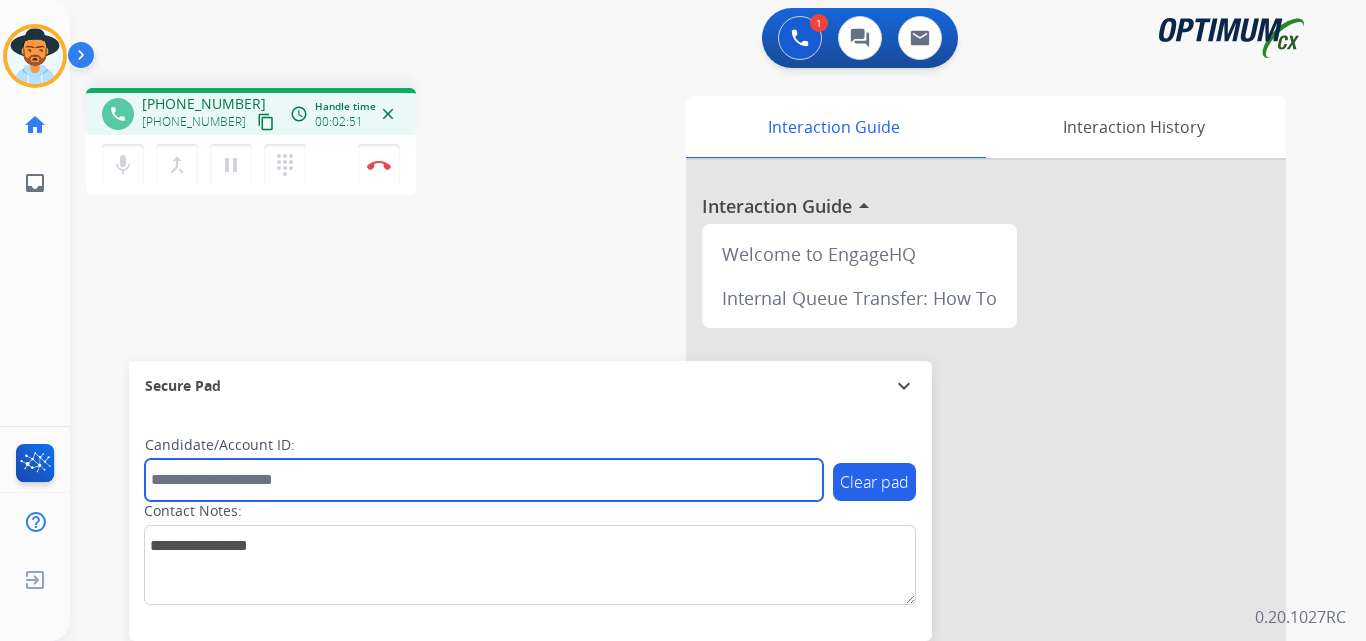 click at bounding box center (484, 480) 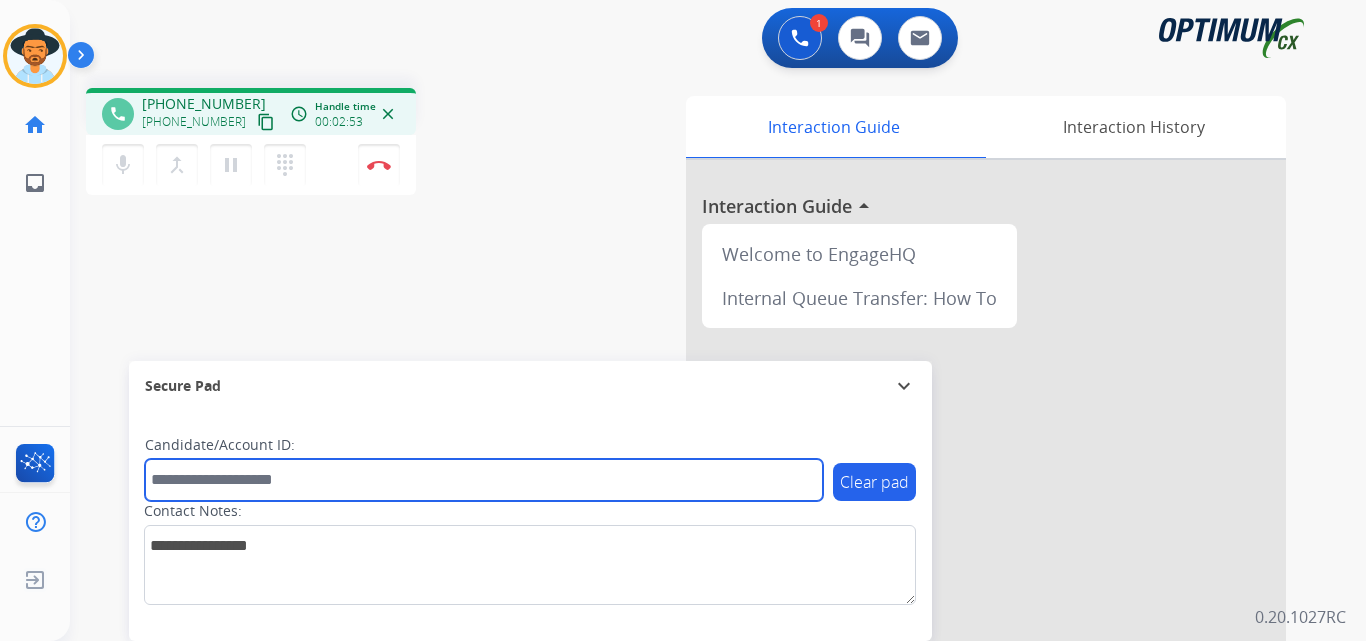 paste on "**********" 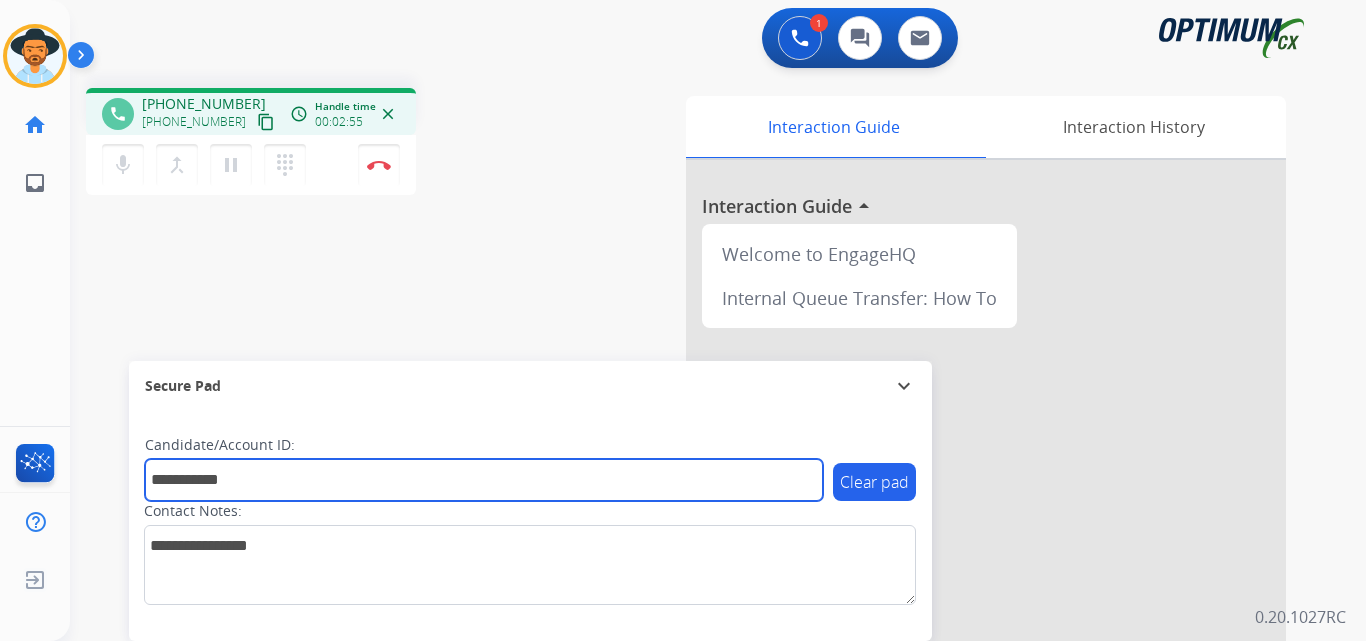click on "**********" at bounding box center [484, 480] 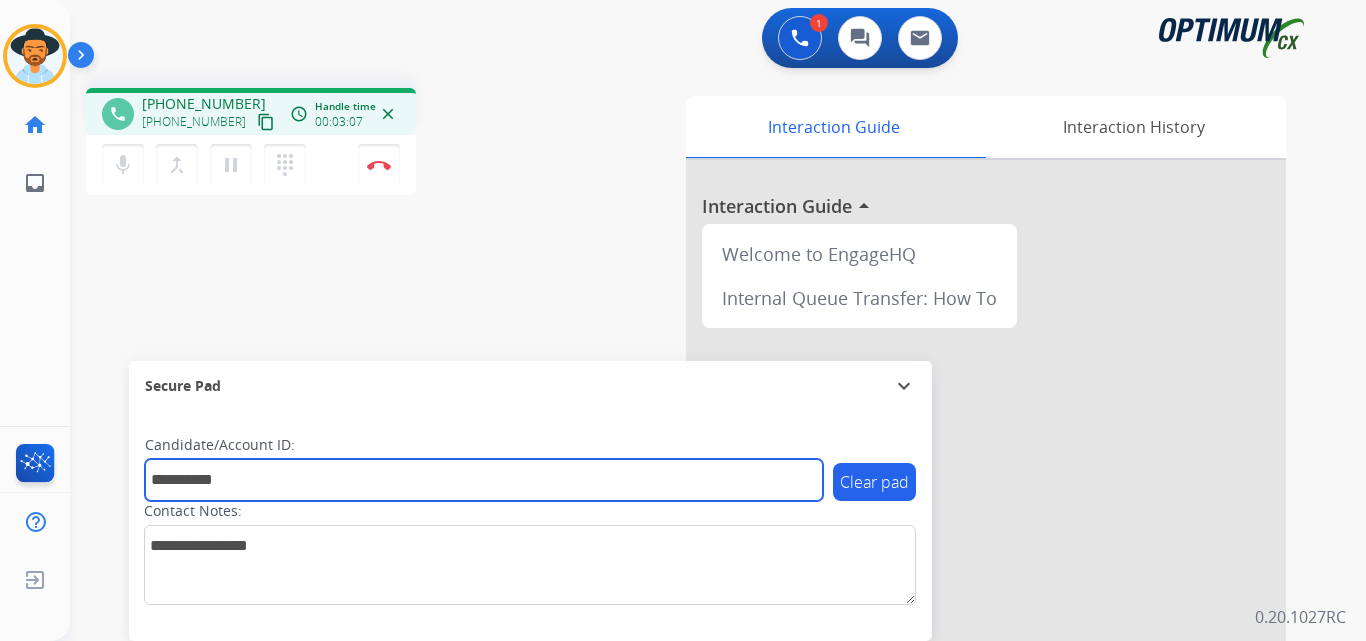 type on "**********" 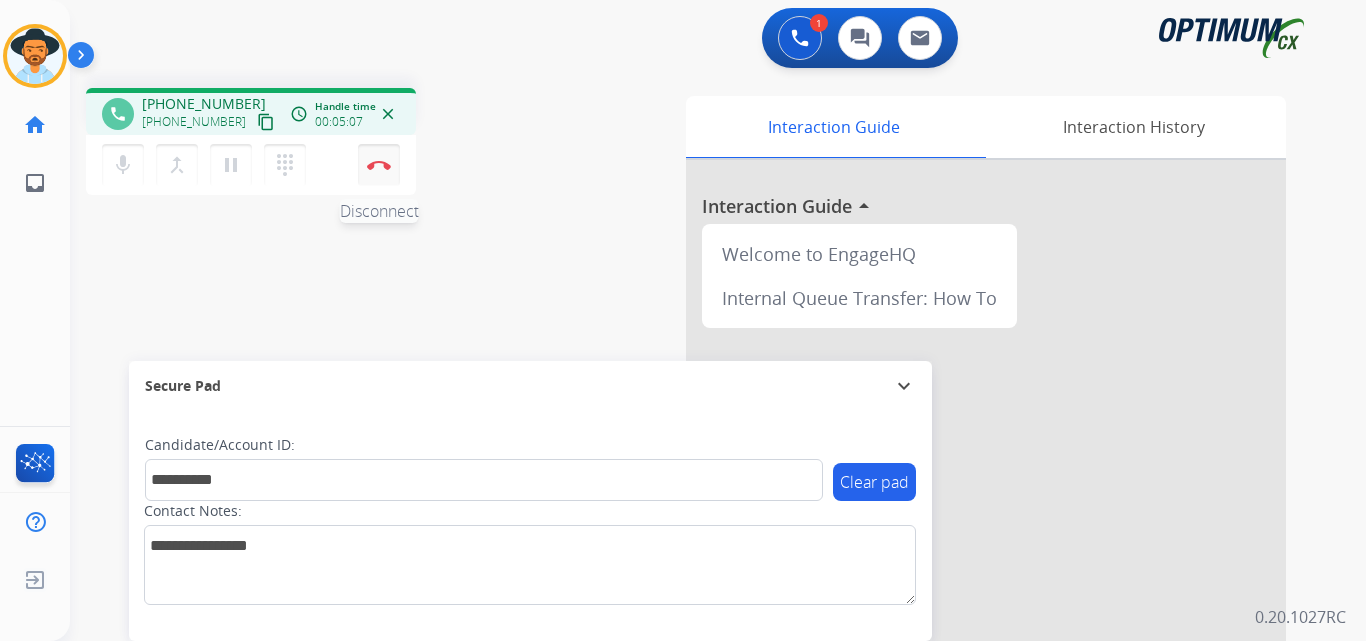 click at bounding box center (379, 165) 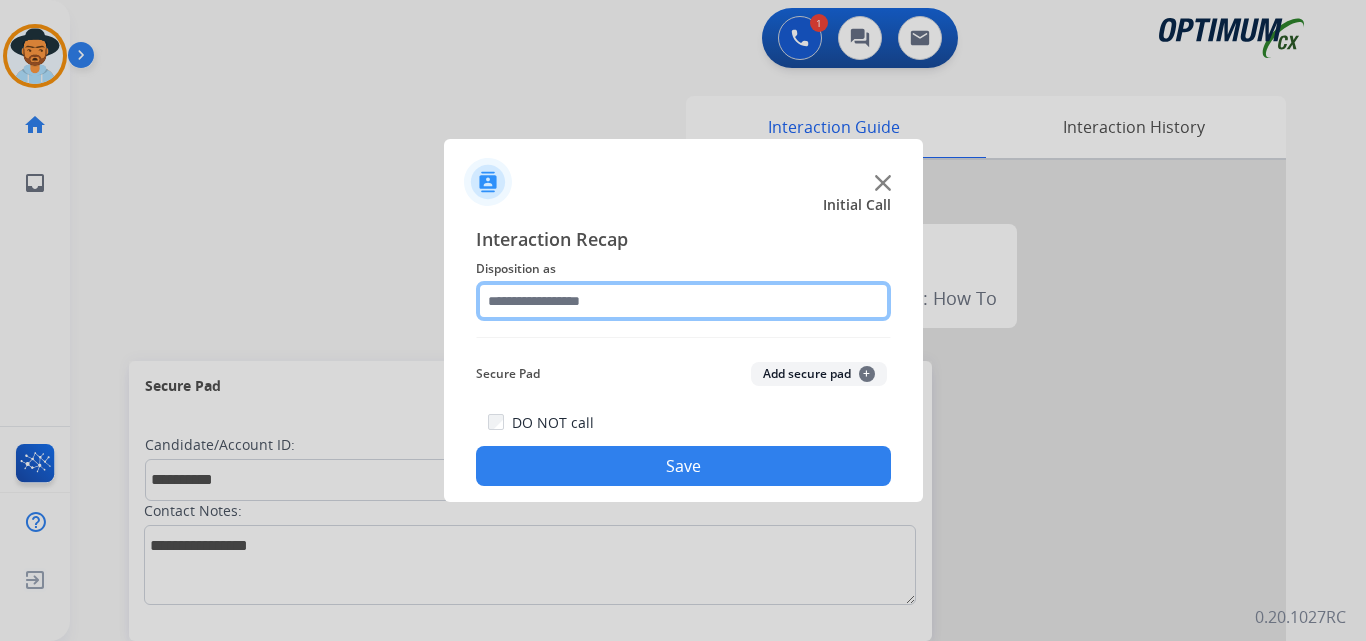 click 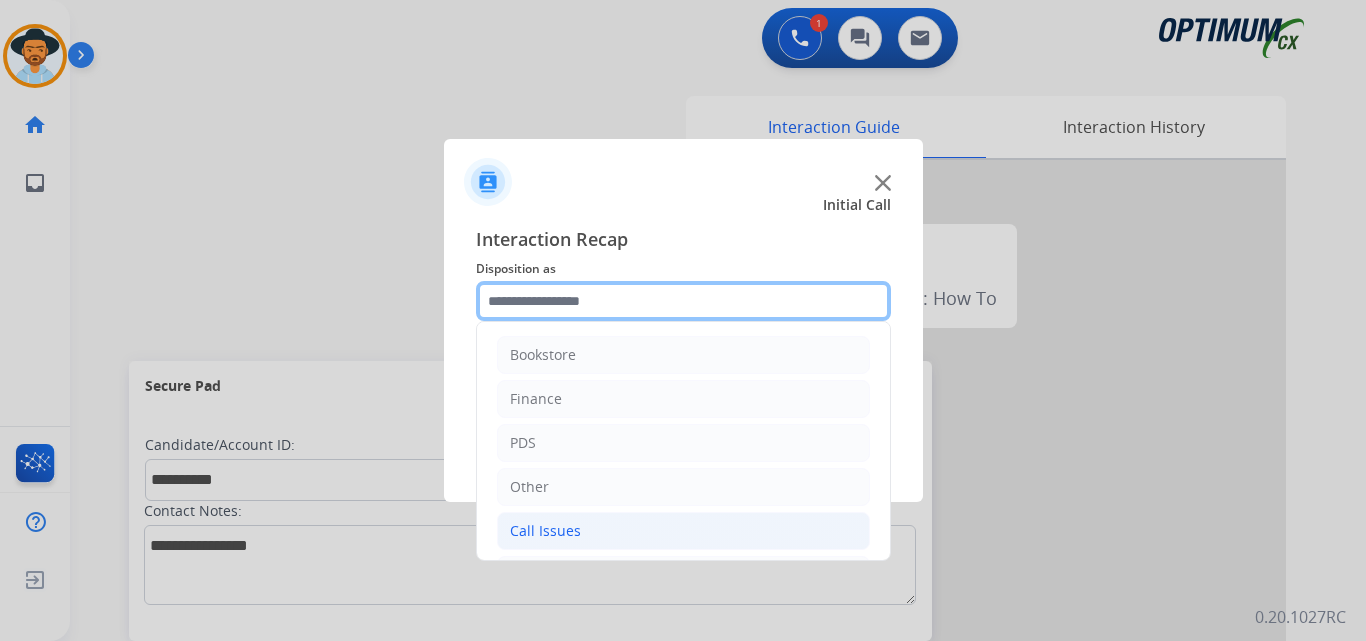 scroll, scrollTop: 136, scrollLeft: 0, axis: vertical 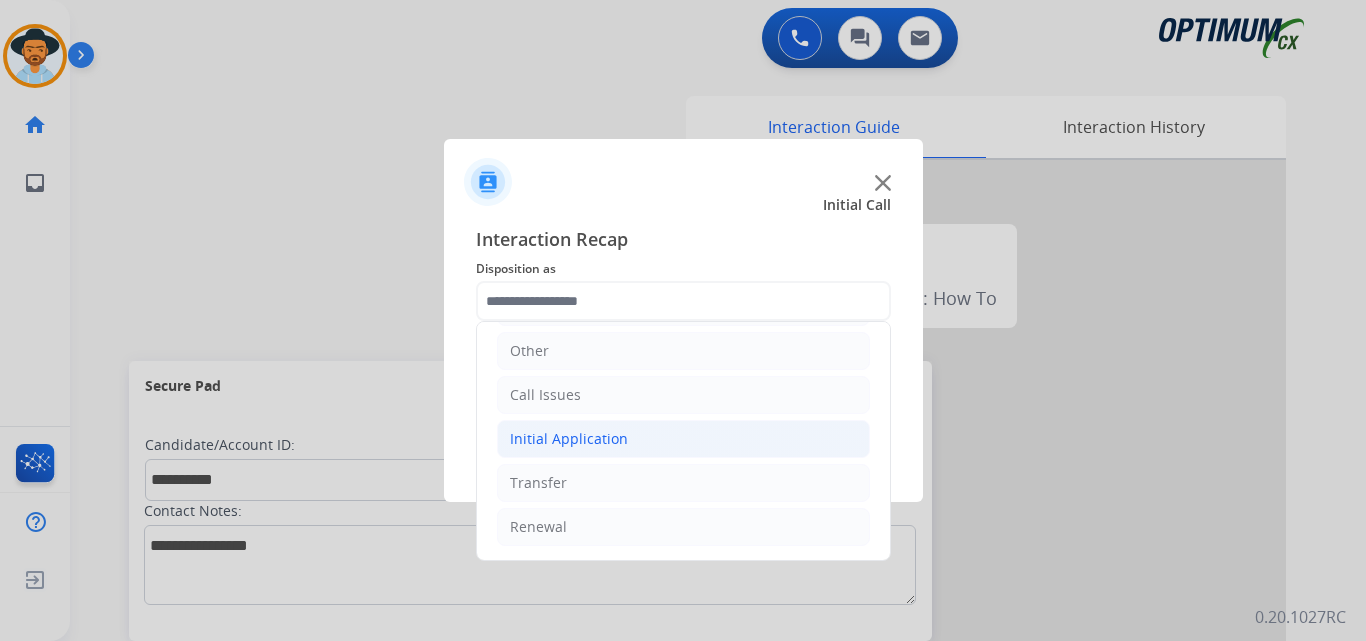 click on "Initial Application" 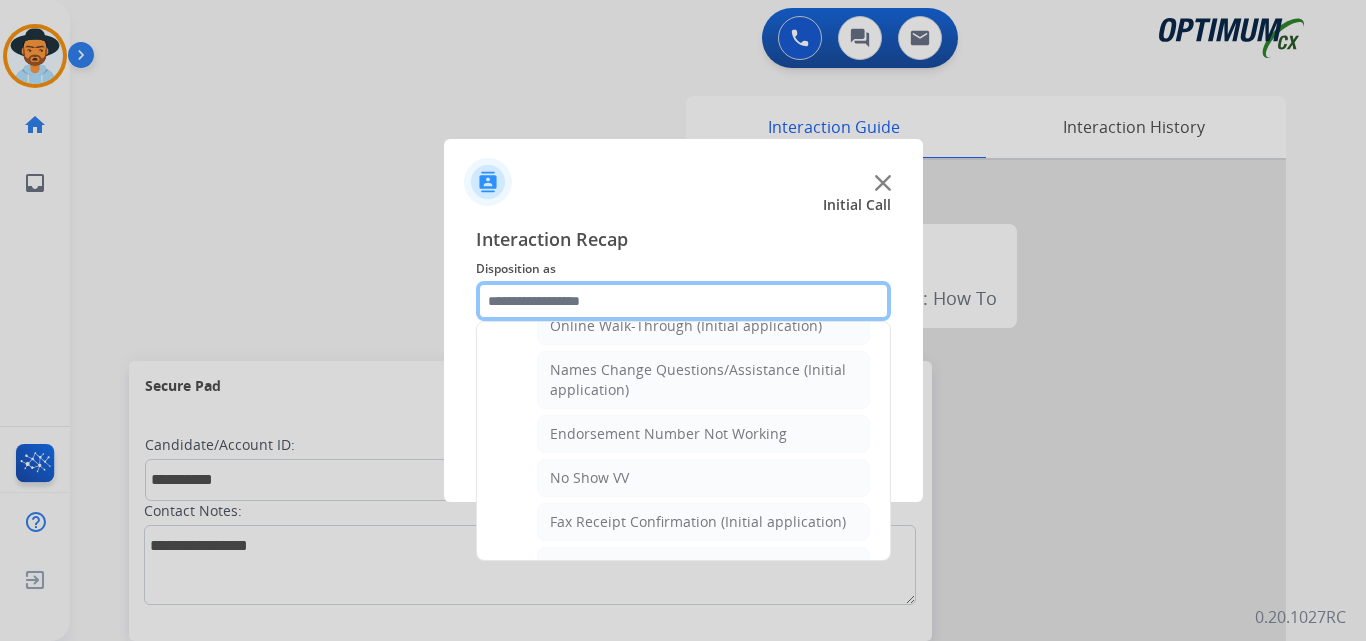 scroll, scrollTop: 1136, scrollLeft: 0, axis: vertical 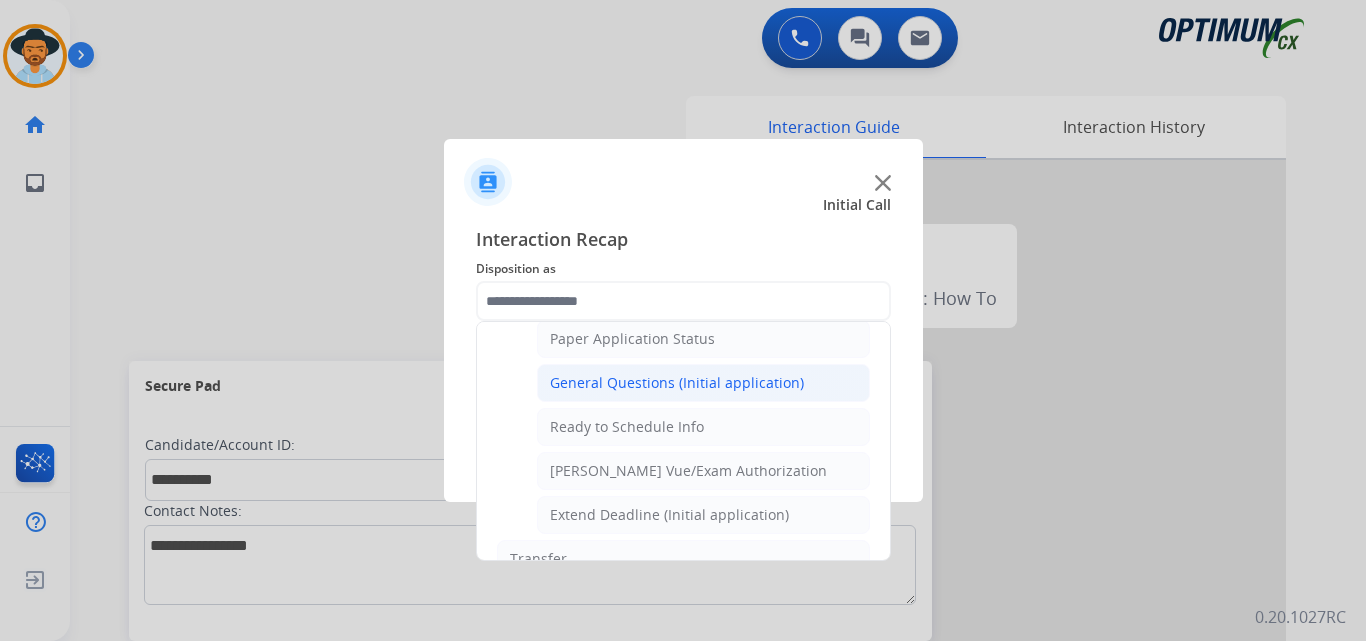 click on "General Questions (Initial application)" 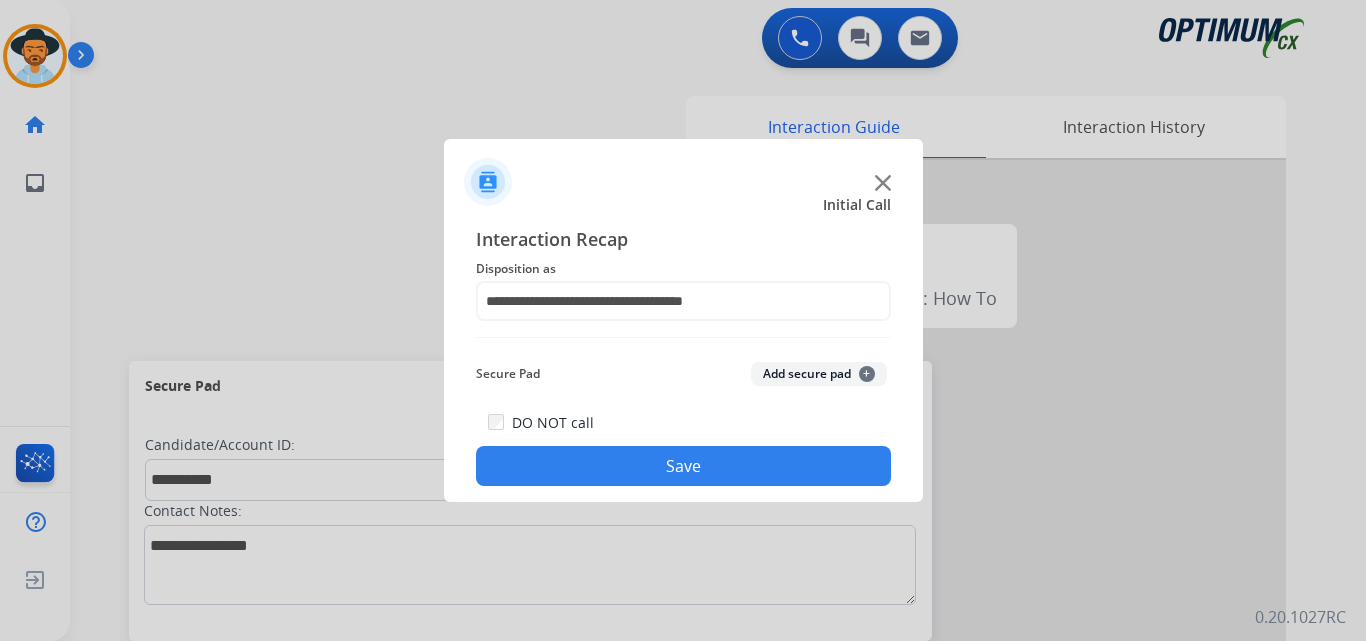 click on "Save" 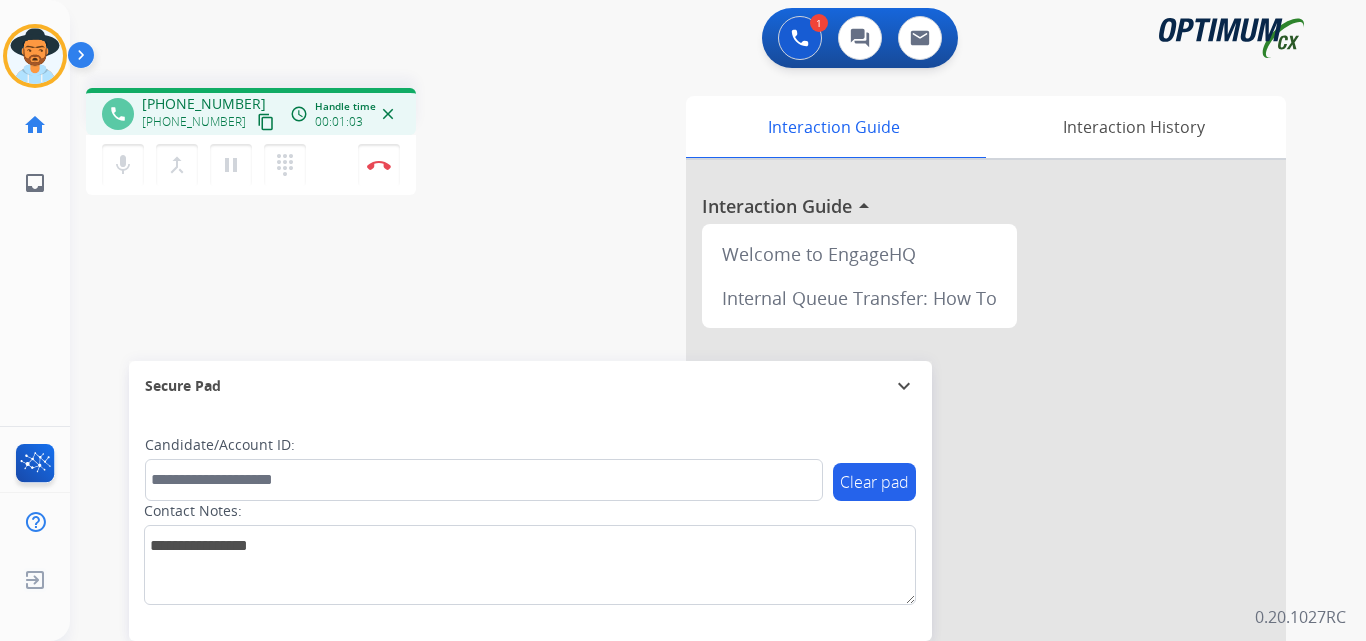 click on "[PHONE_NUMBER]" at bounding box center [204, 104] 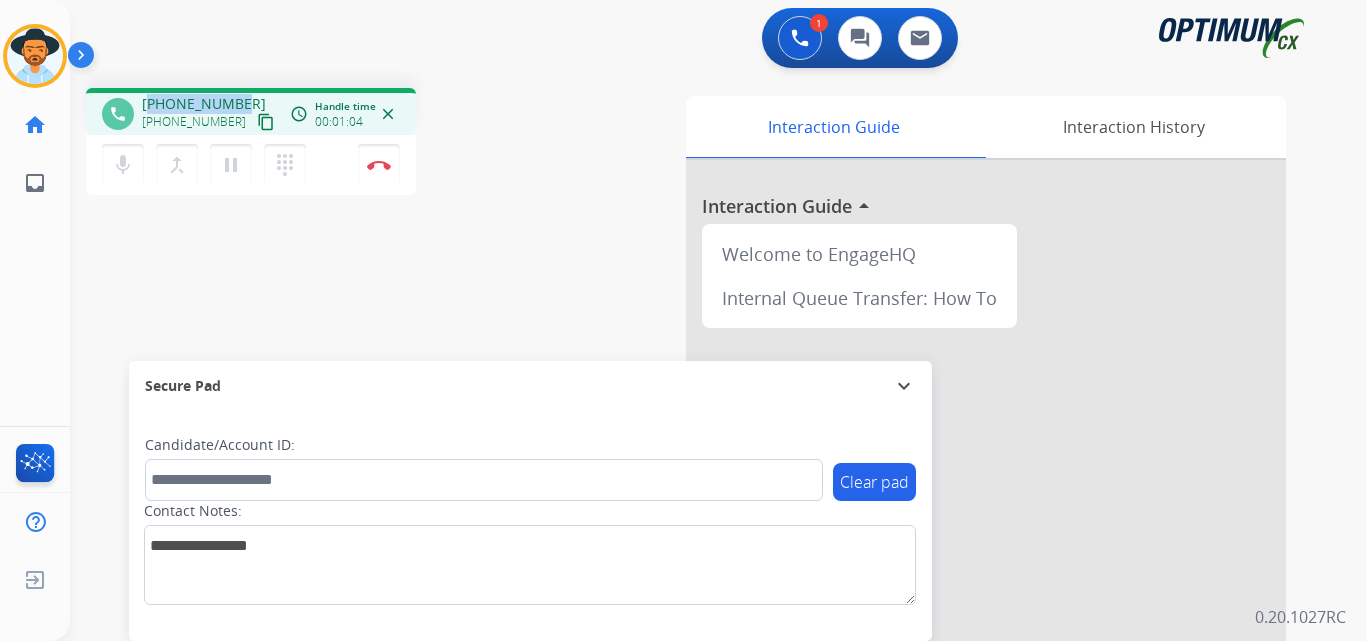 click on "[PHONE_NUMBER]" at bounding box center [204, 104] 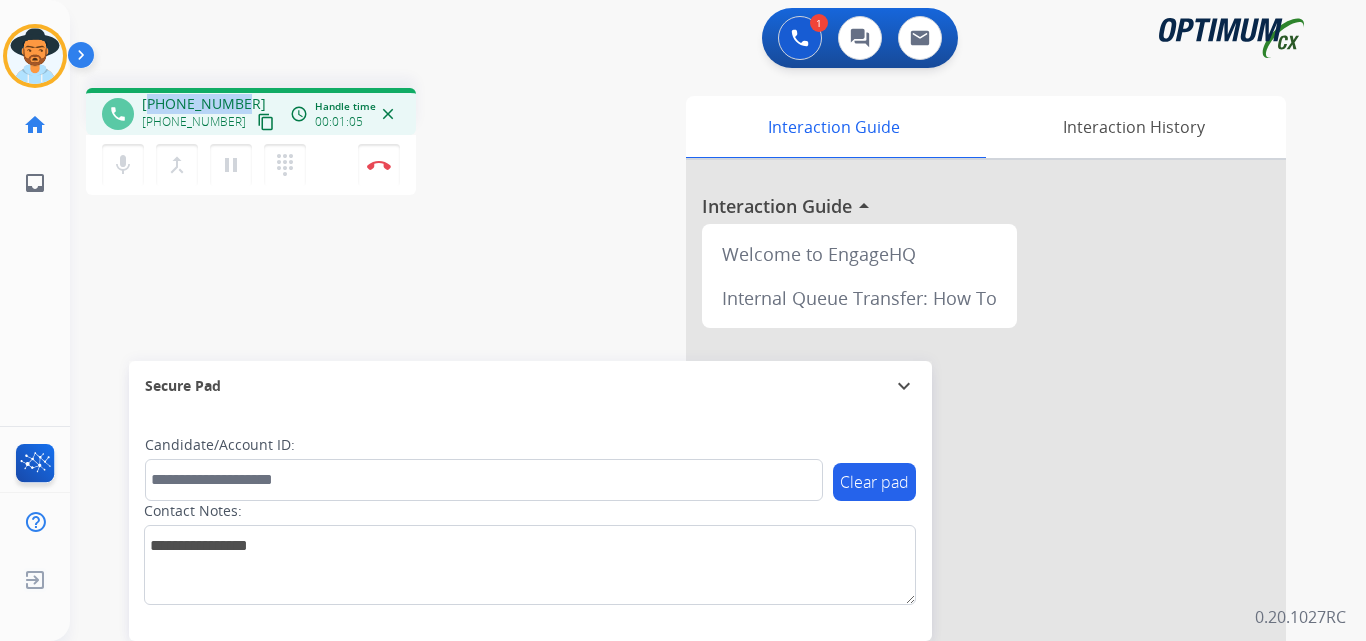 copy on "12162030086" 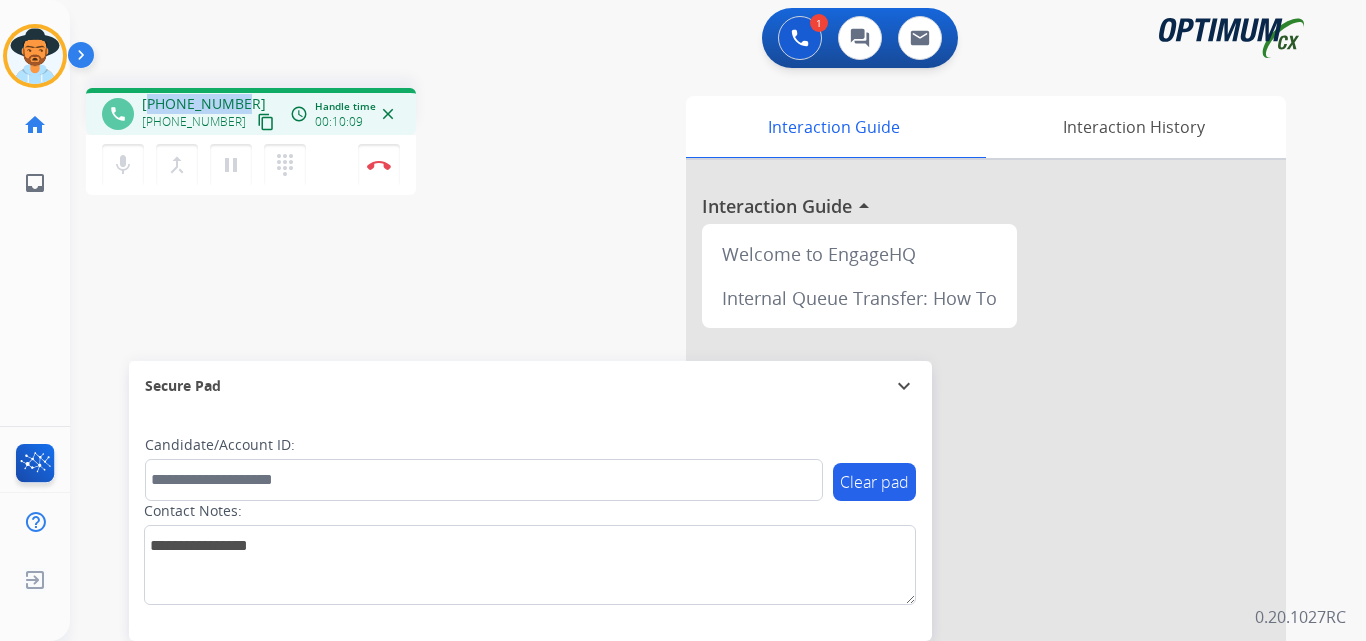 copy on "12162030086" 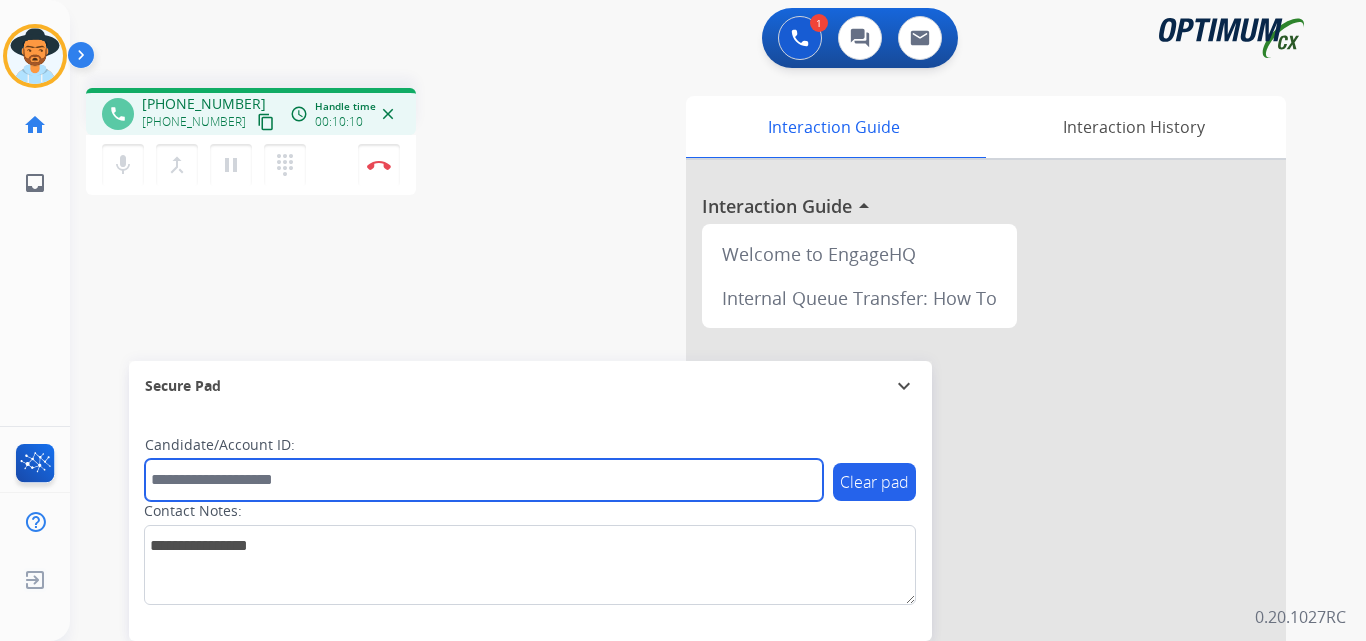 click at bounding box center (484, 480) 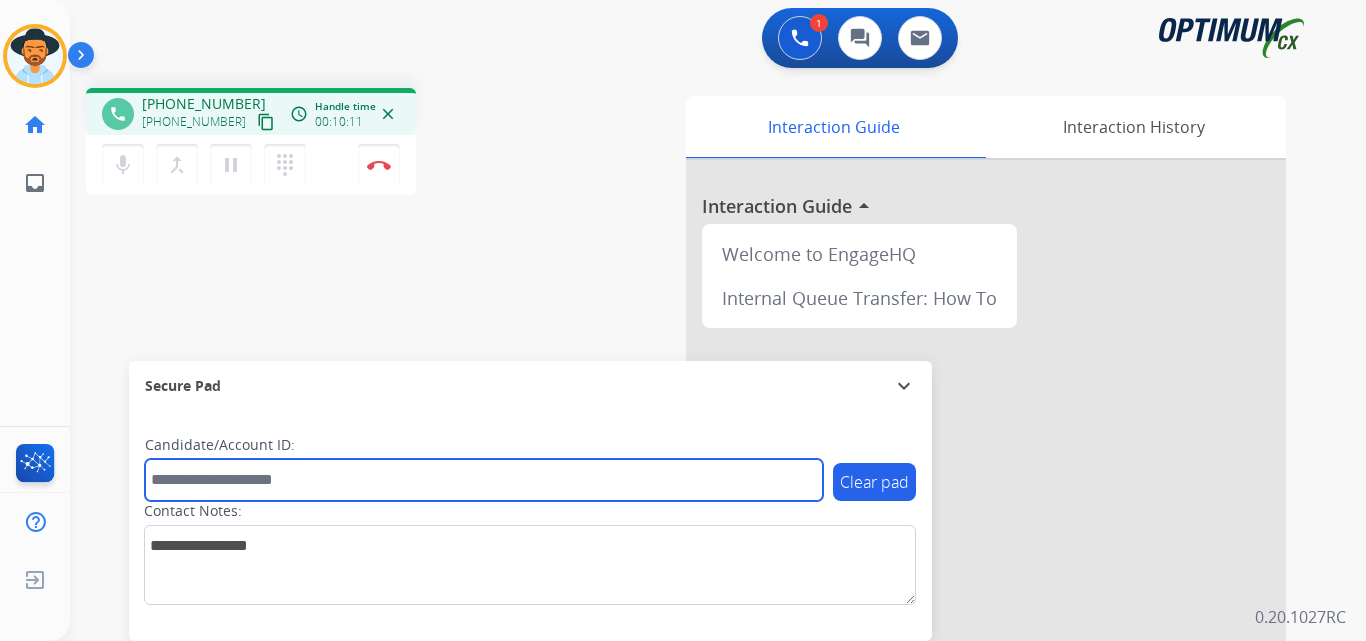 paste on "**********" 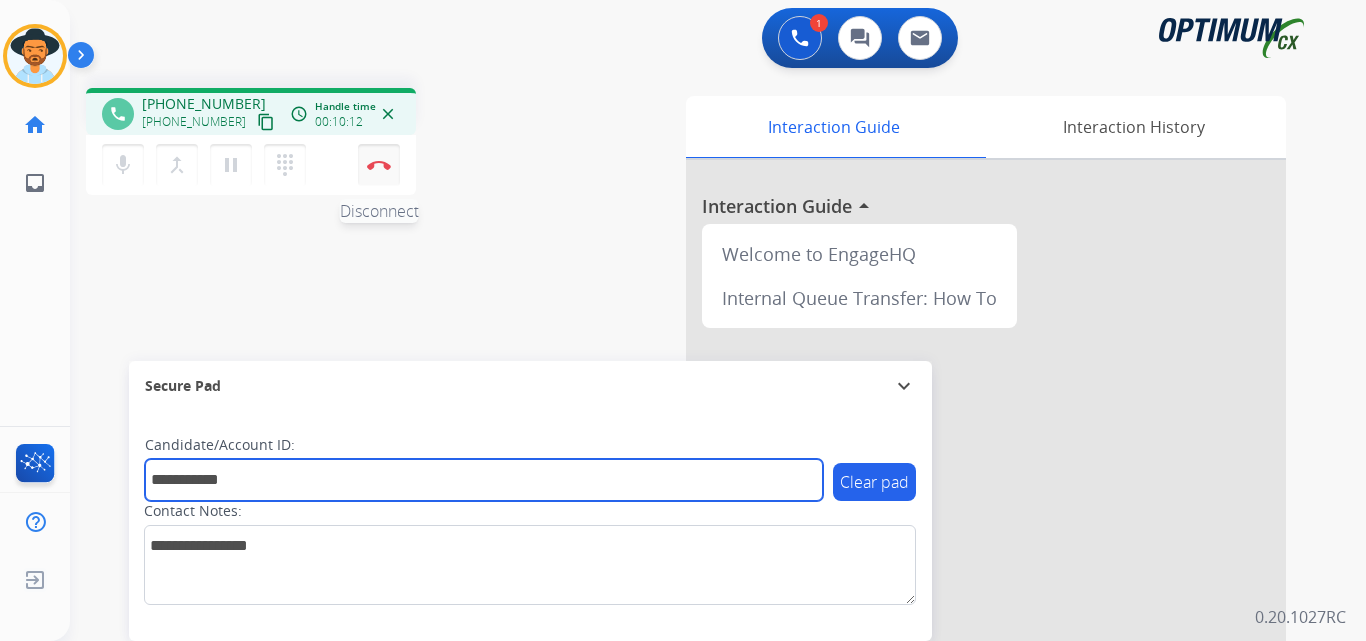type on "**********" 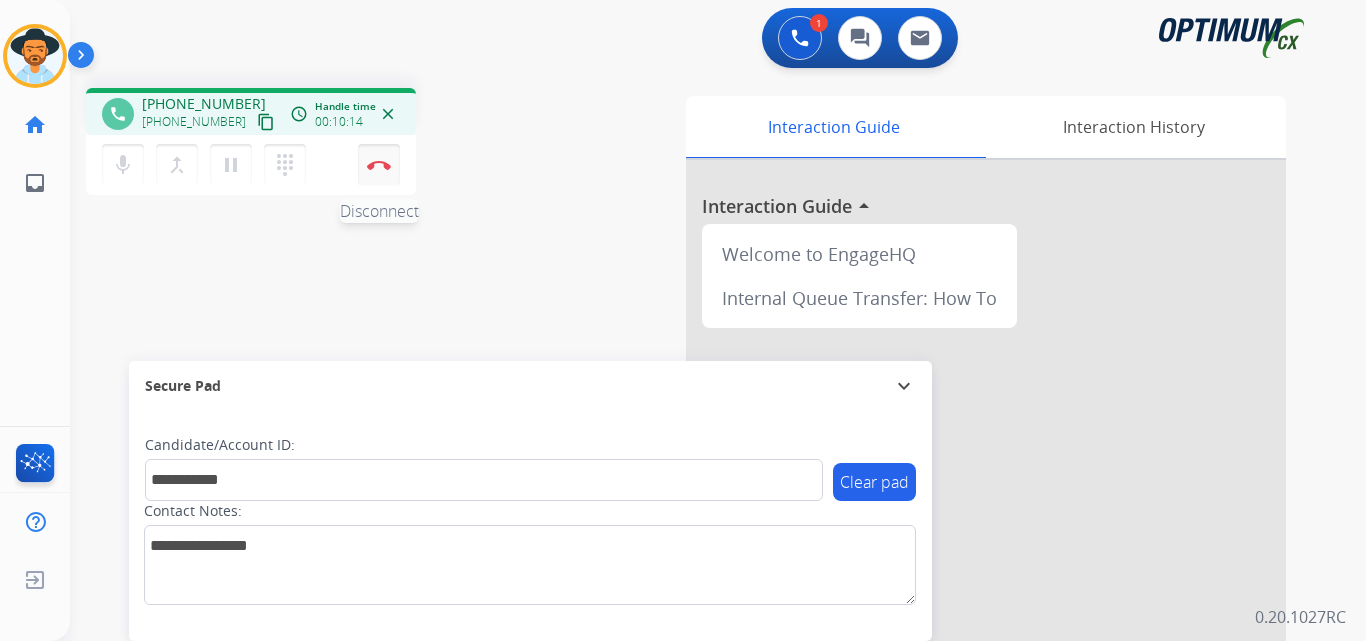 click at bounding box center [379, 165] 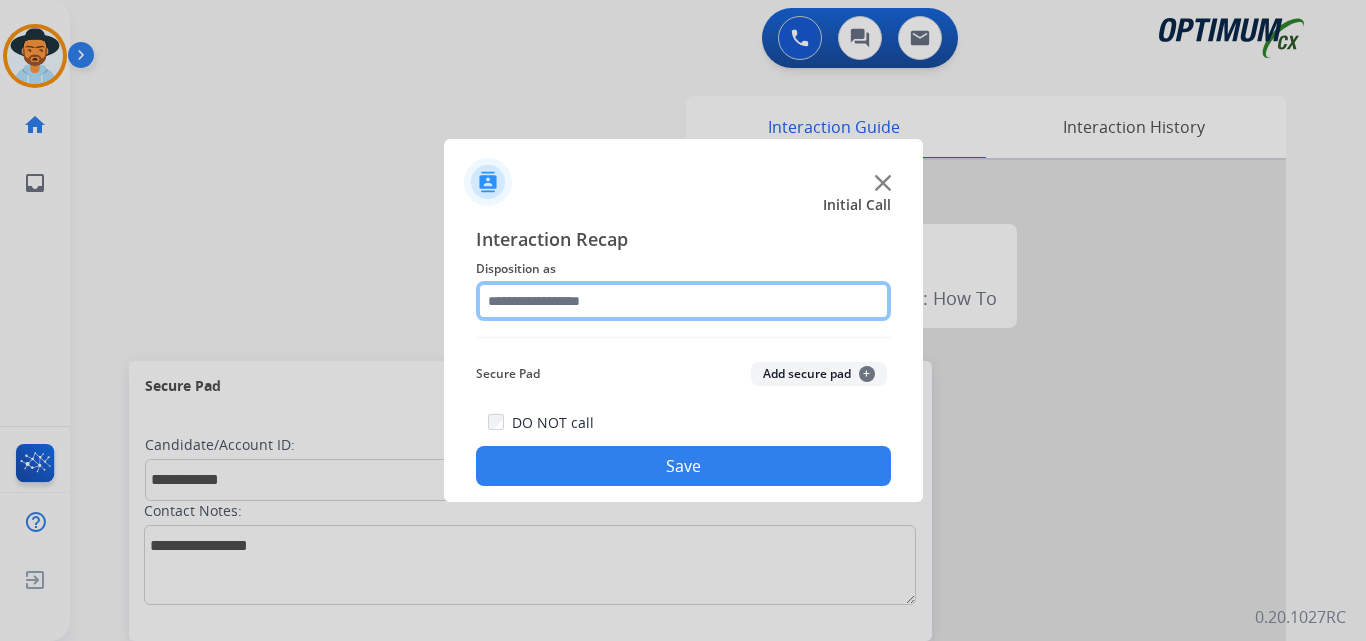 click 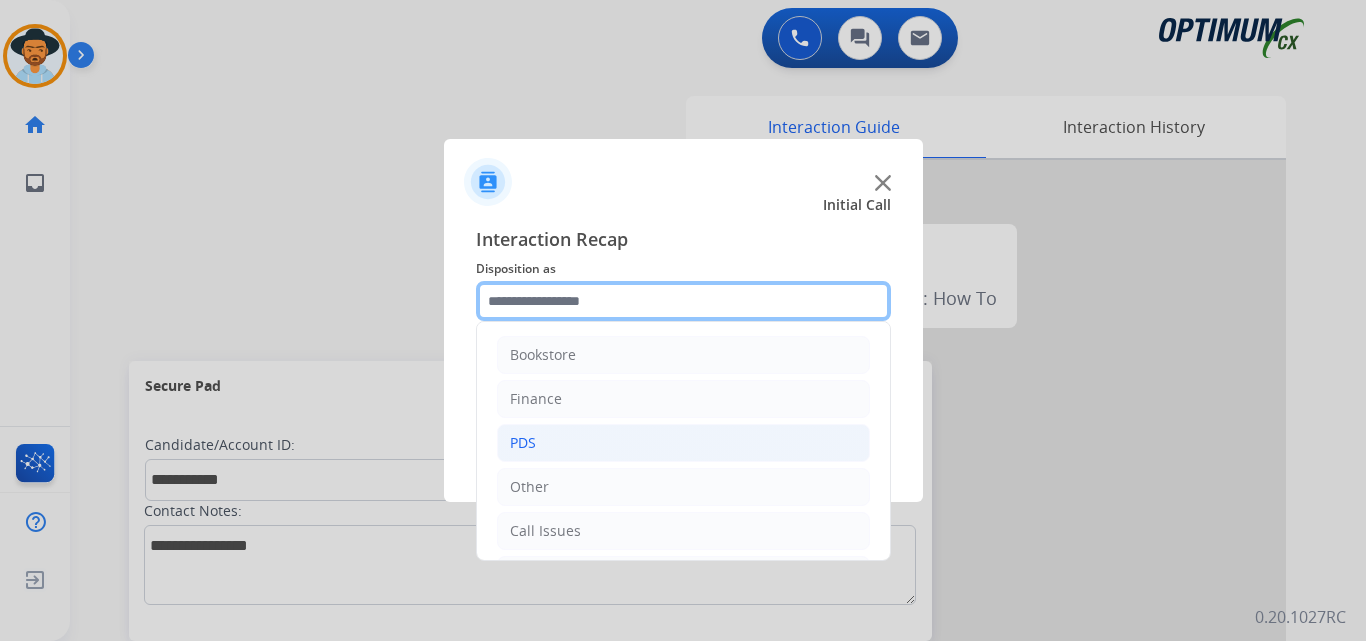 scroll, scrollTop: 136, scrollLeft: 0, axis: vertical 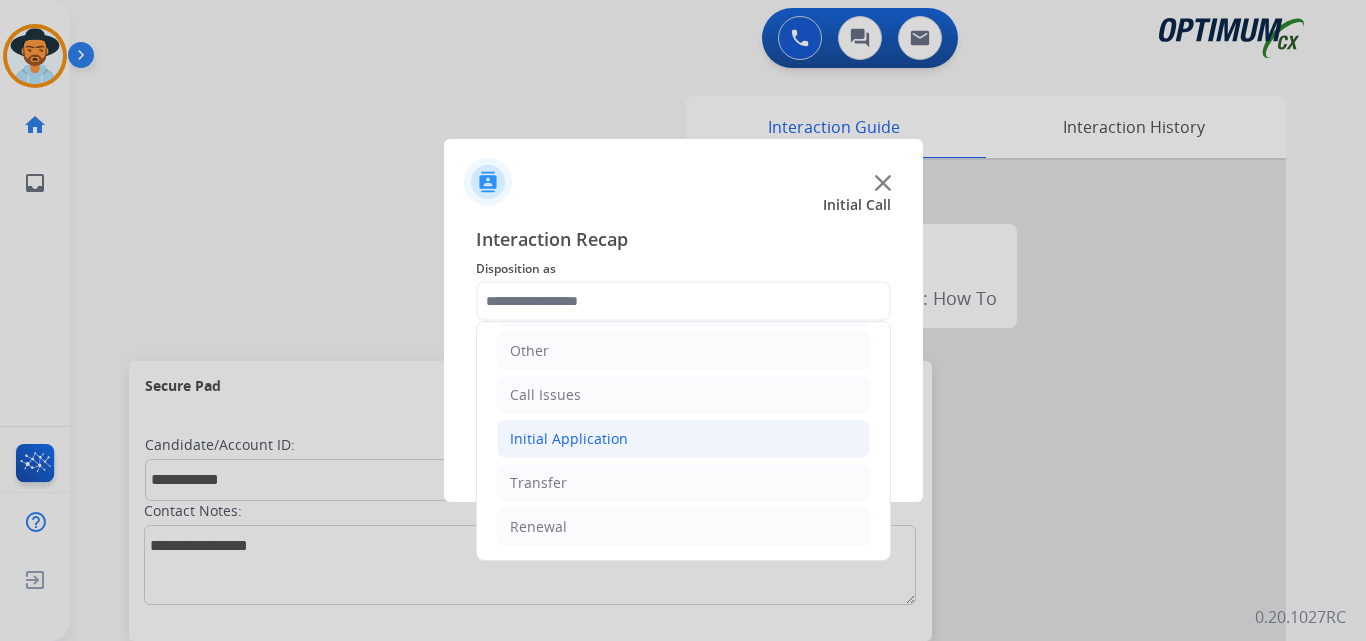 click on "Initial Application" 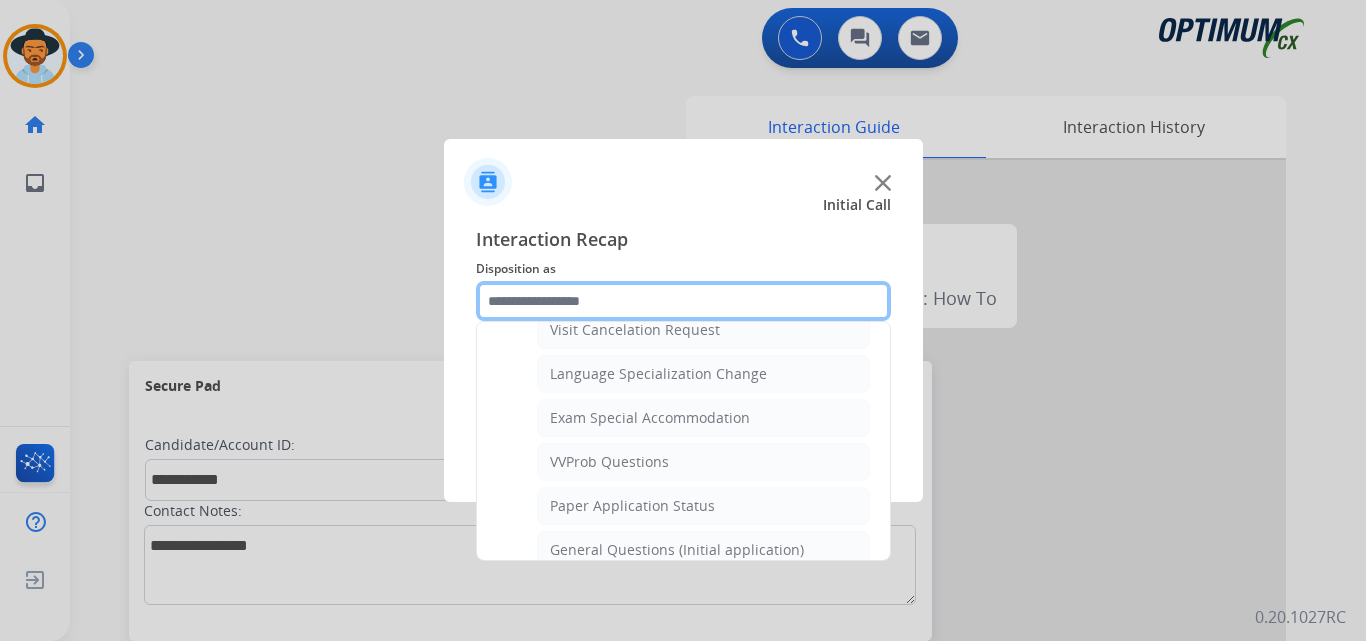 scroll, scrollTop: 1136, scrollLeft: 0, axis: vertical 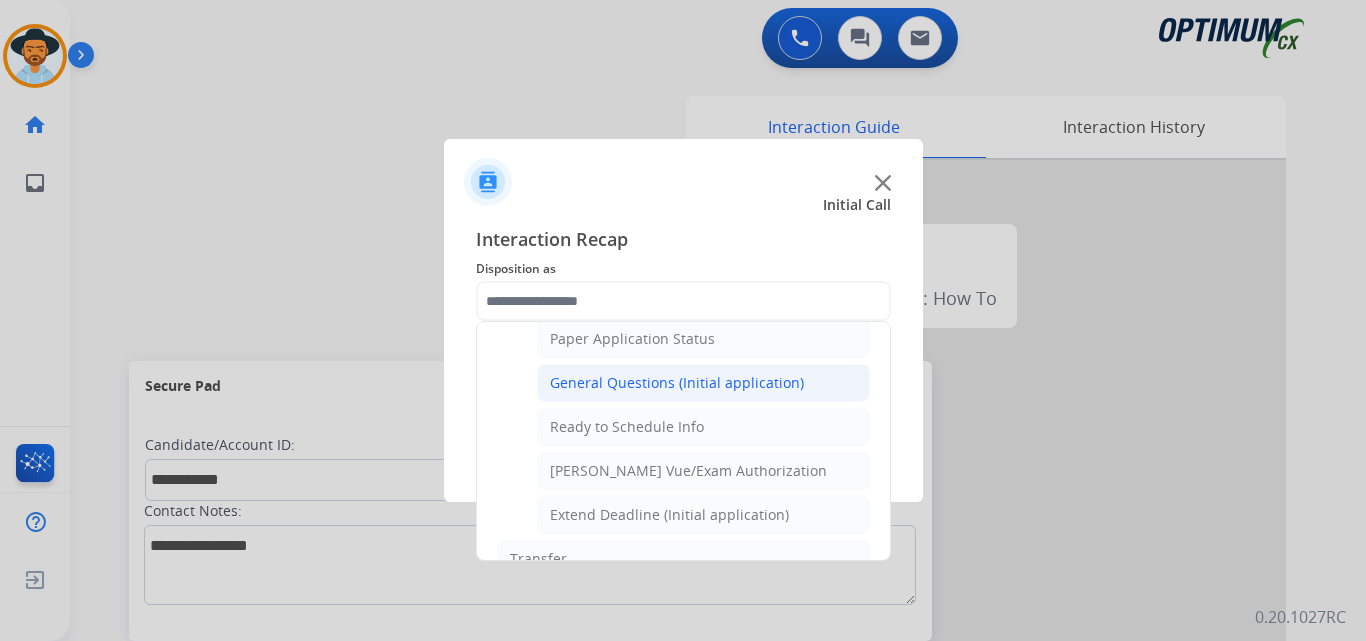 click on "General Questions (Initial application)" 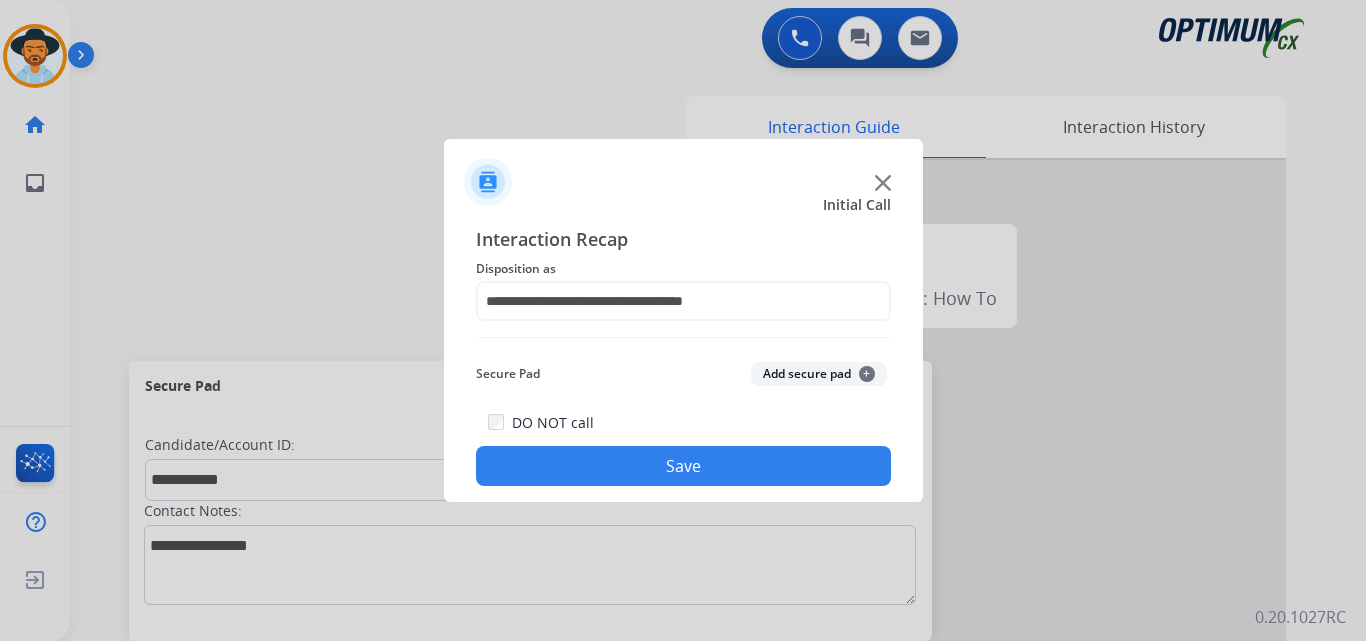 click on "Save" 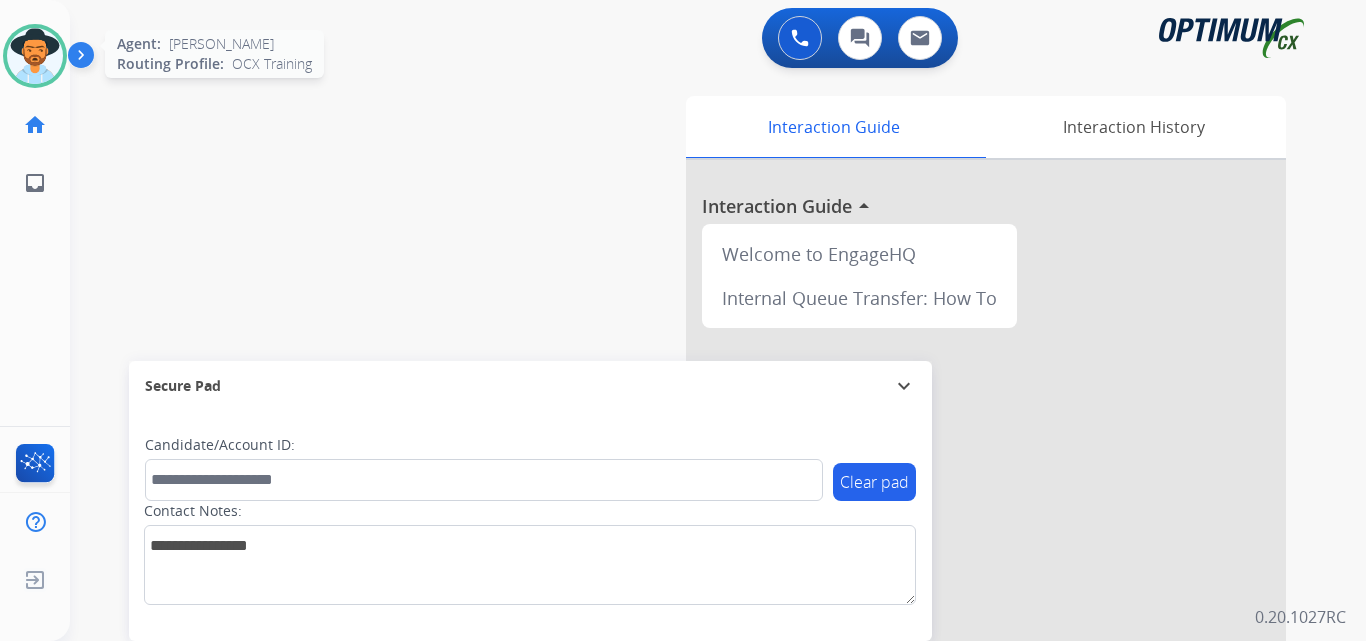 click at bounding box center [35, 56] 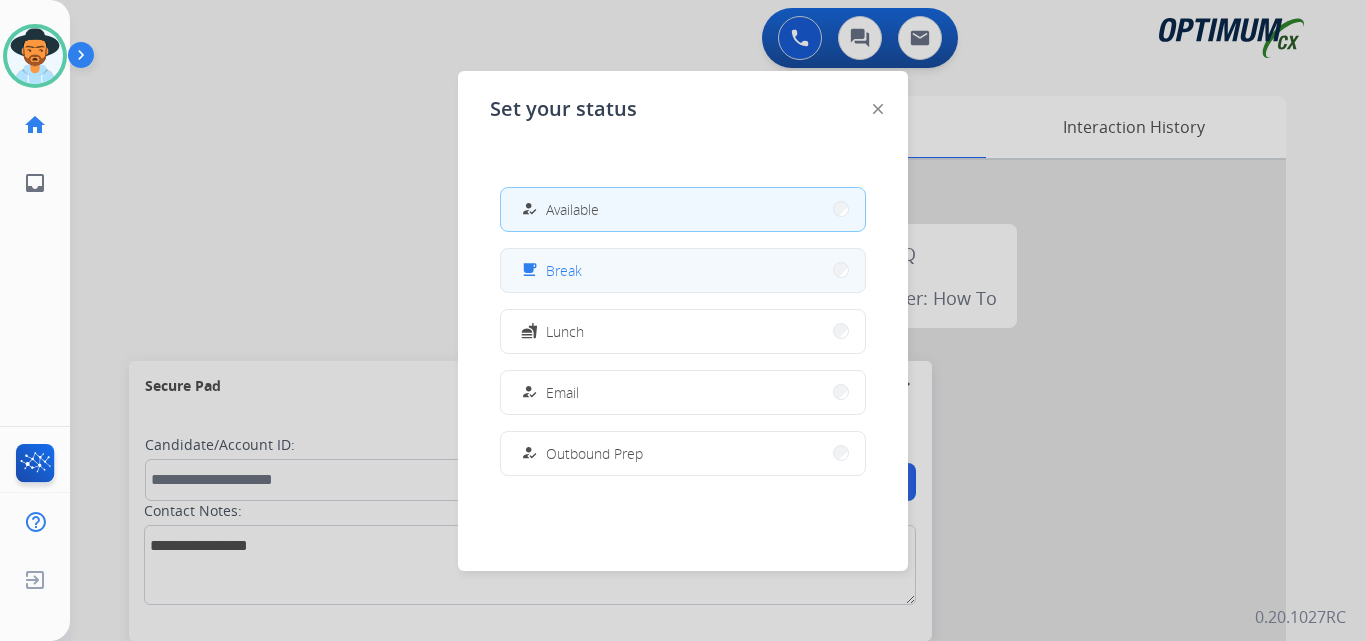 click on "free_breakfast Break" at bounding box center [683, 270] 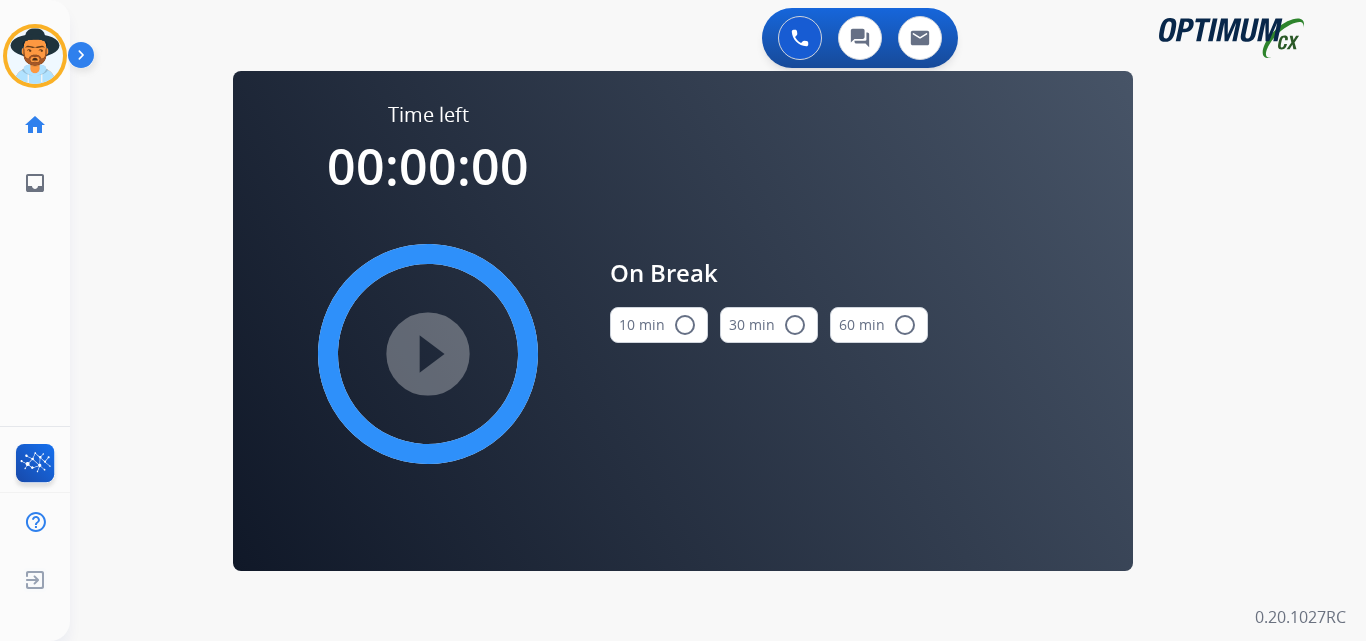 click on "10 min  radio_button_unchecked" at bounding box center [659, 325] 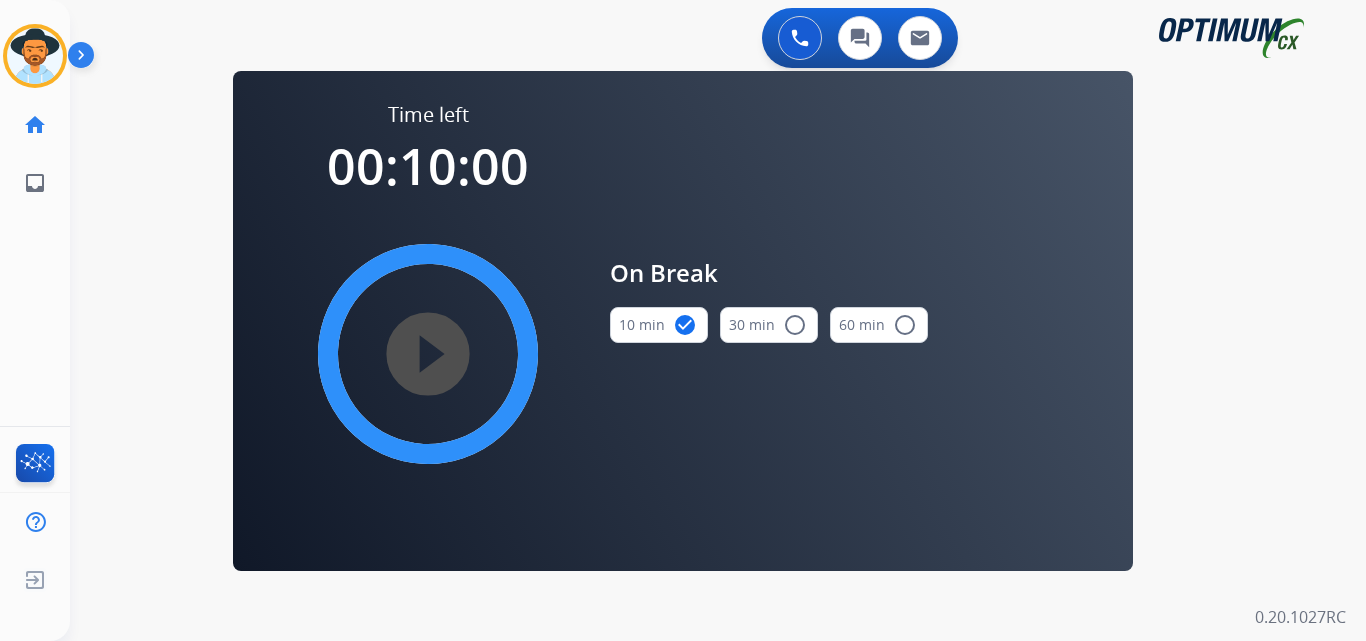 click on "play_circle_filled" at bounding box center [428, 354] 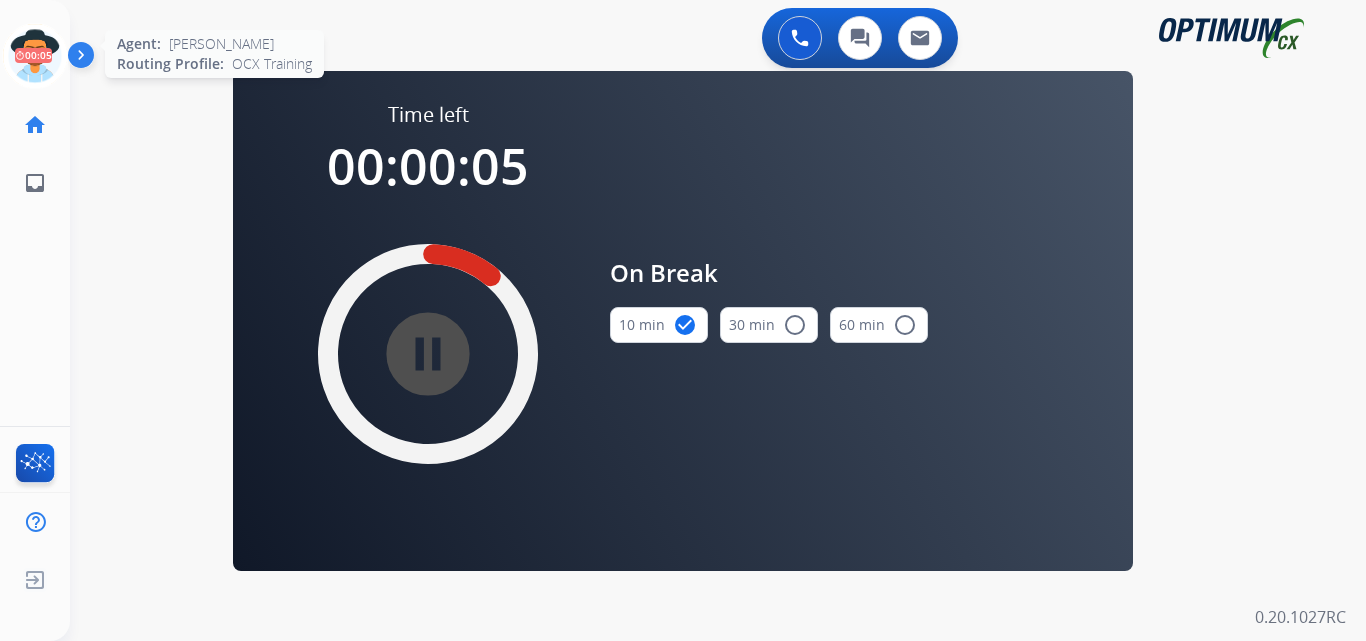 drag, startPoint x: 36, startPoint y: 55, endPoint x: 55, endPoint y: 57, distance: 19.104973 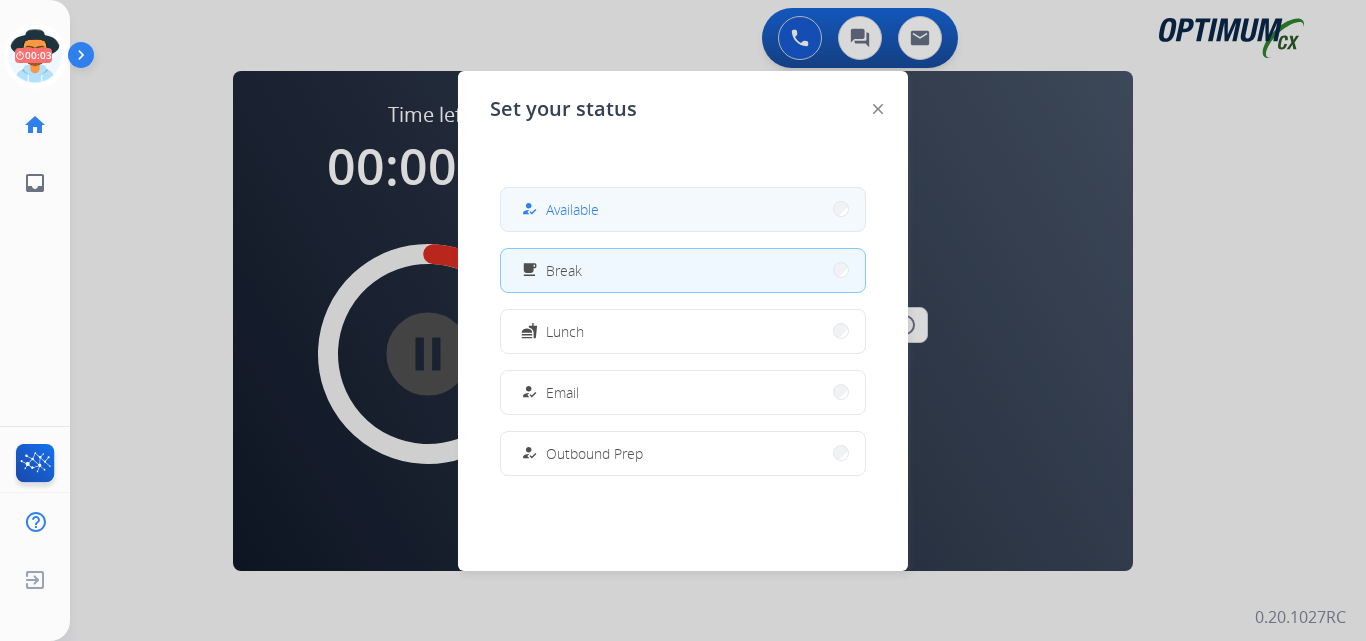 click on "how_to_reg Available" at bounding box center [683, 209] 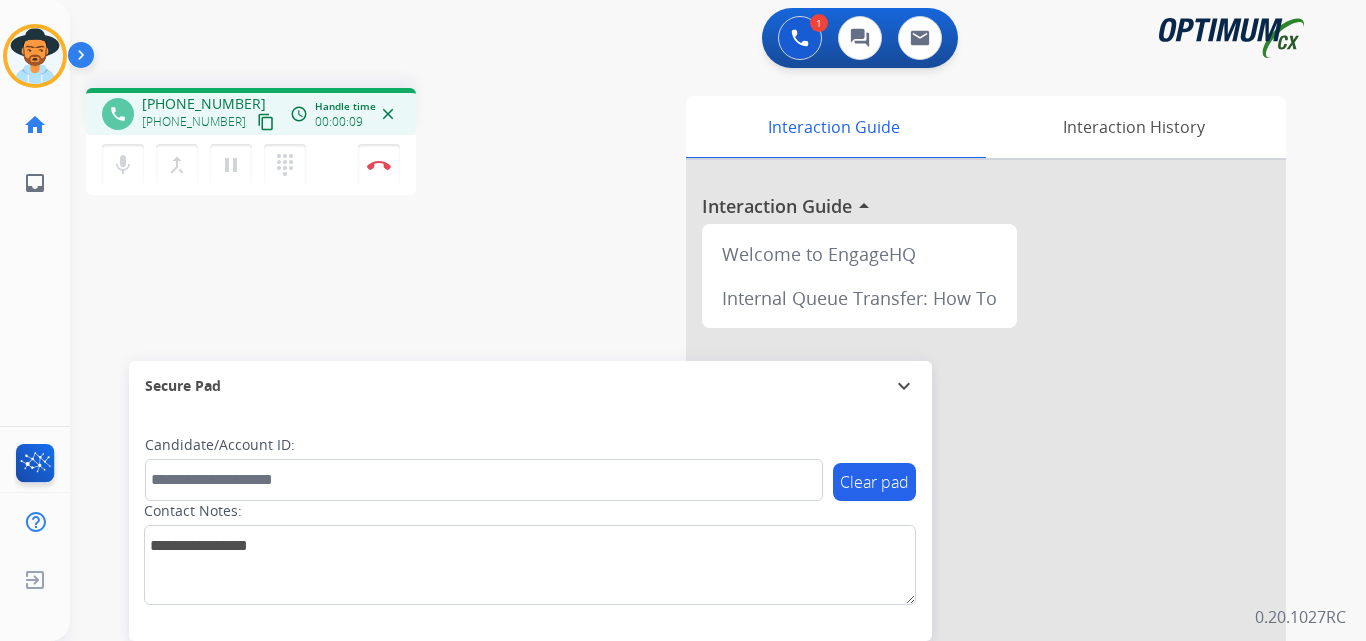 click on "[PHONE_NUMBER]" at bounding box center (204, 104) 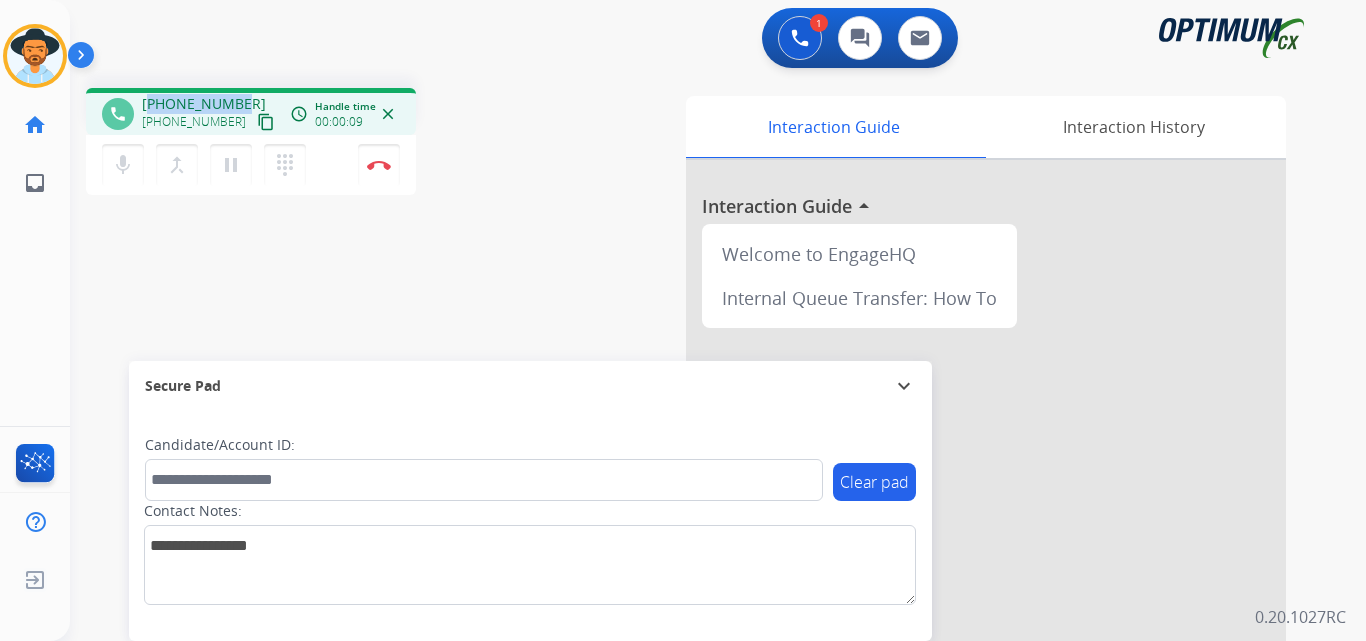 click on "[PHONE_NUMBER]" at bounding box center [204, 104] 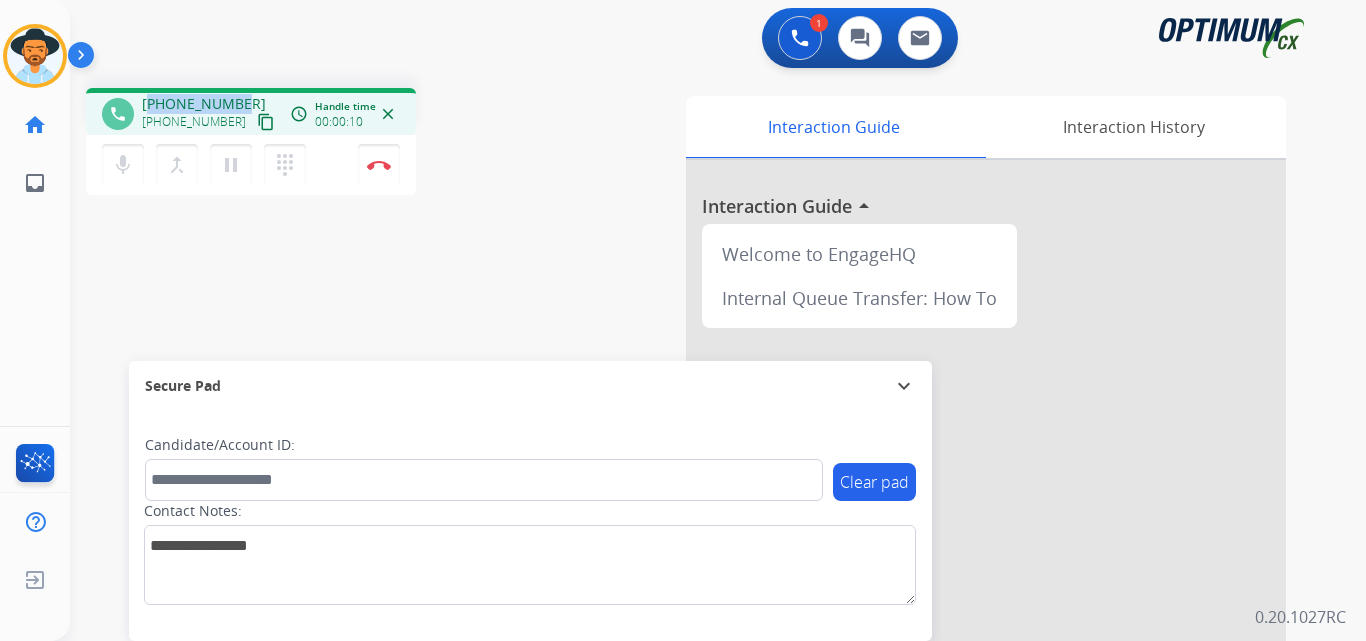 copy on "16318827324" 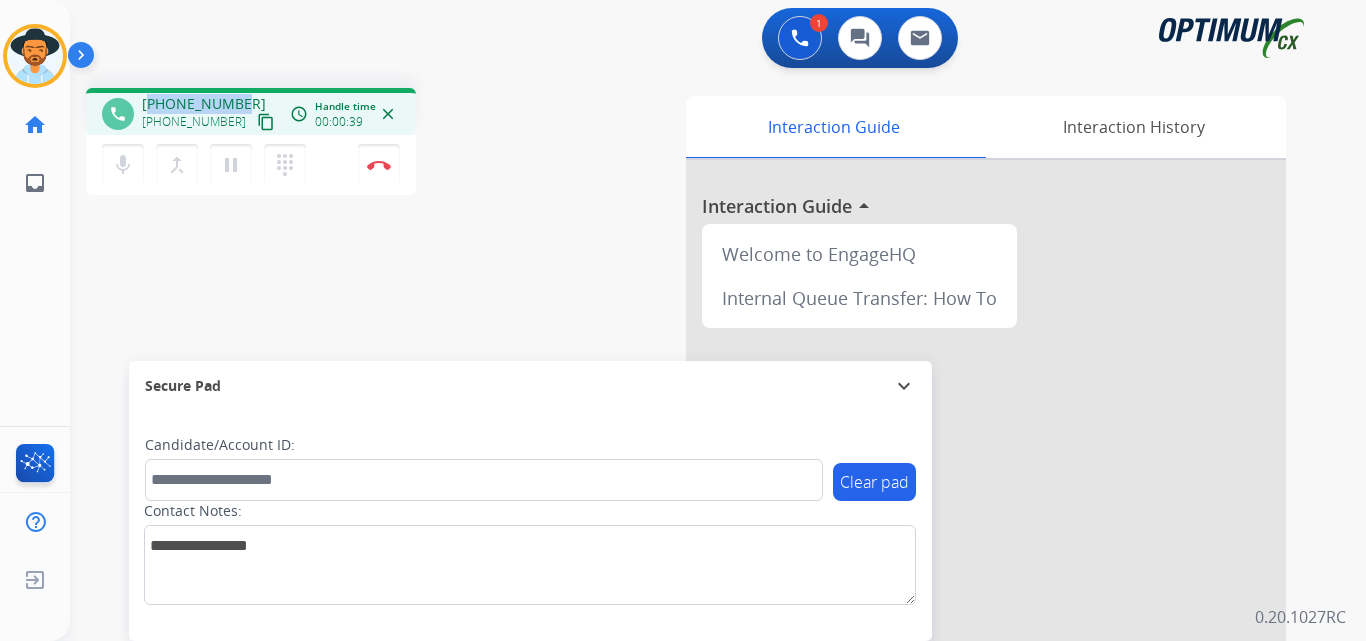 click on "[PHONE_NUMBER]" at bounding box center (204, 104) 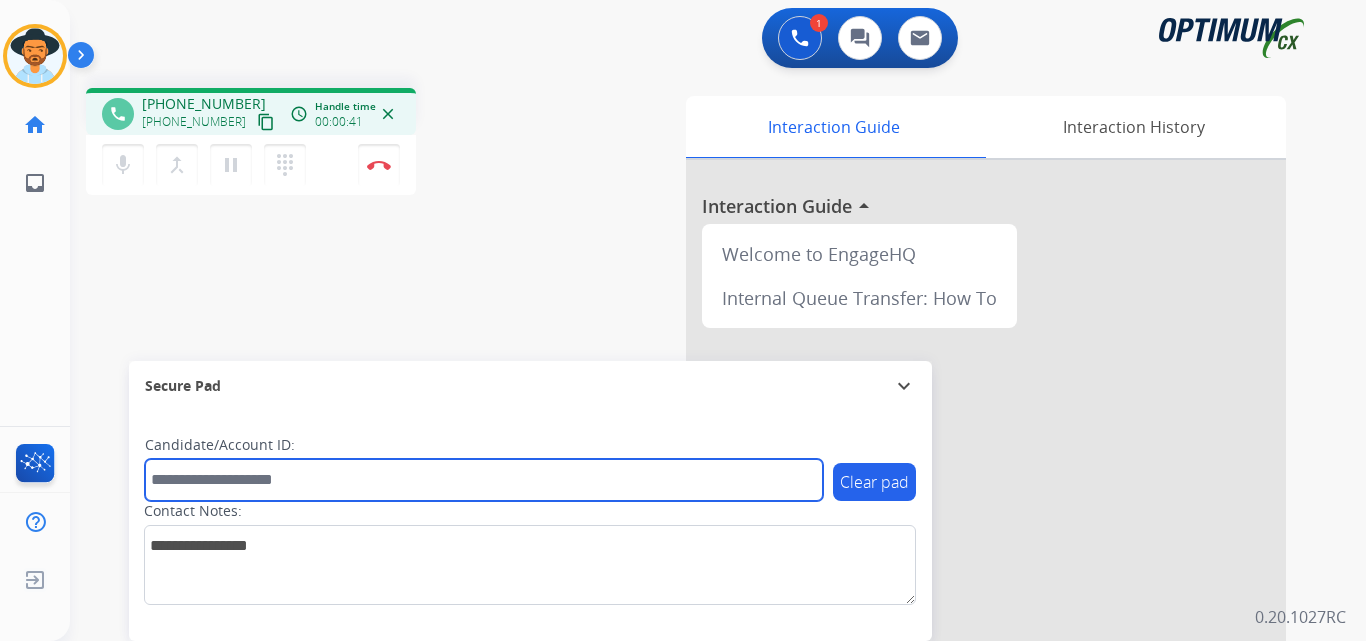click at bounding box center (484, 480) 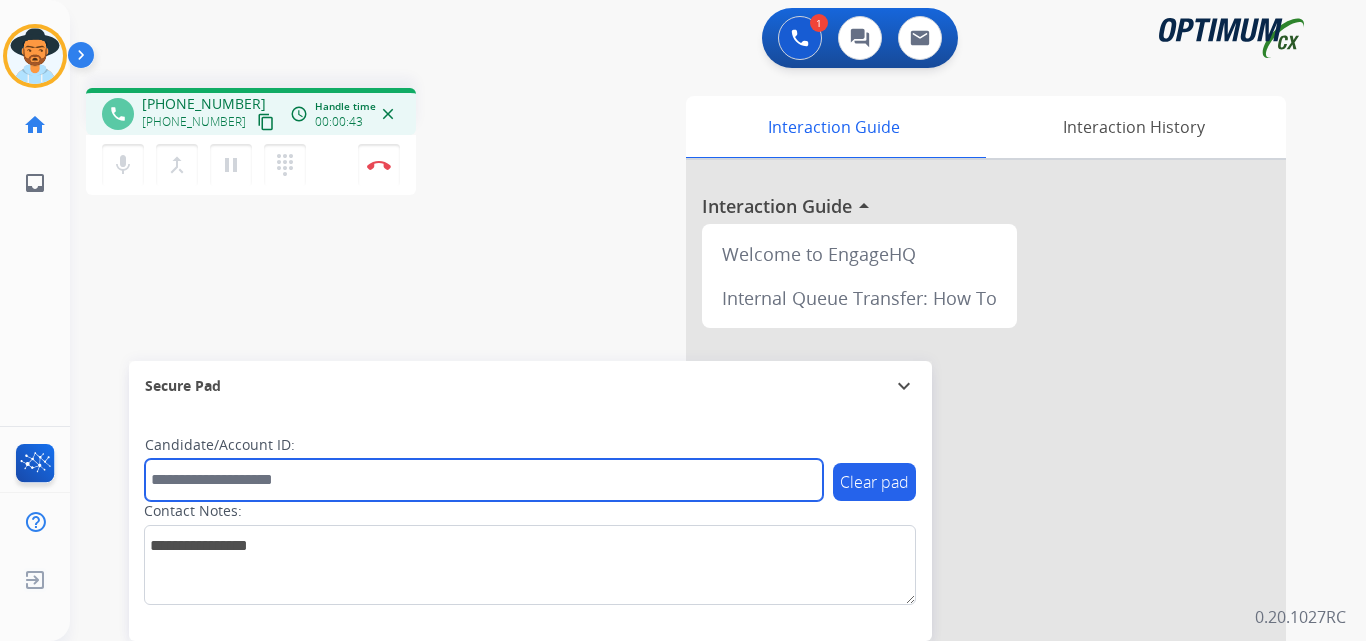 paste on "**********" 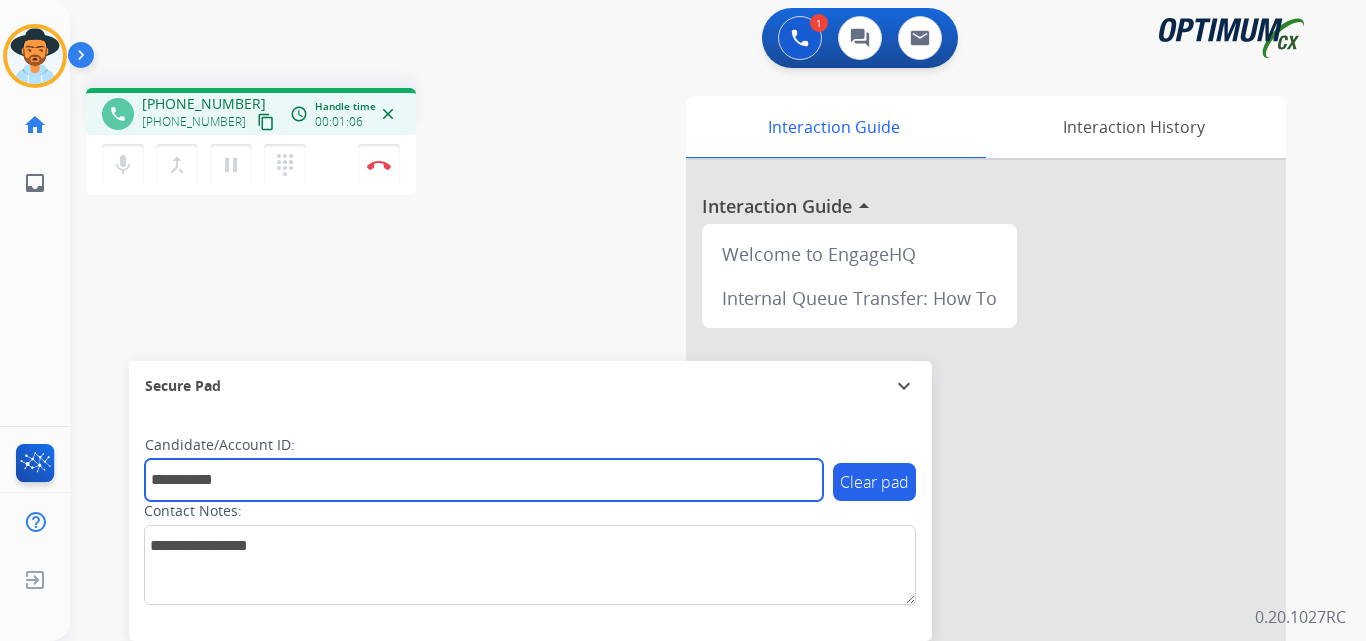 type on "**********" 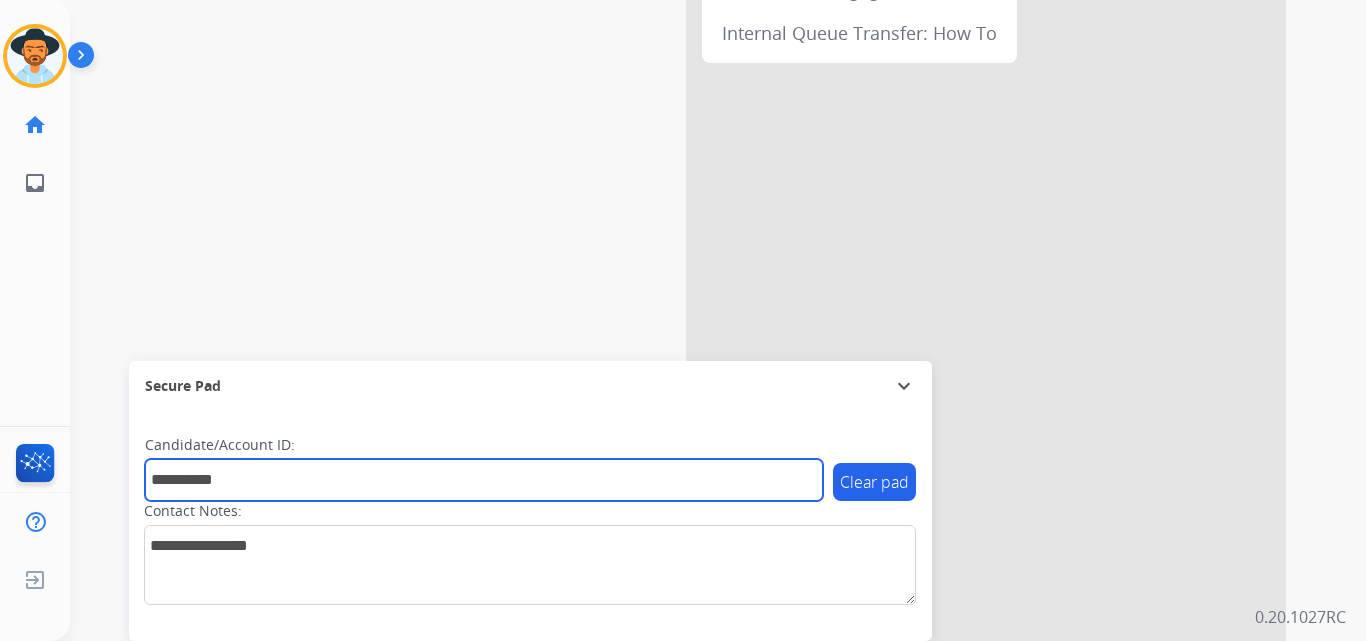 scroll, scrollTop: 0, scrollLeft: 0, axis: both 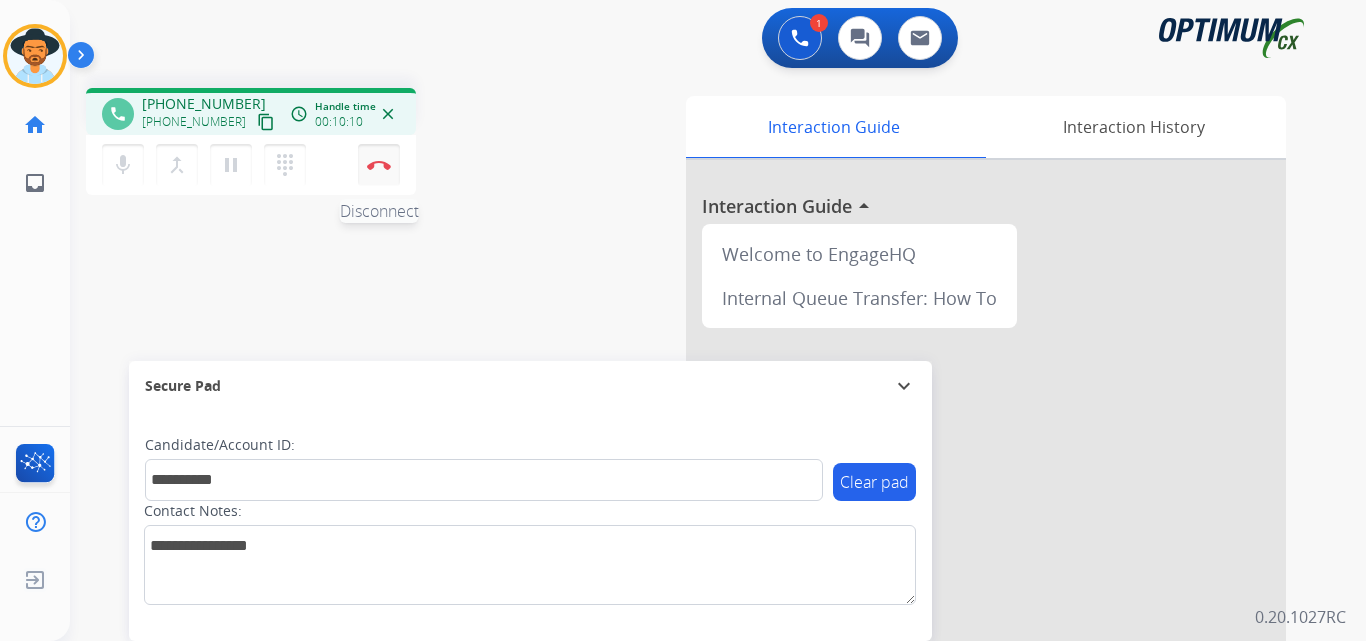 click at bounding box center (379, 165) 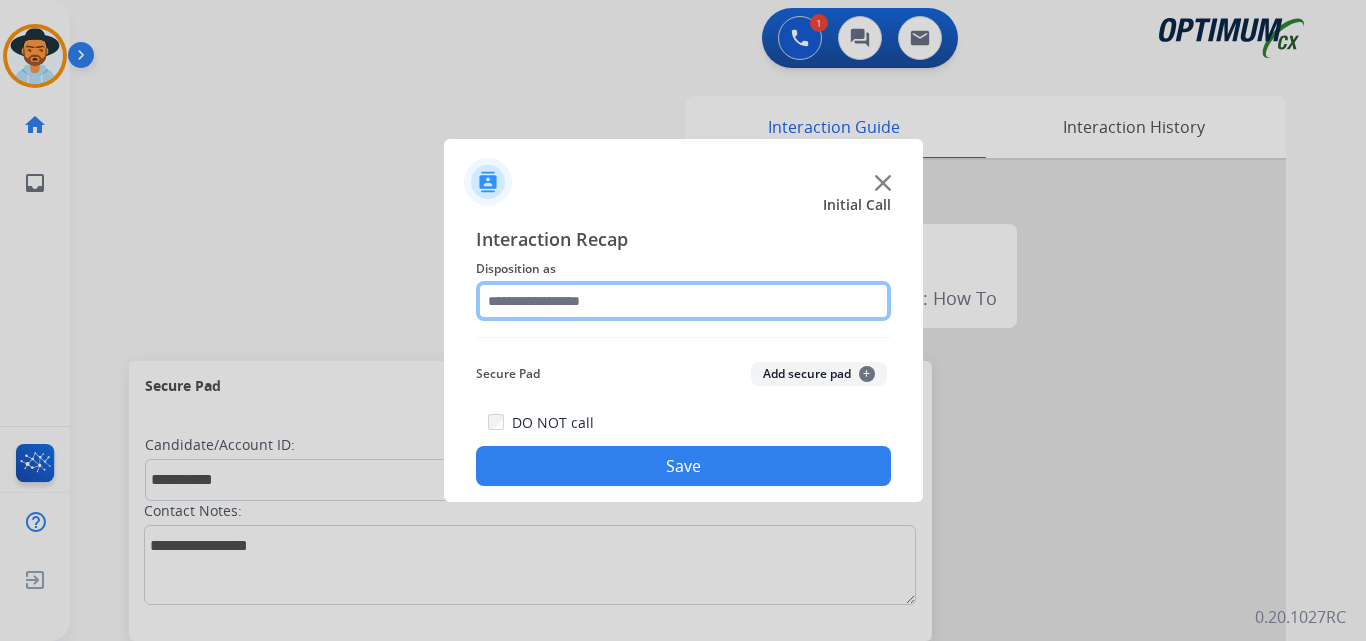click 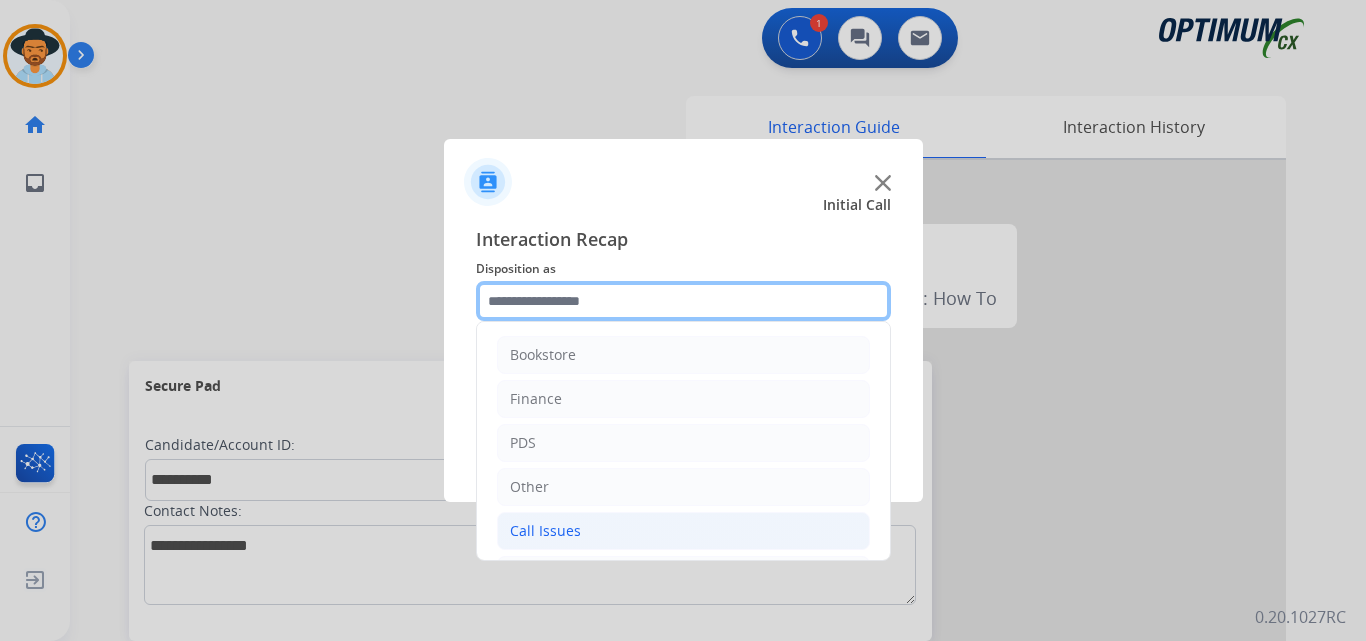 scroll, scrollTop: 136, scrollLeft: 0, axis: vertical 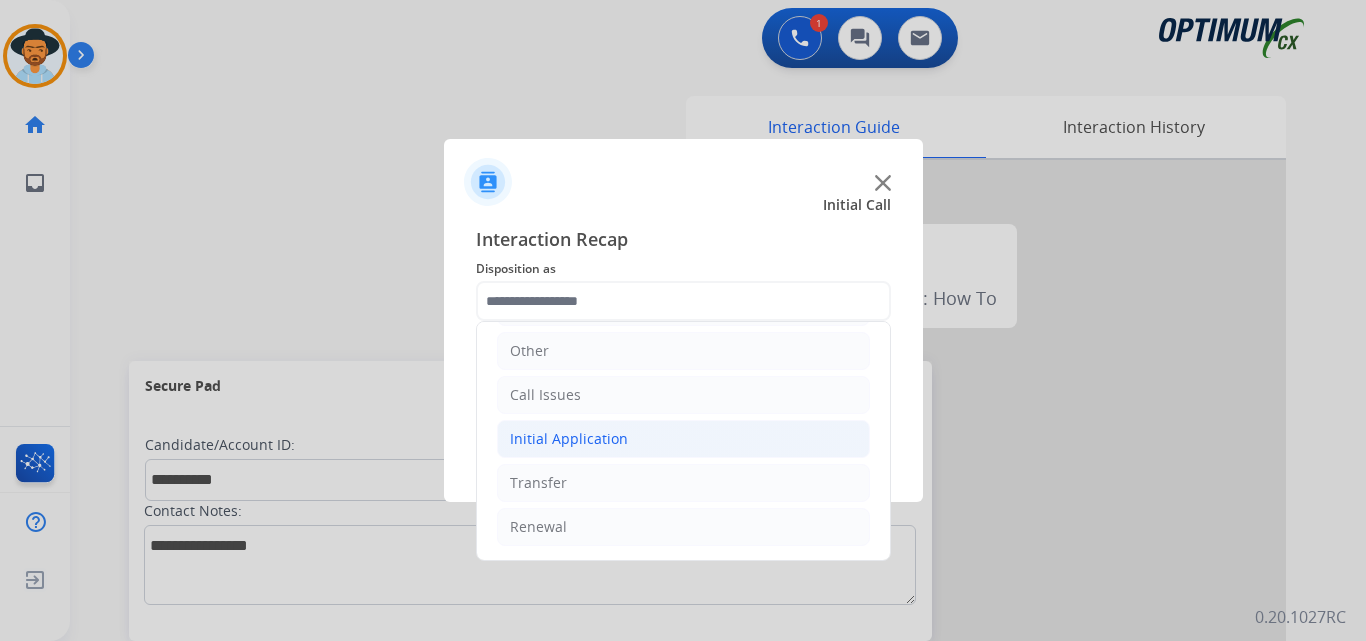 click on "Initial Application" 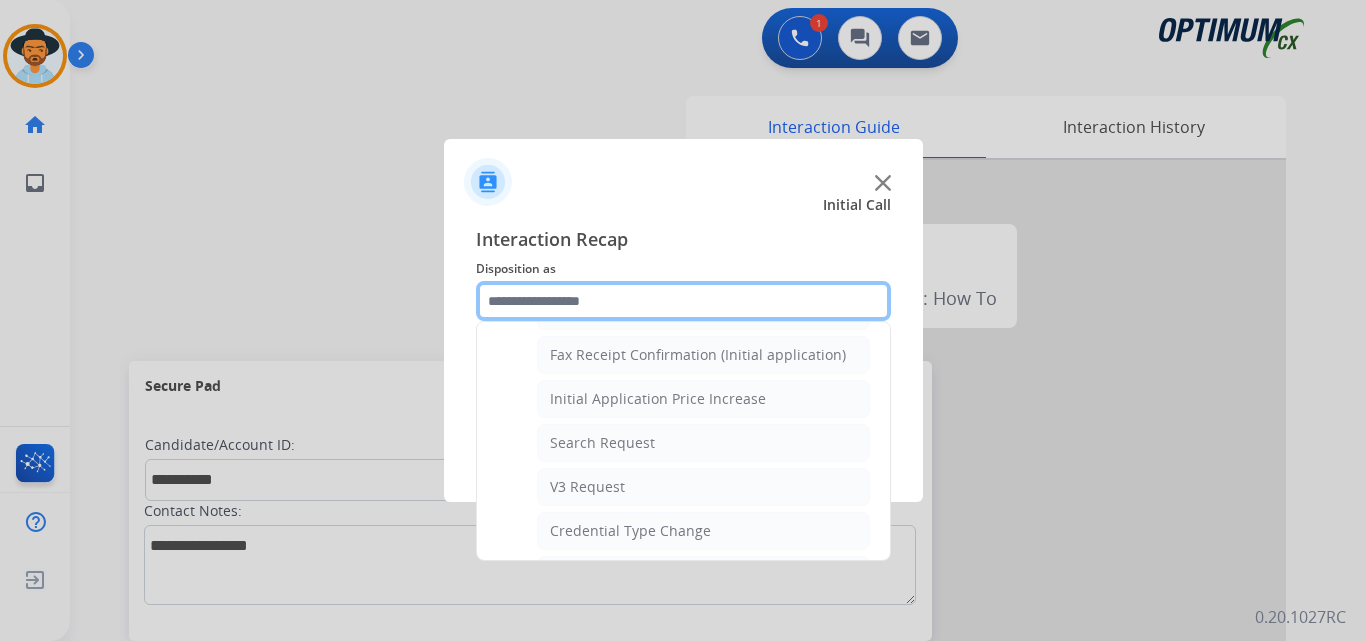 scroll, scrollTop: 1136, scrollLeft: 0, axis: vertical 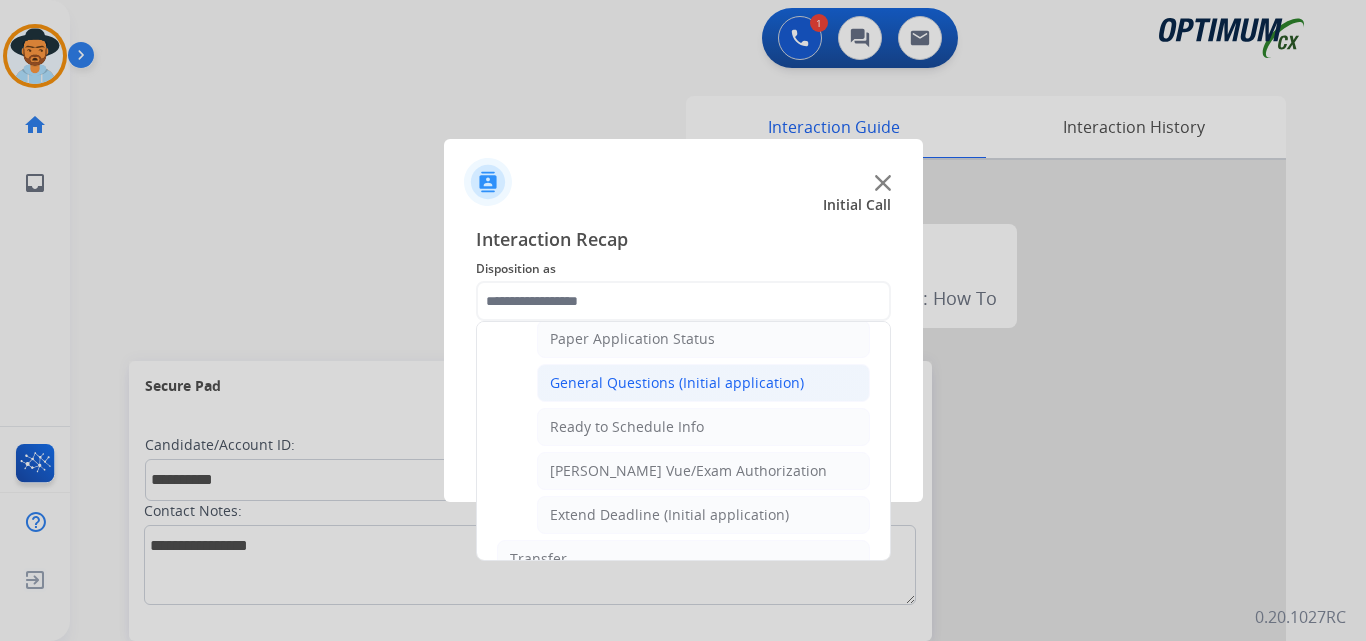 click on "General Questions (Initial application)" 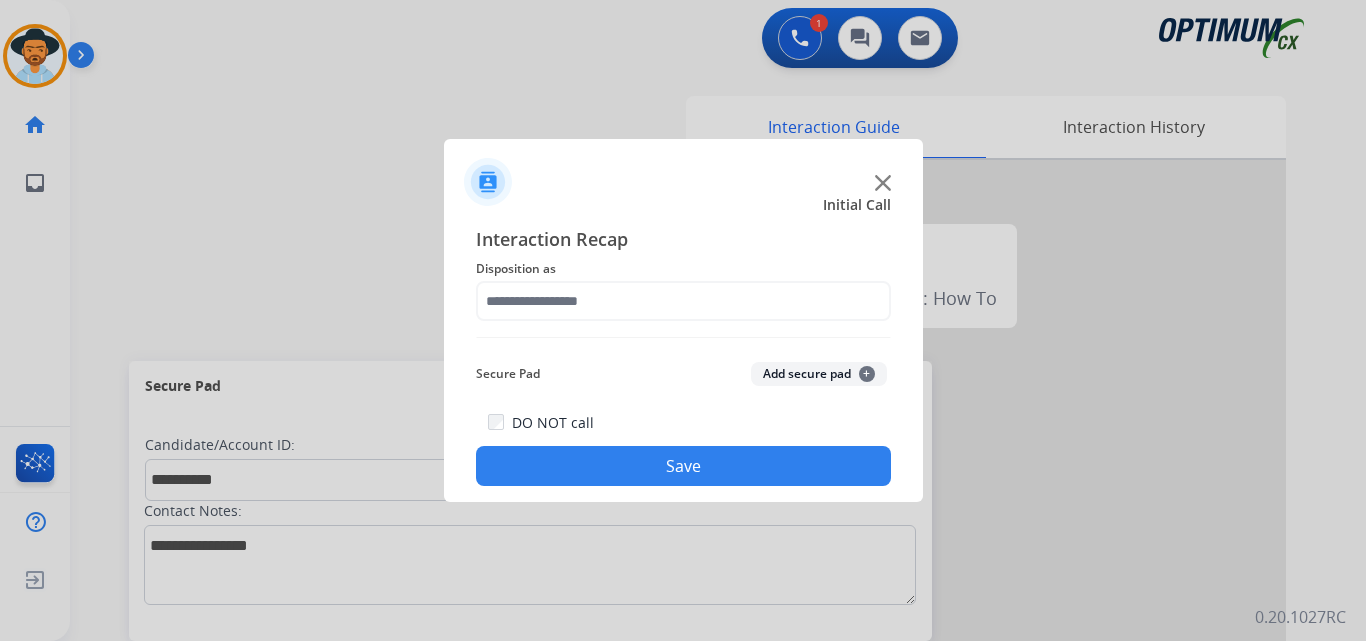 type on "**********" 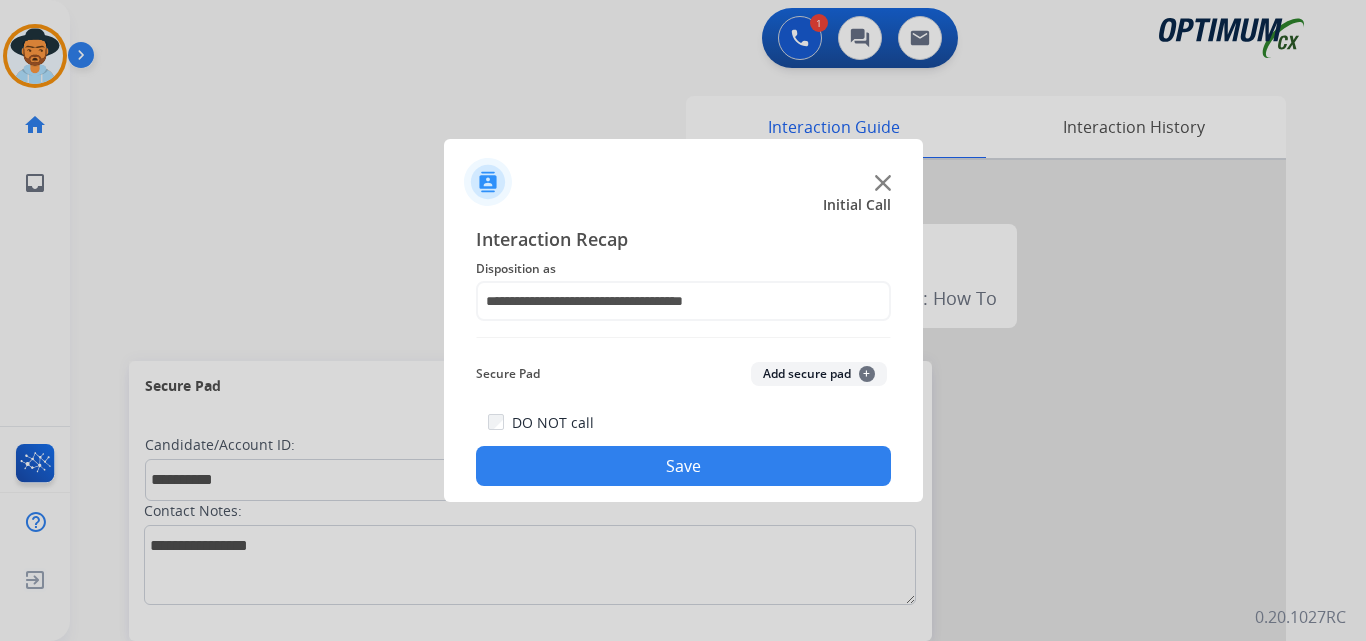 click on "Save" 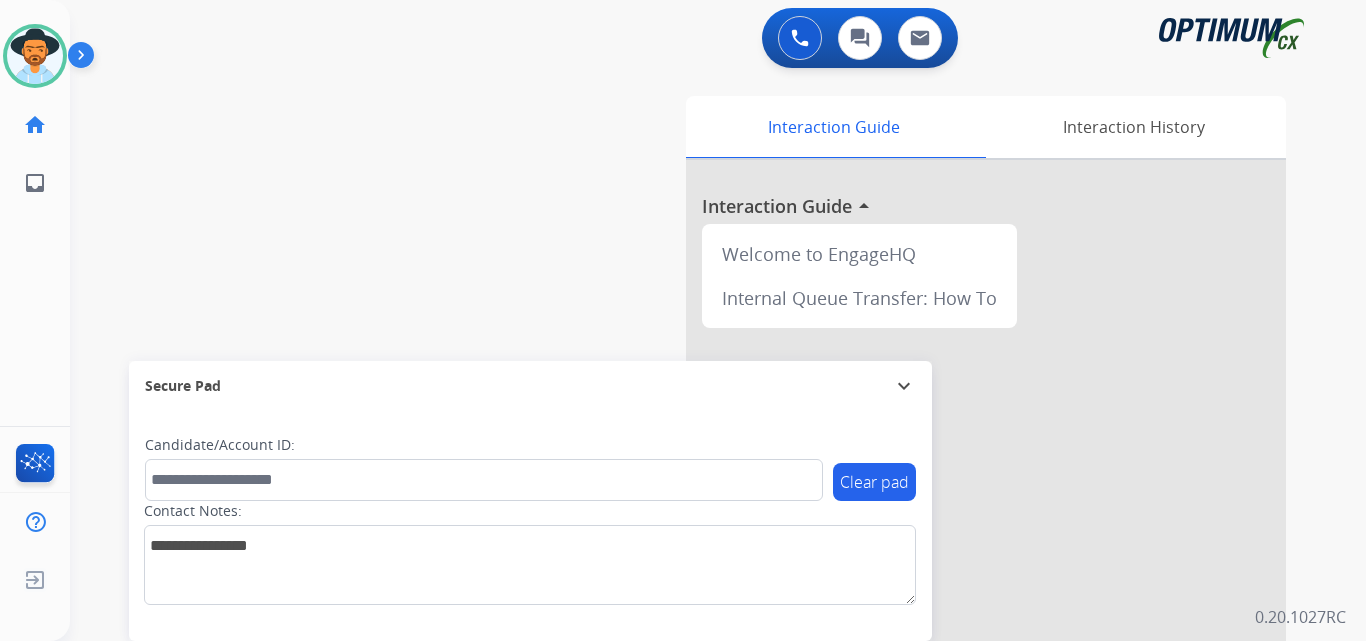 click on "swap_horiz Break voice bridge close_fullscreen Connect 3-Way Call merge_type Separate 3-Way Call  Interaction Guide   Interaction History  Interaction Guide arrow_drop_up  Welcome to EngageHQ   Internal Queue Transfer: How To  Secure Pad expand_more Clear pad Candidate/Account ID: Contact Notes:" at bounding box center [694, 489] 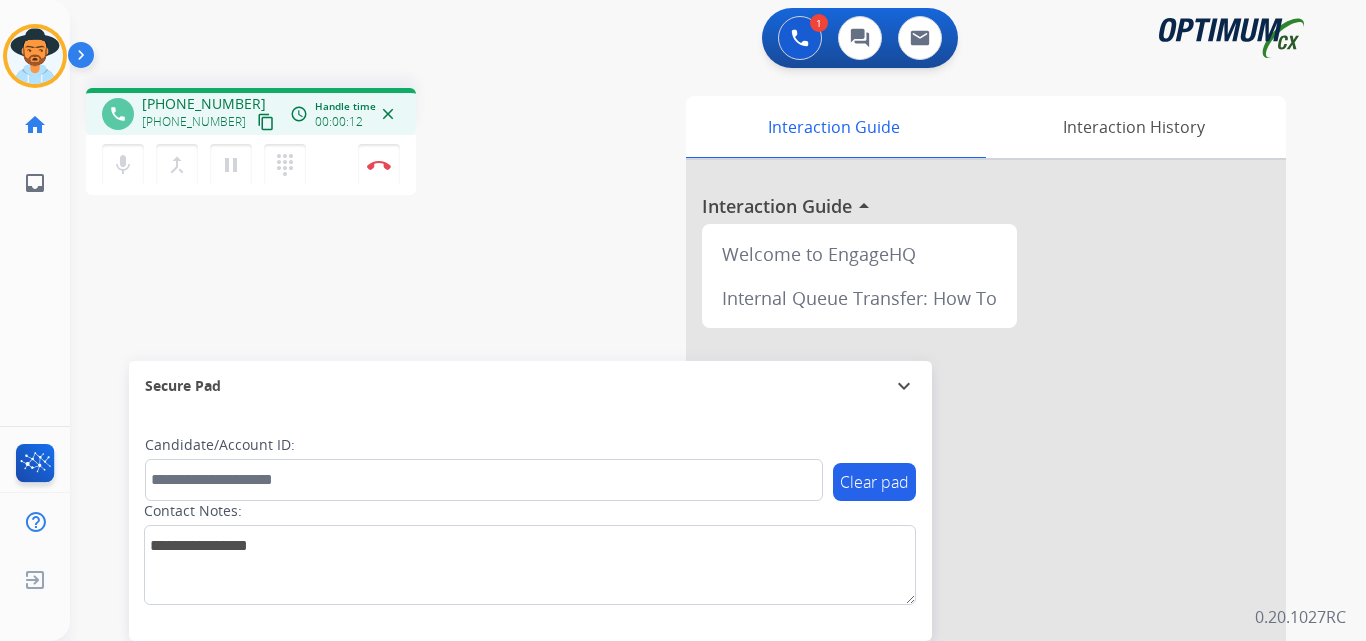 click on "[PHONE_NUMBER]" at bounding box center (204, 104) 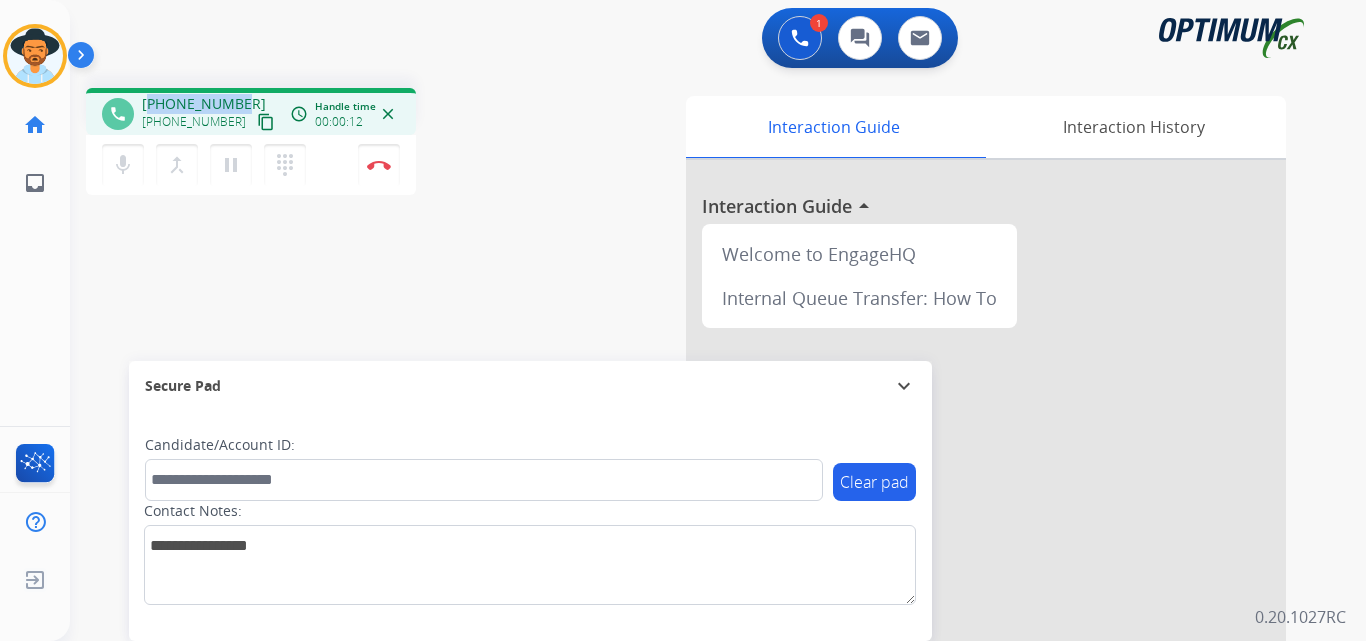 click on "[PHONE_NUMBER]" at bounding box center [204, 104] 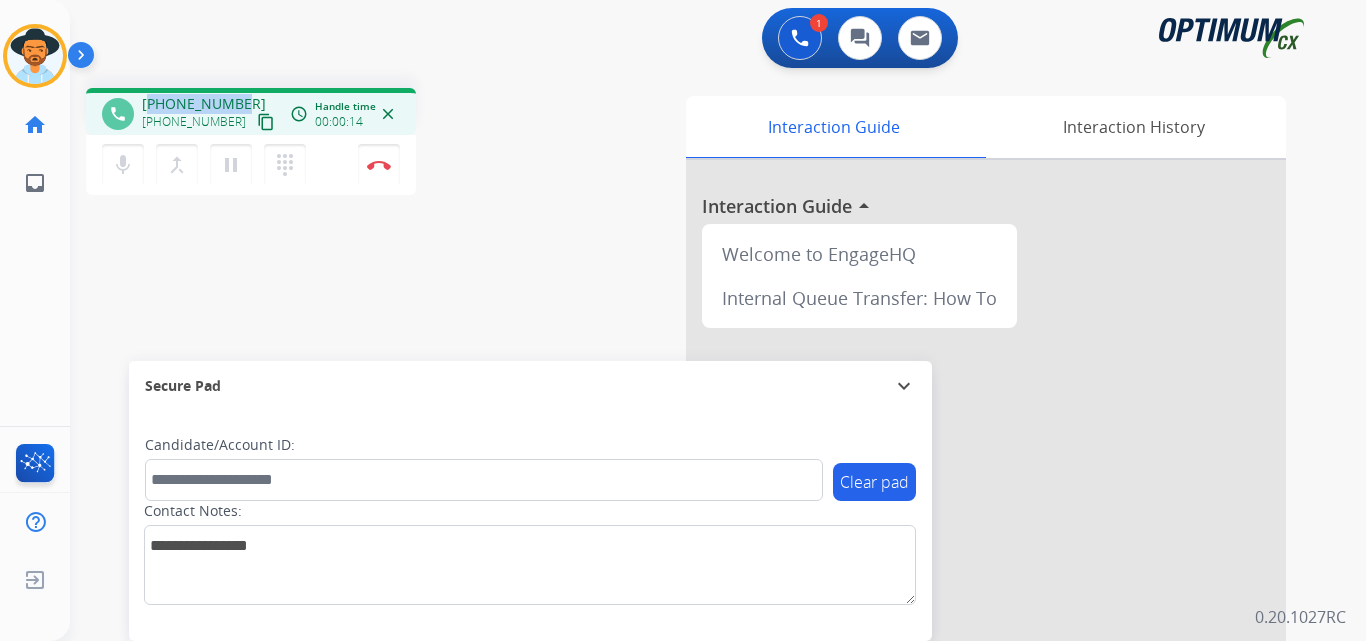 copy on "19176261259" 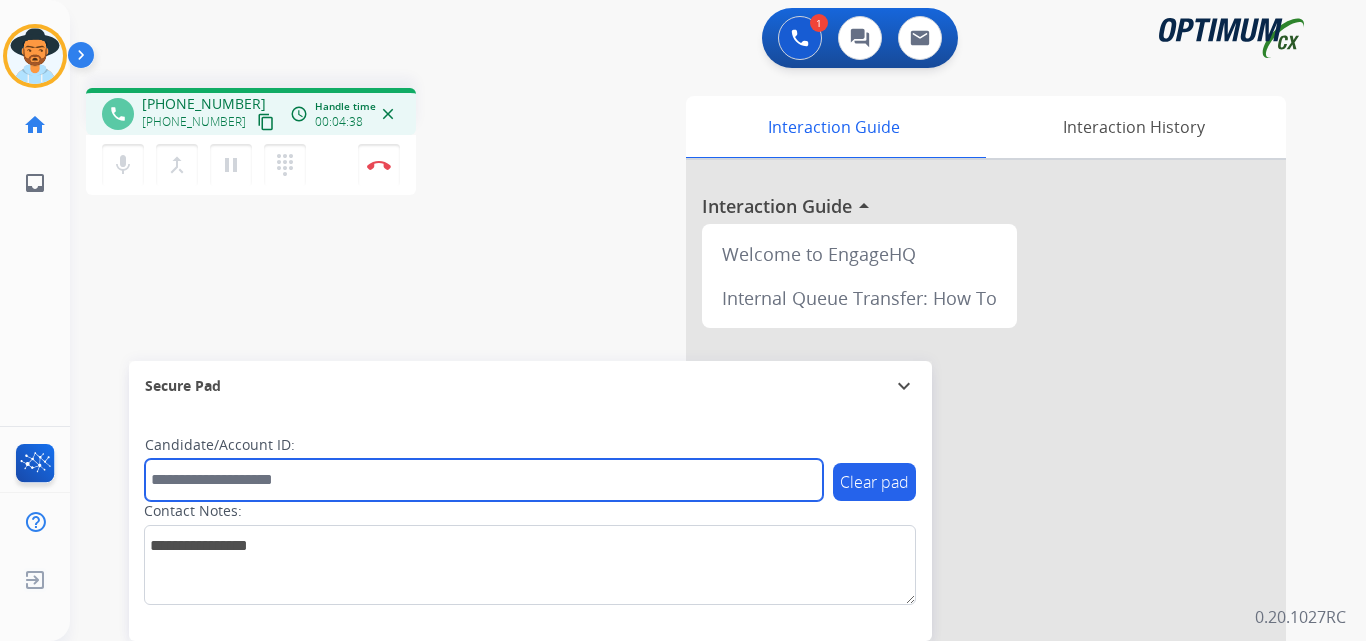 click at bounding box center [484, 480] 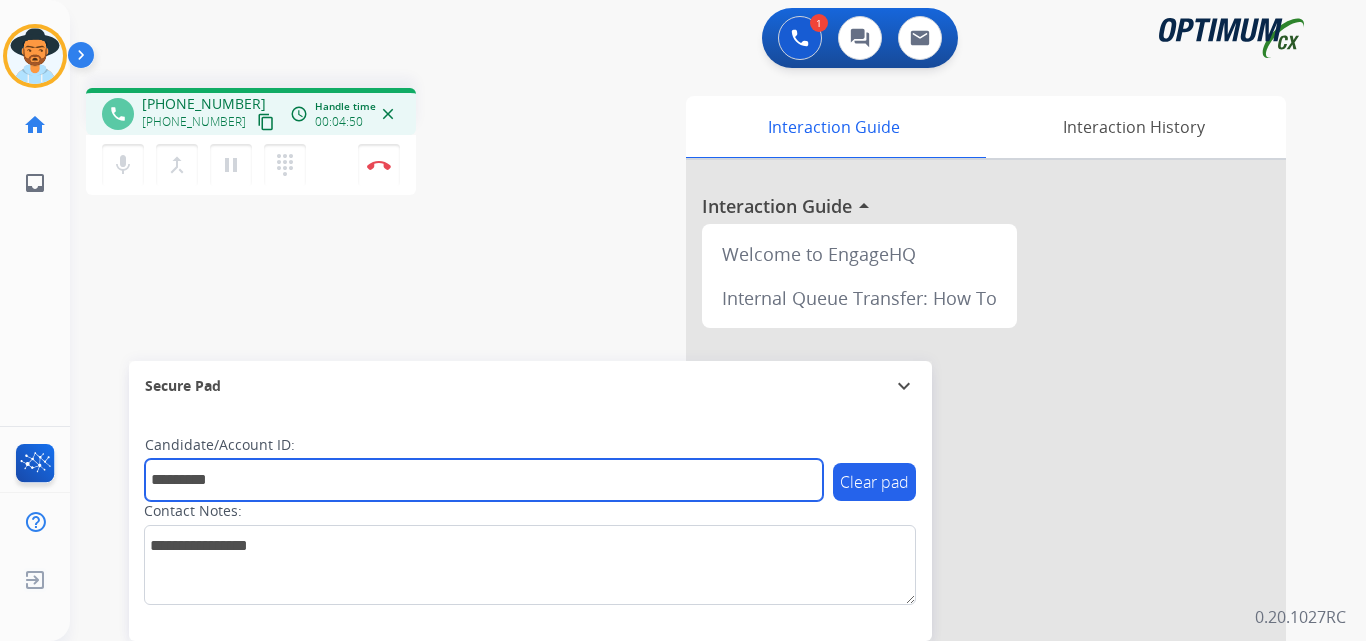 click on "*********" at bounding box center [484, 480] 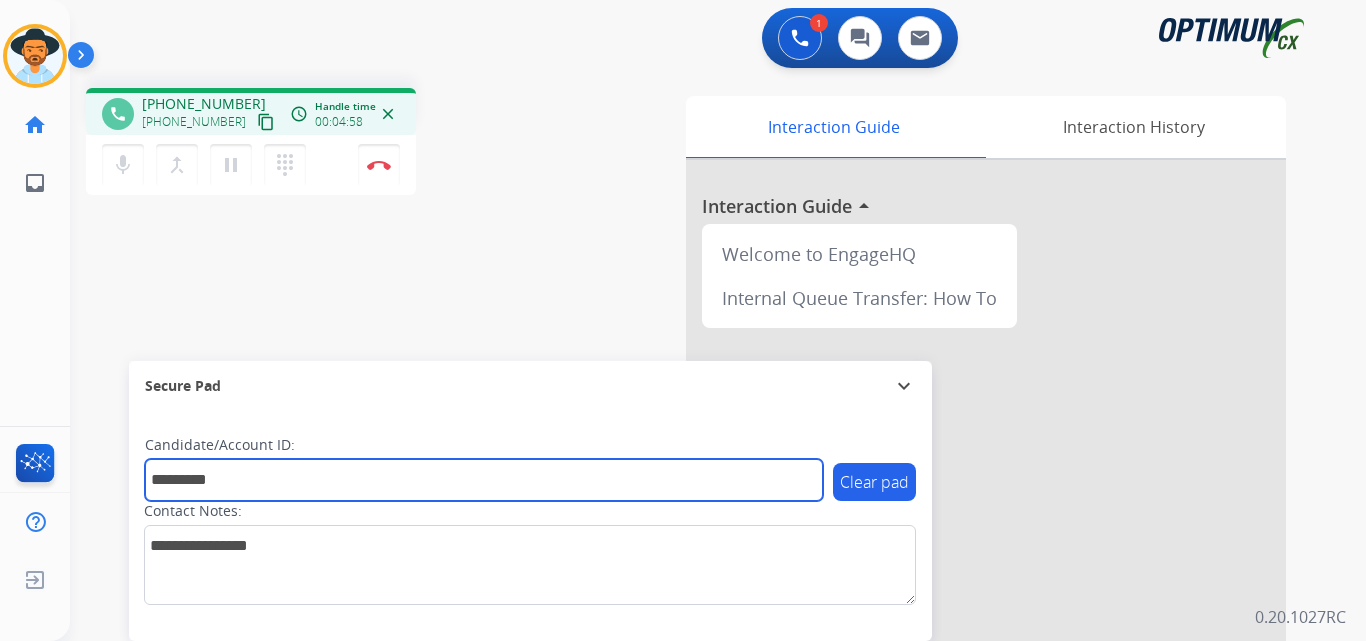 type on "*********" 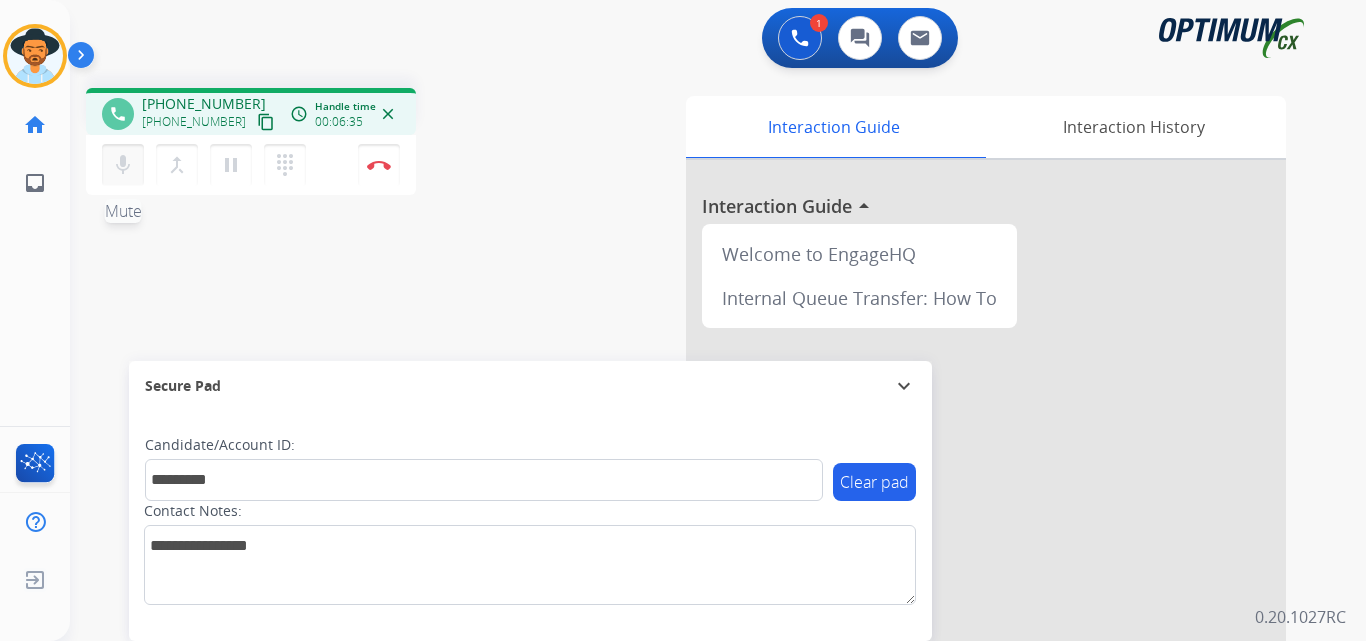 click on "mic" at bounding box center [123, 165] 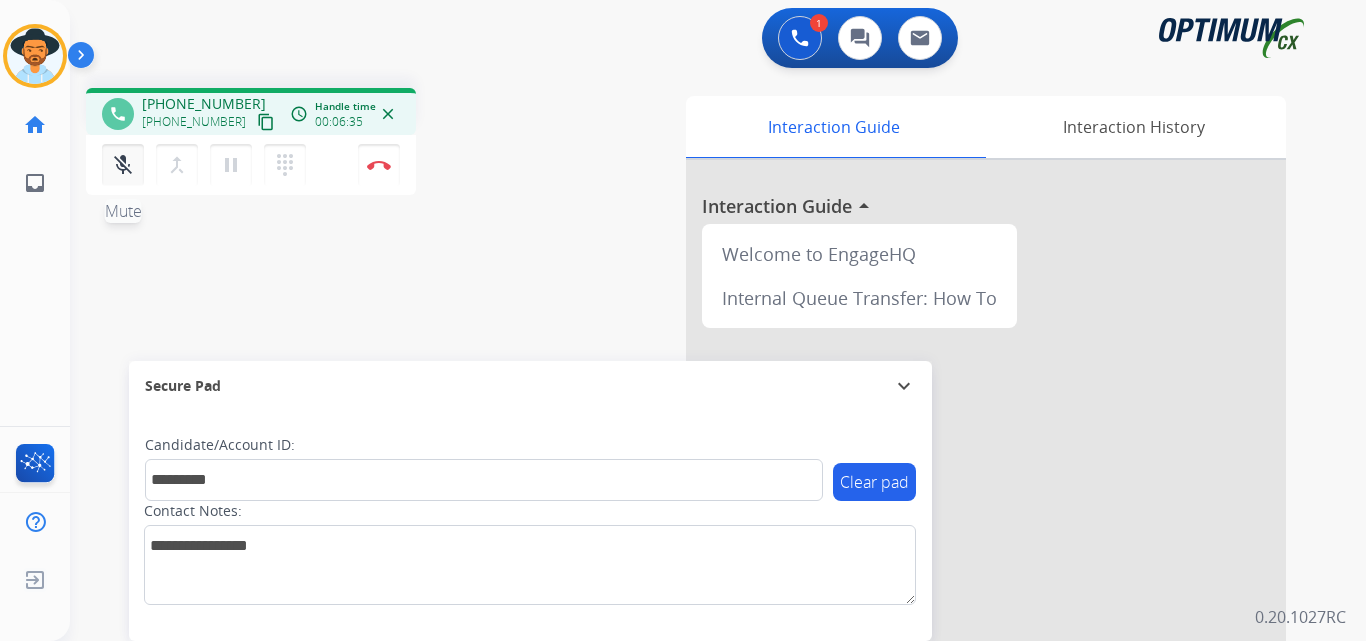 click on "mic_off" at bounding box center (123, 165) 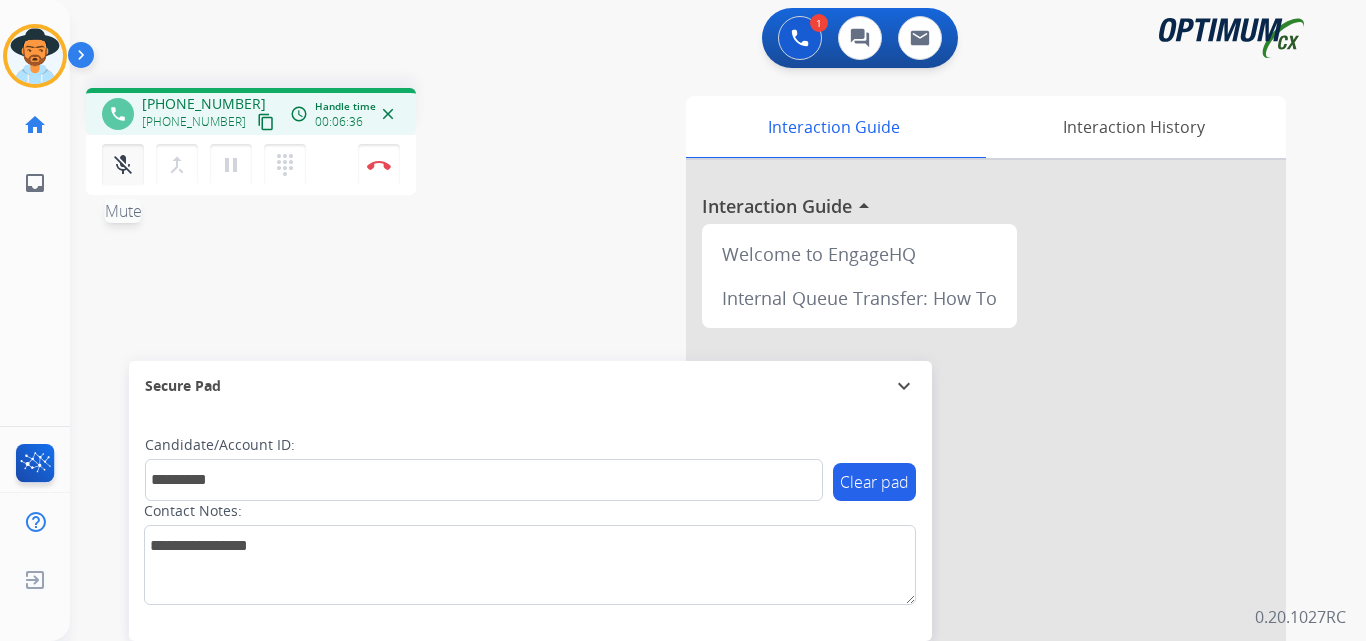 click on "mic_off" at bounding box center [123, 165] 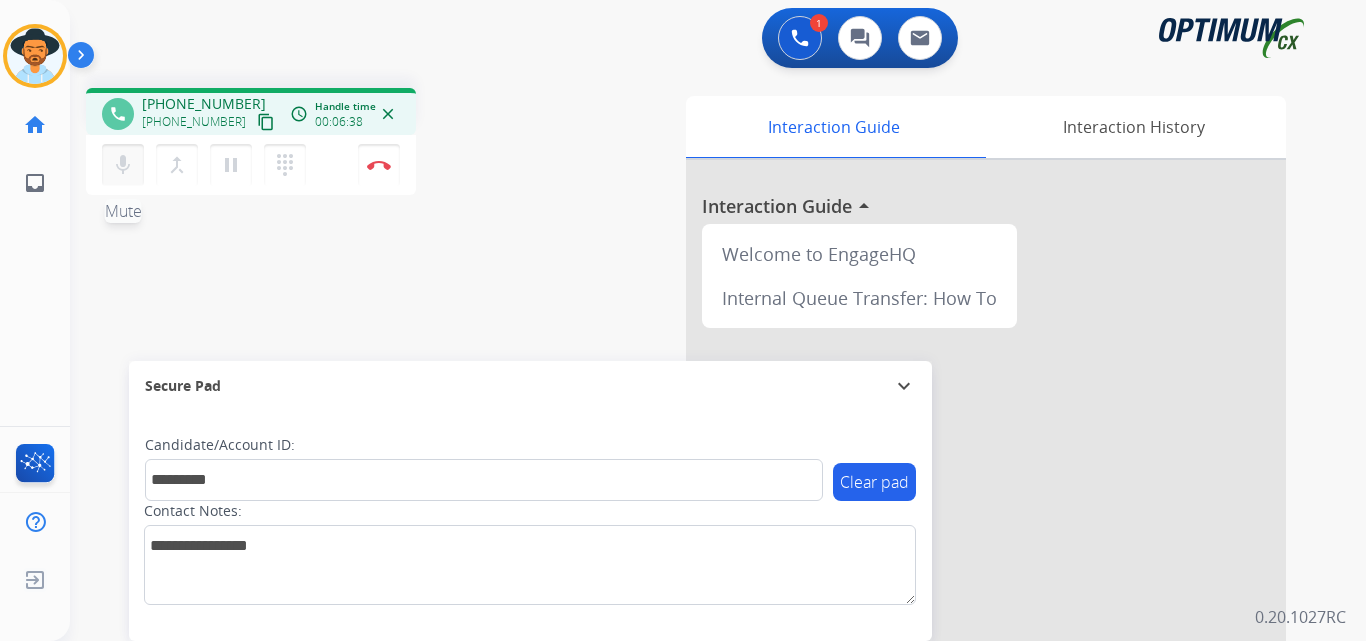 click on "mic" at bounding box center (123, 165) 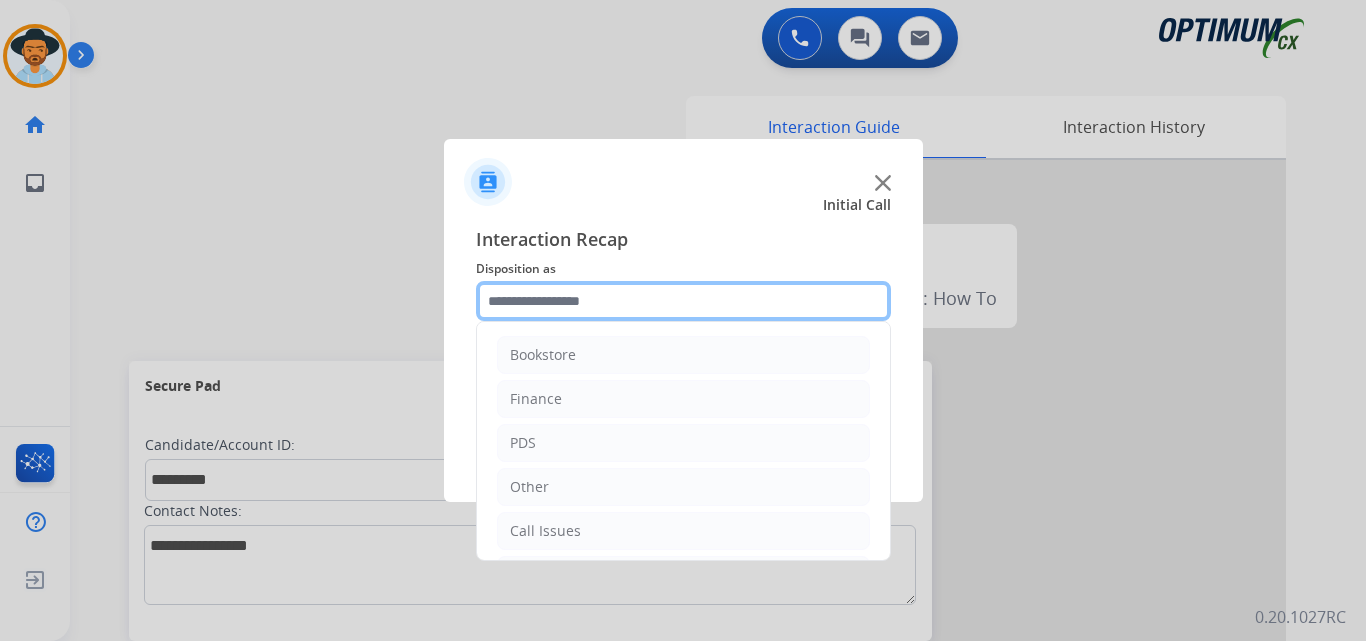 click 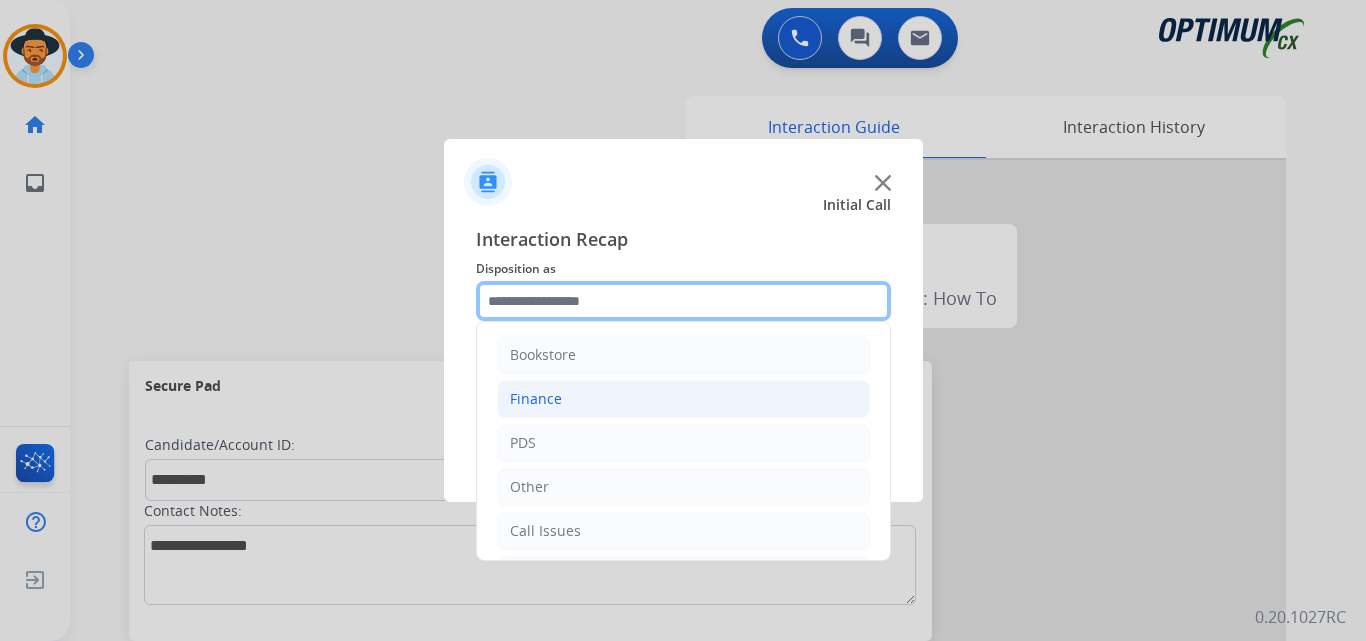 scroll, scrollTop: 136, scrollLeft: 0, axis: vertical 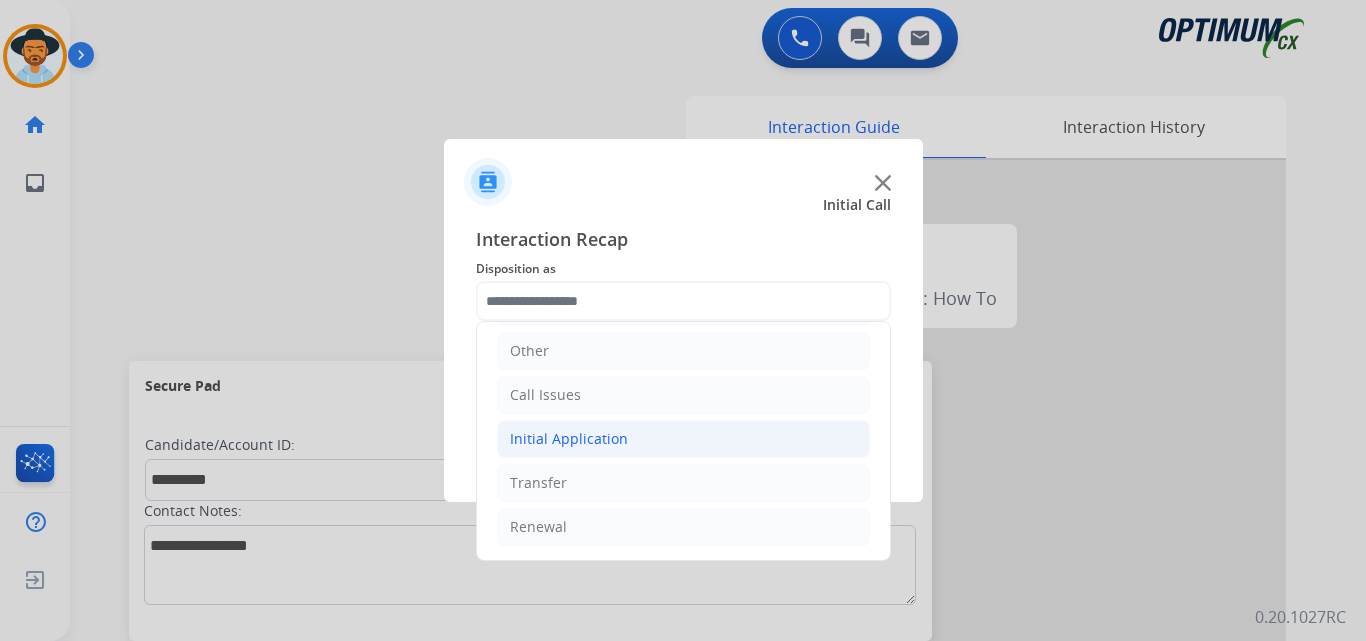 click on "Initial Application" 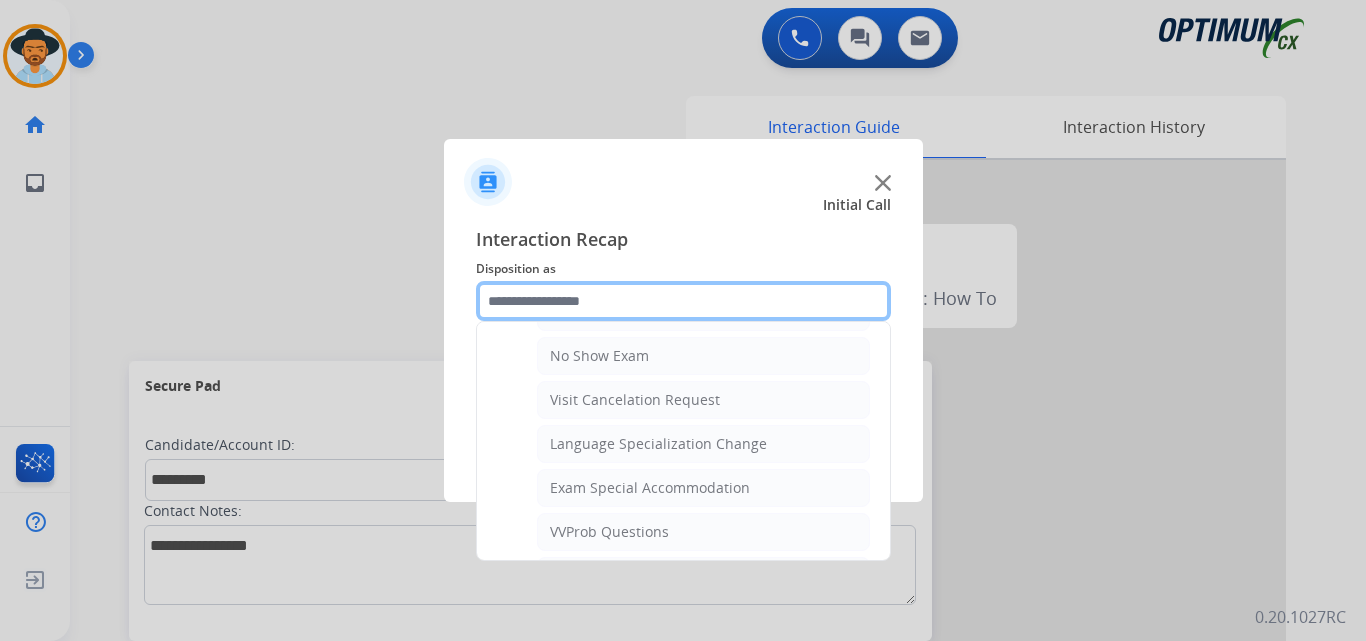 scroll, scrollTop: 1065, scrollLeft: 0, axis: vertical 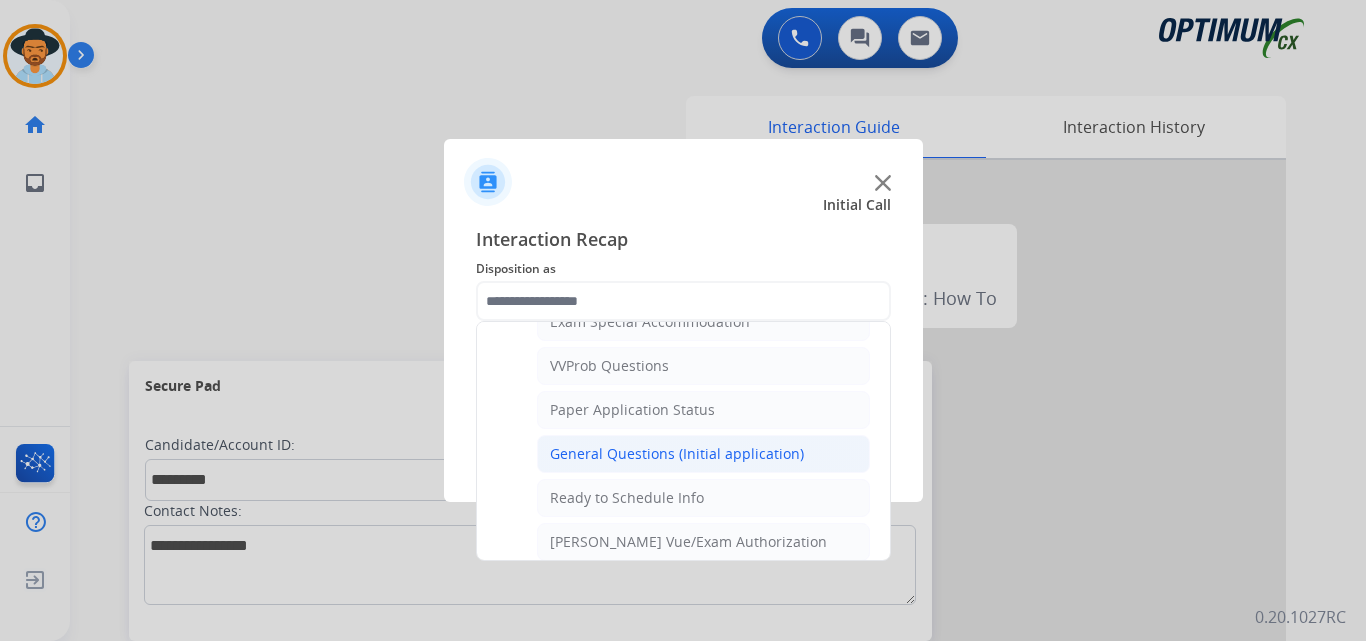 click on "General Questions (Initial application)" 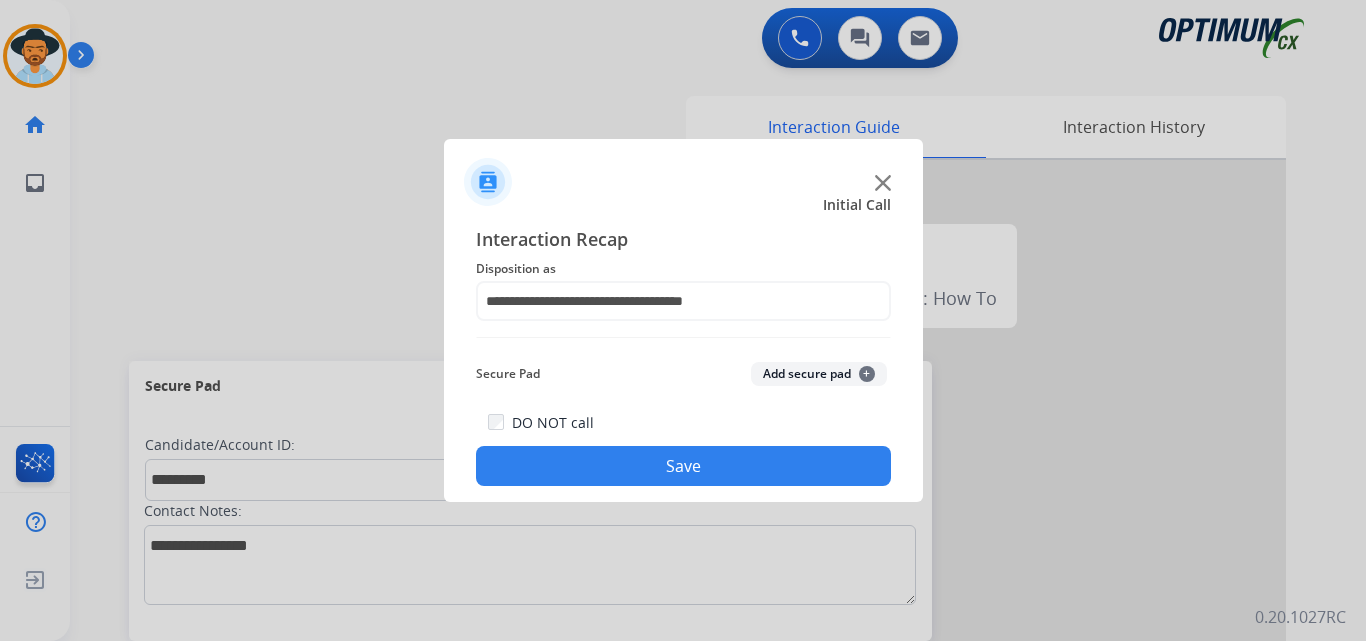 click on "Save" 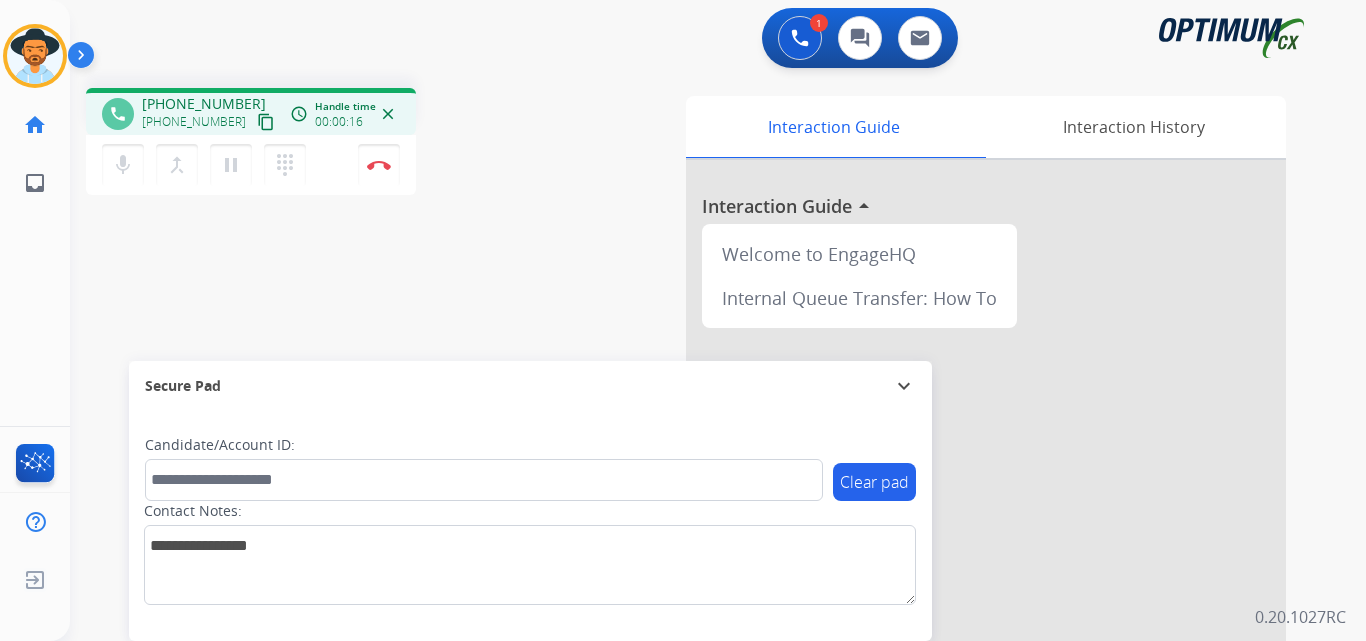 click on "[PHONE_NUMBER]" at bounding box center (204, 104) 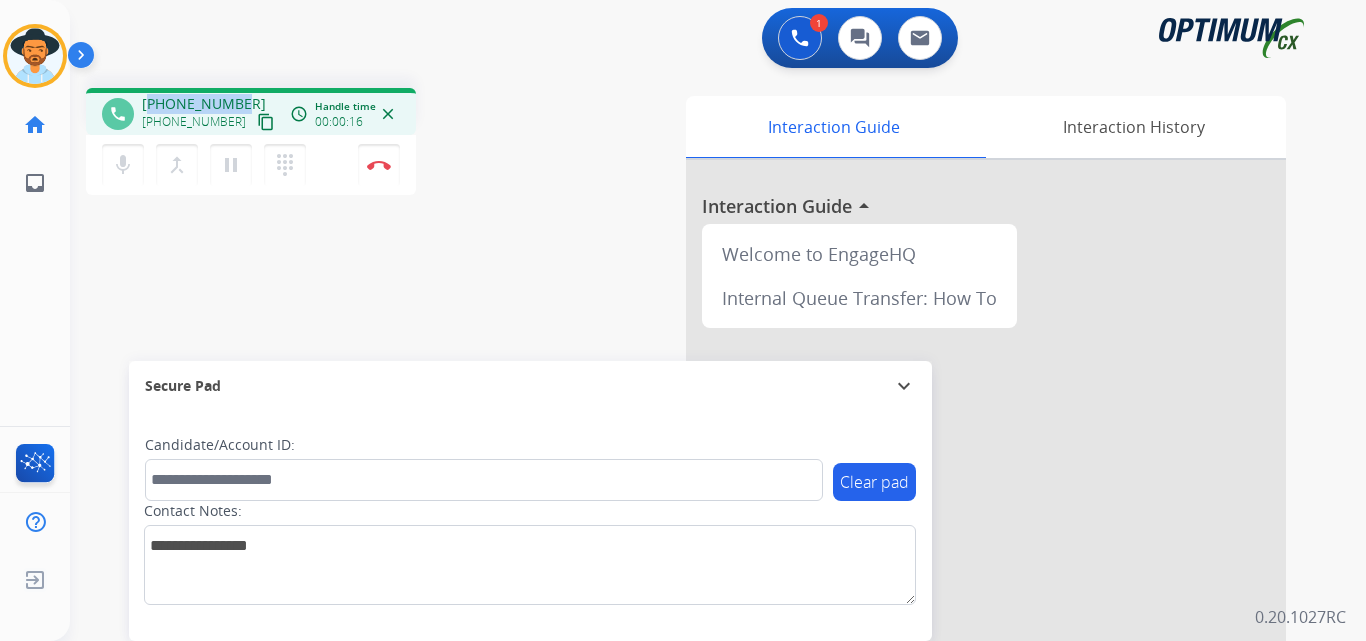 click on "[PHONE_NUMBER]" at bounding box center [204, 104] 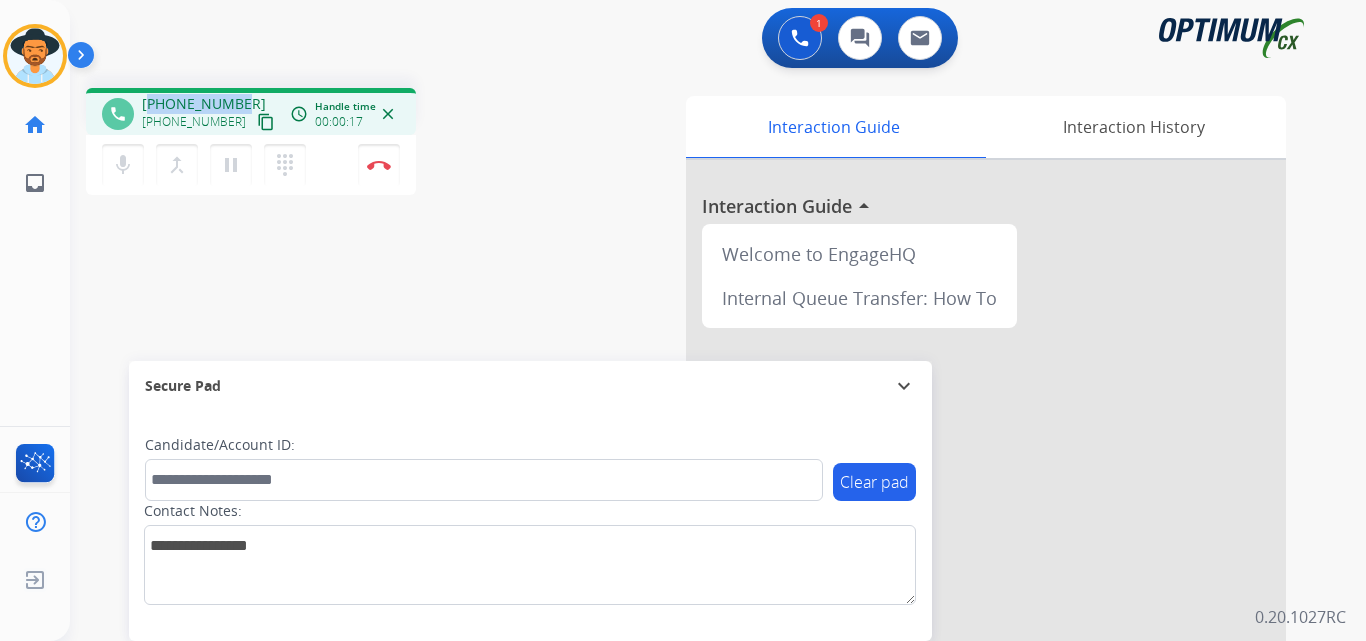 copy on "13257636155" 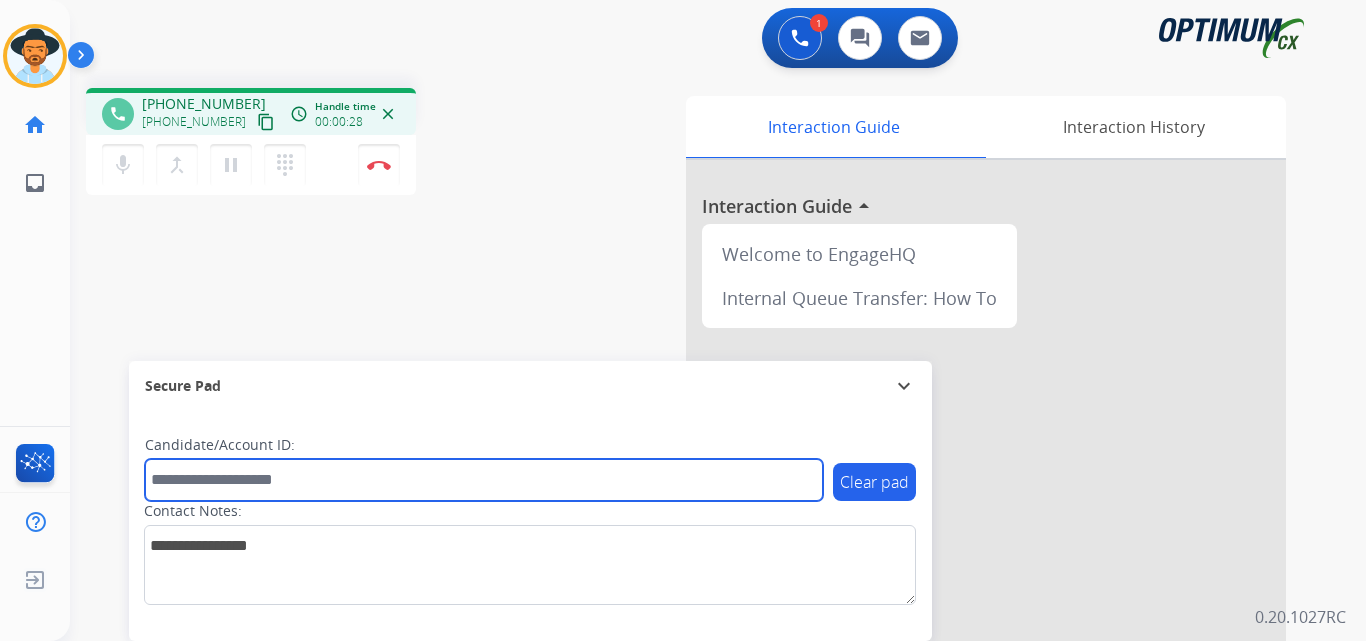 click at bounding box center (484, 480) 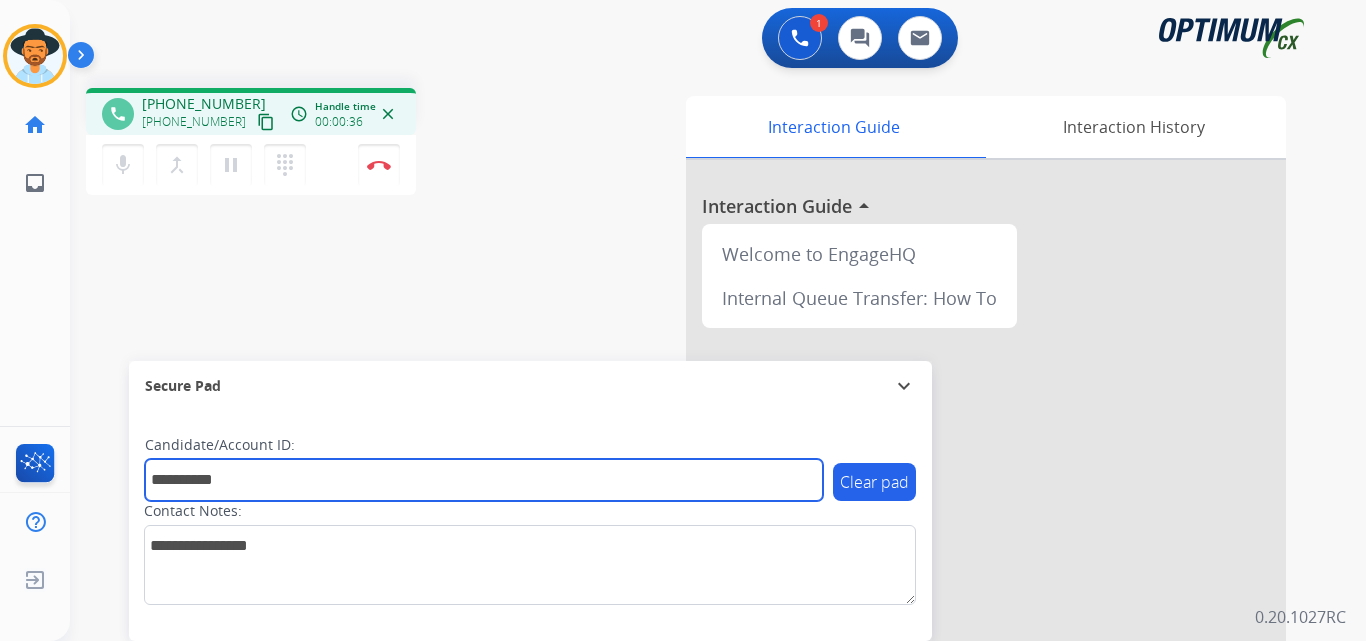 click on "**********" at bounding box center [484, 480] 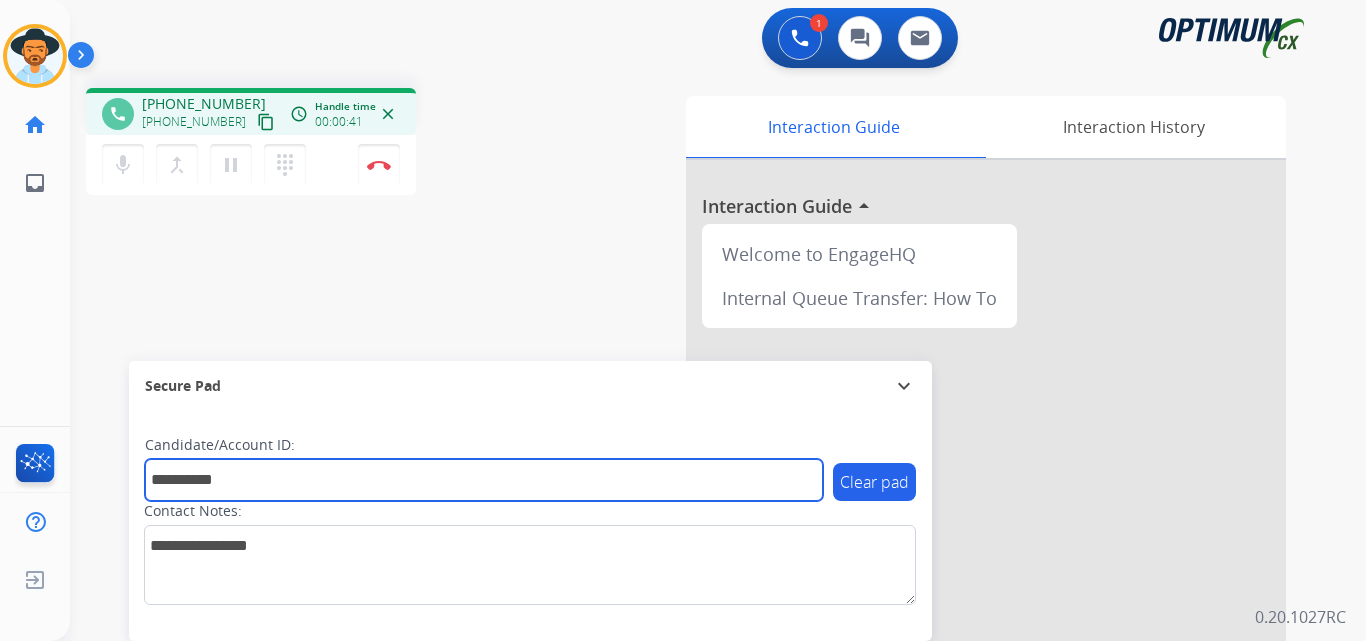 type on "**********" 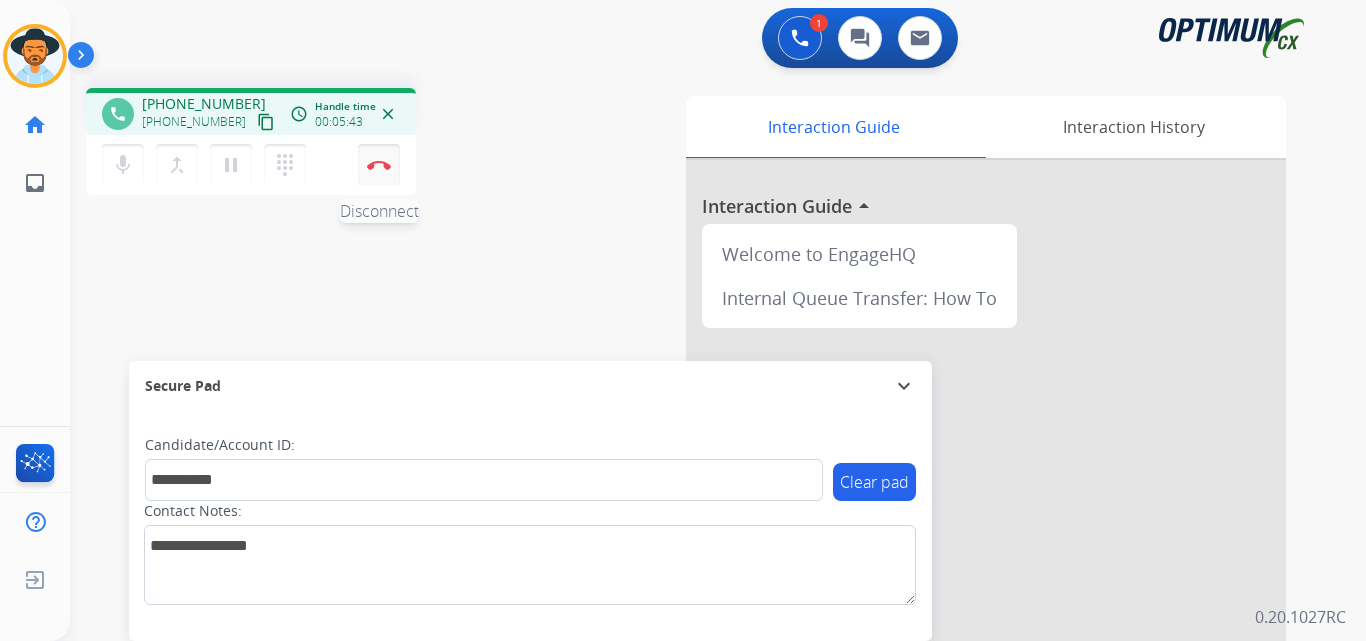 click on "Disconnect" at bounding box center (379, 165) 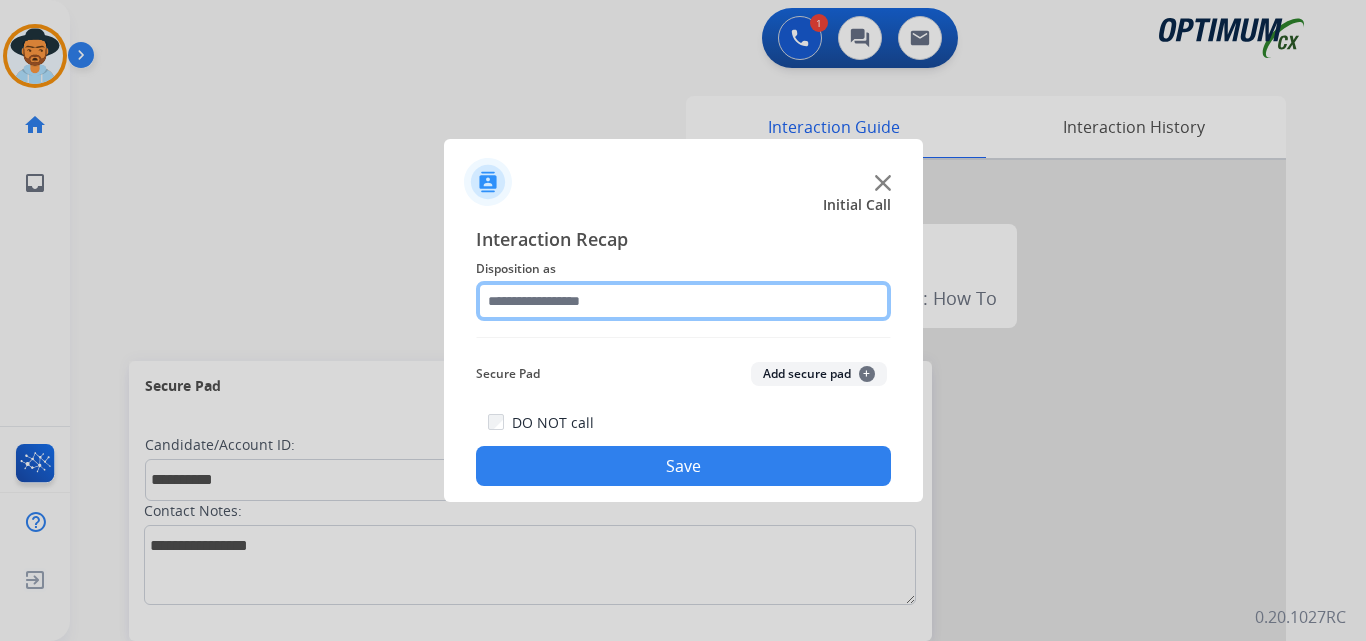 click 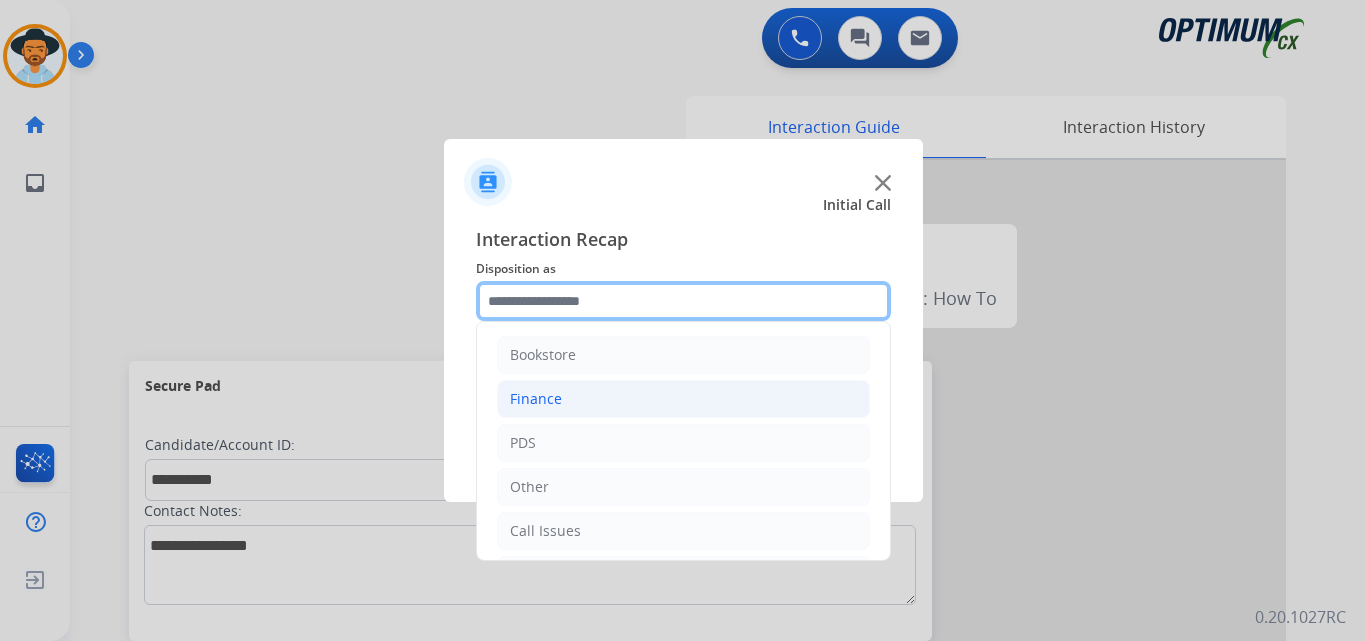 scroll, scrollTop: 136, scrollLeft: 0, axis: vertical 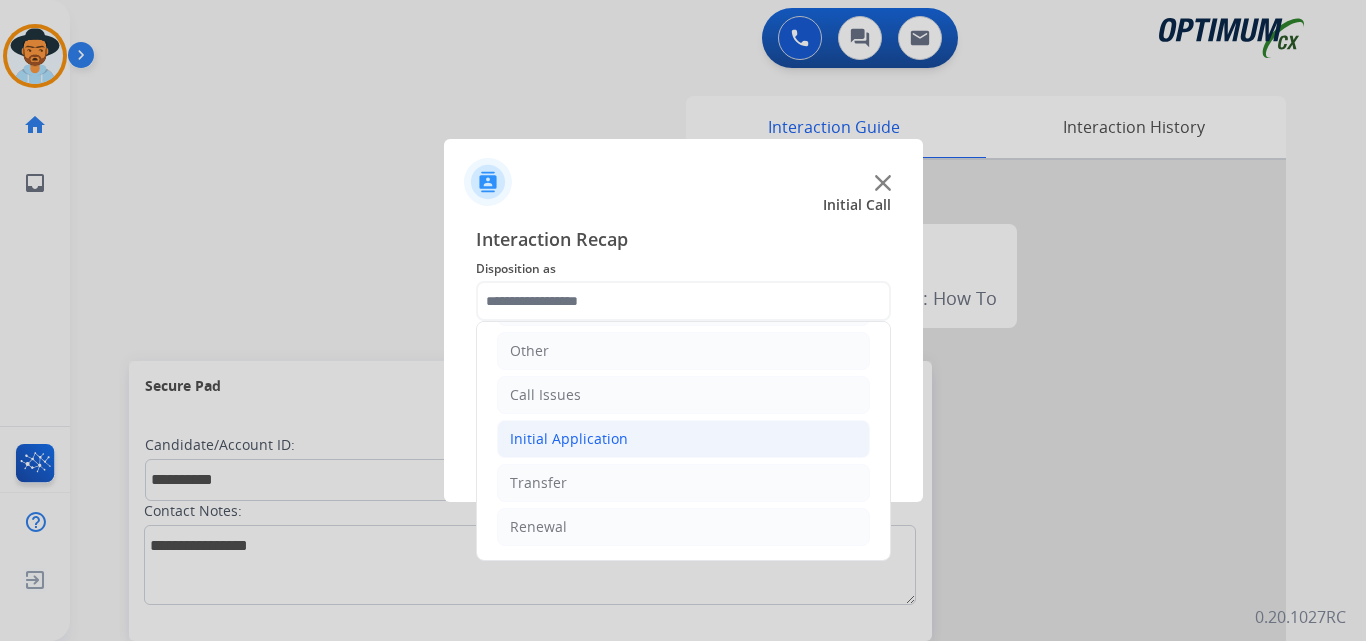 click on "Initial Application" 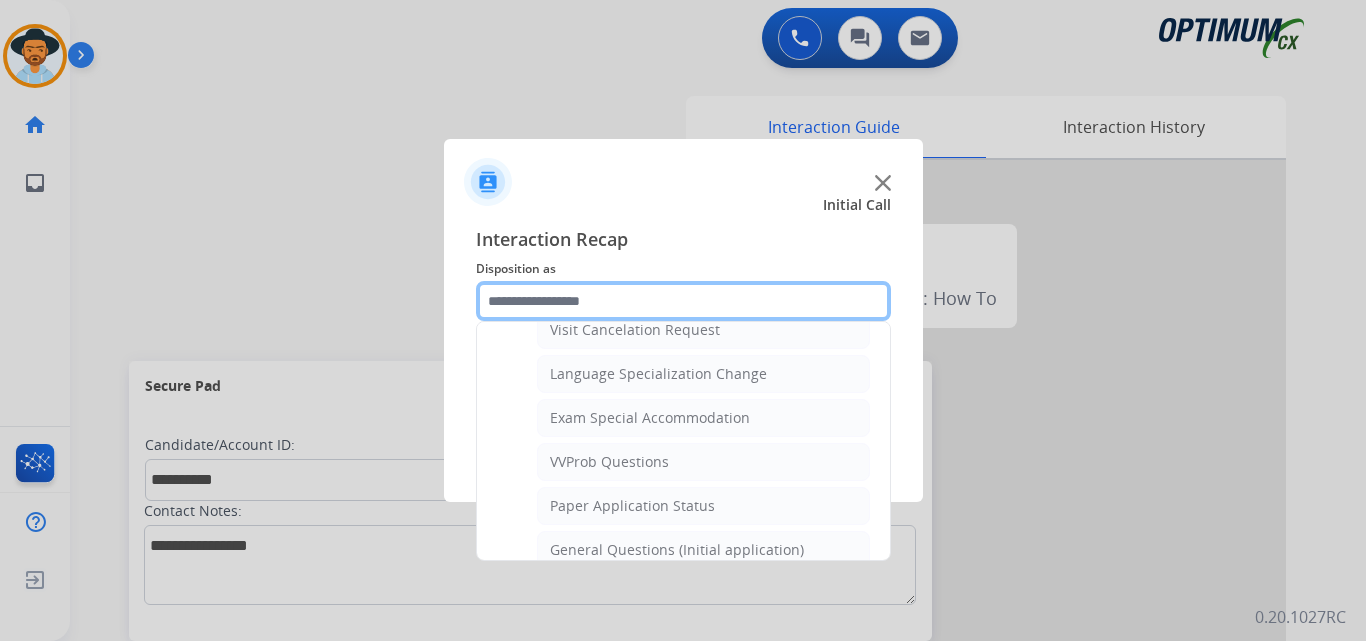 scroll, scrollTop: 1136, scrollLeft: 0, axis: vertical 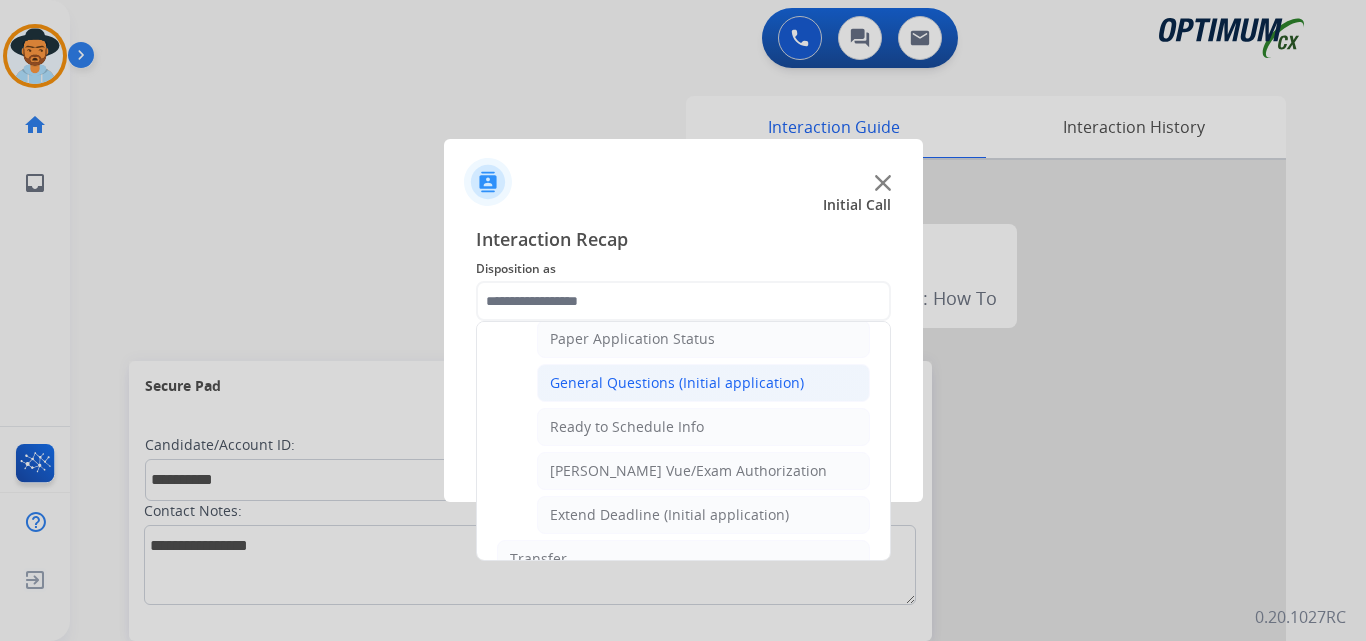 click on "General Questions (Initial application)" 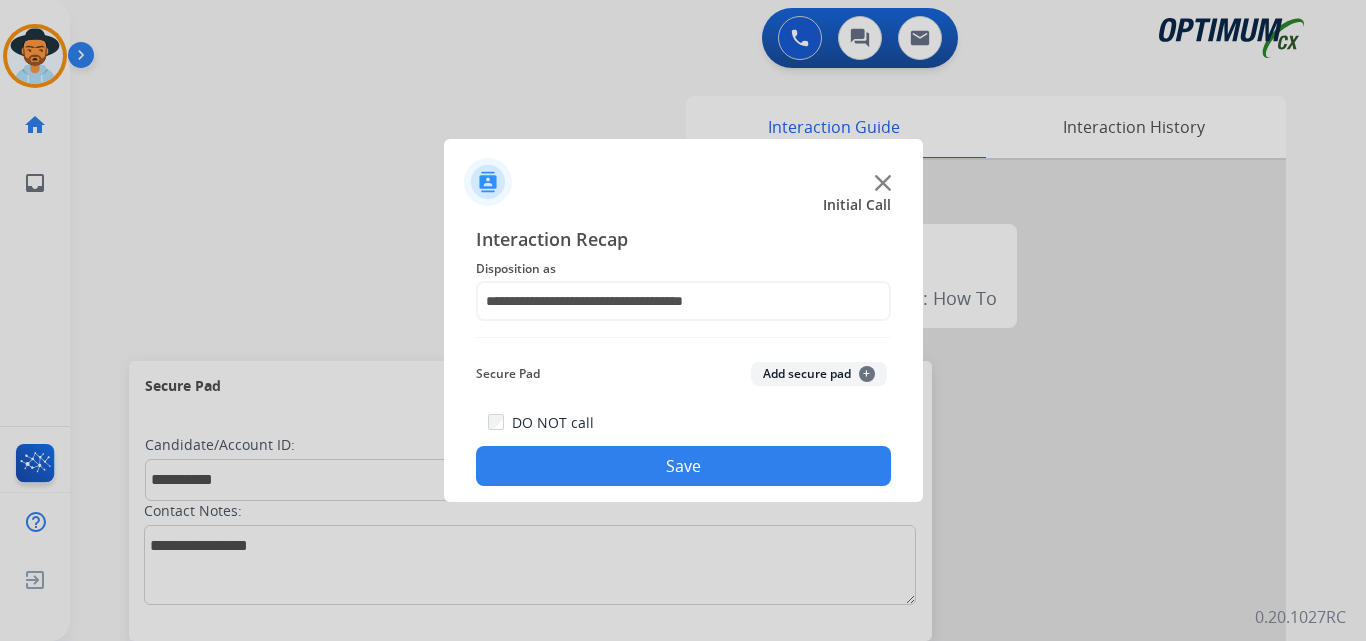 click on "Save" 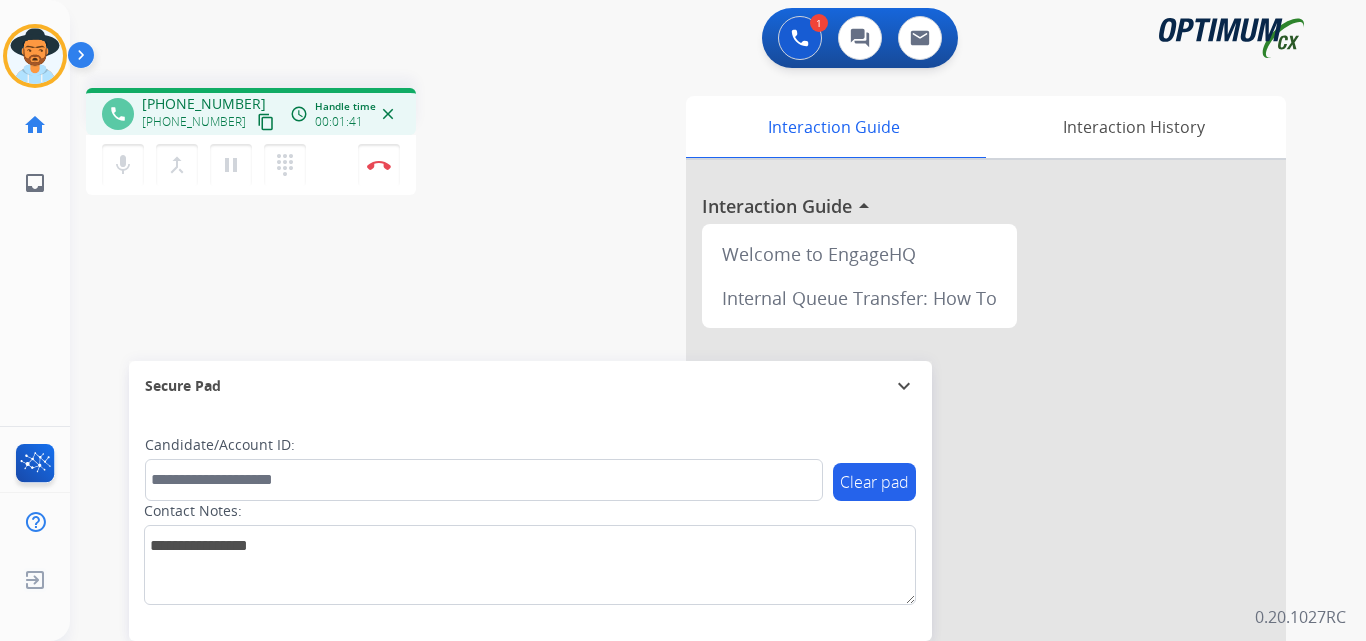 click on "[PHONE_NUMBER]" at bounding box center (204, 104) 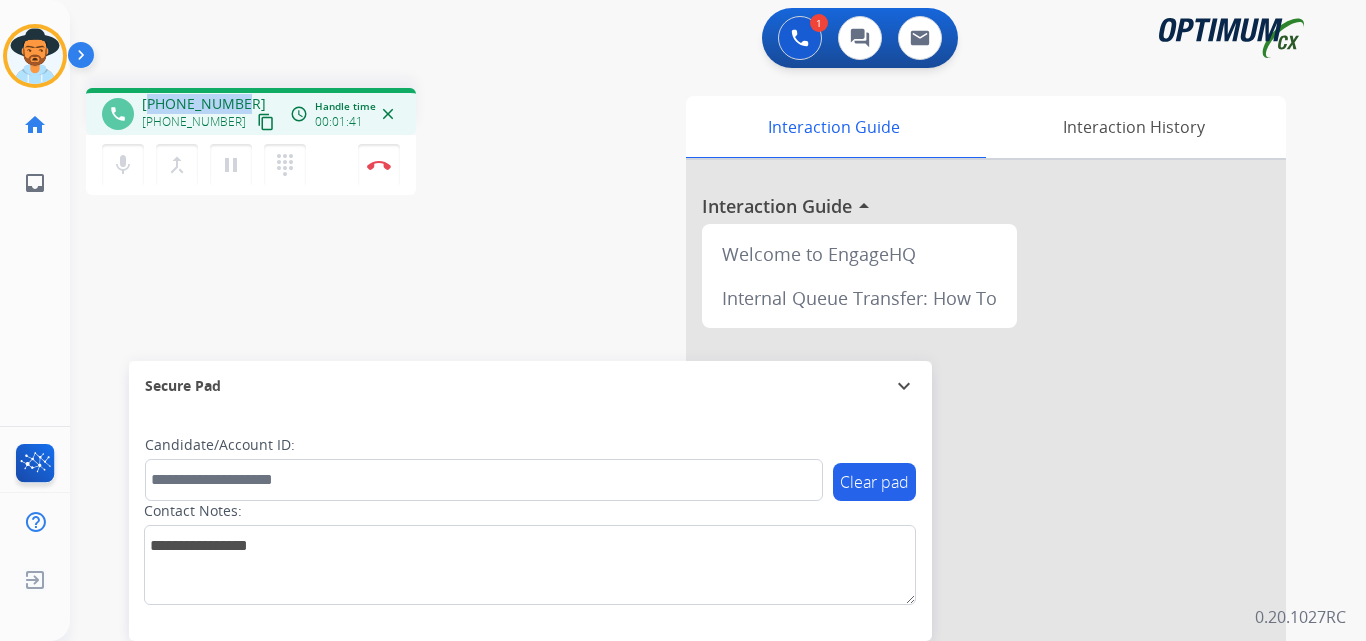 click on "[PHONE_NUMBER]" at bounding box center [204, 104] 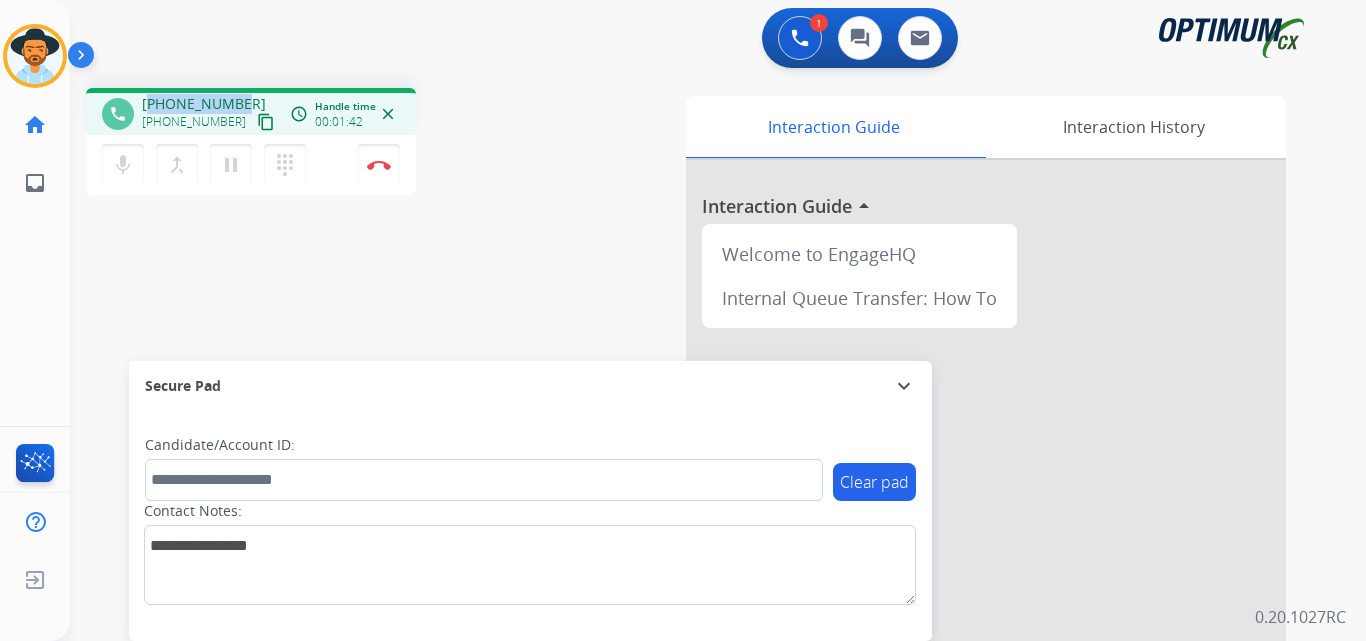 copy on "17868793591" 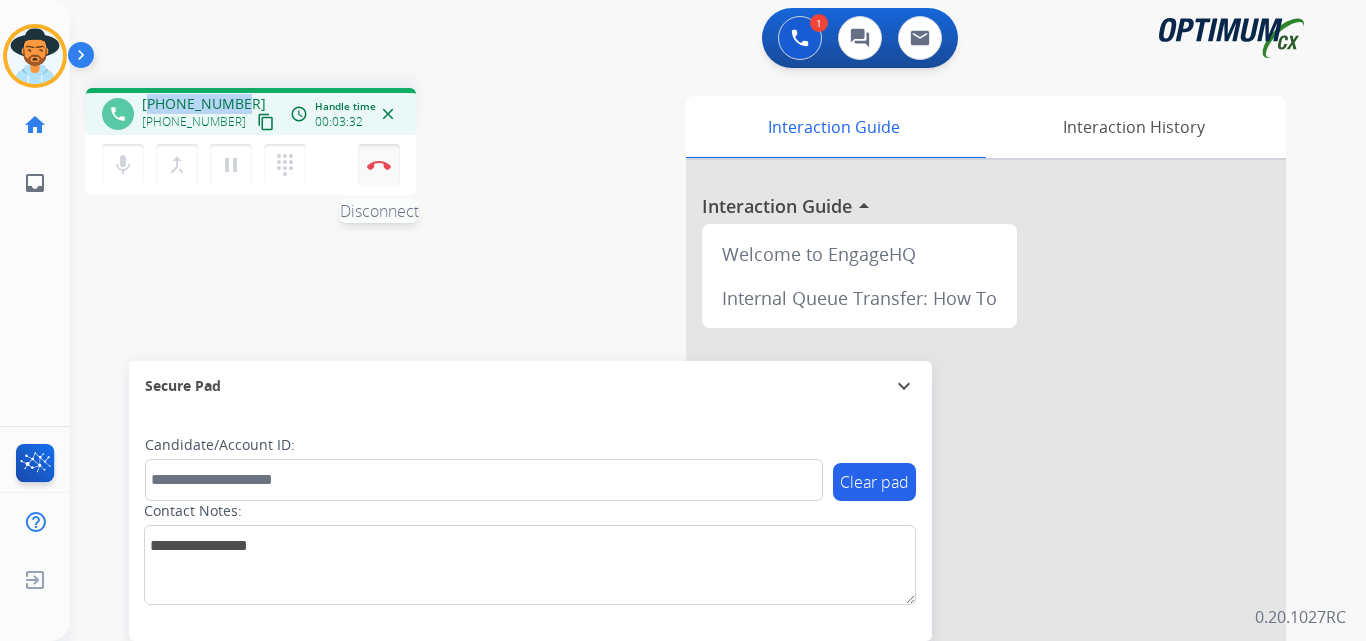 click on "Disconnect" at bounding box center [379, 165] 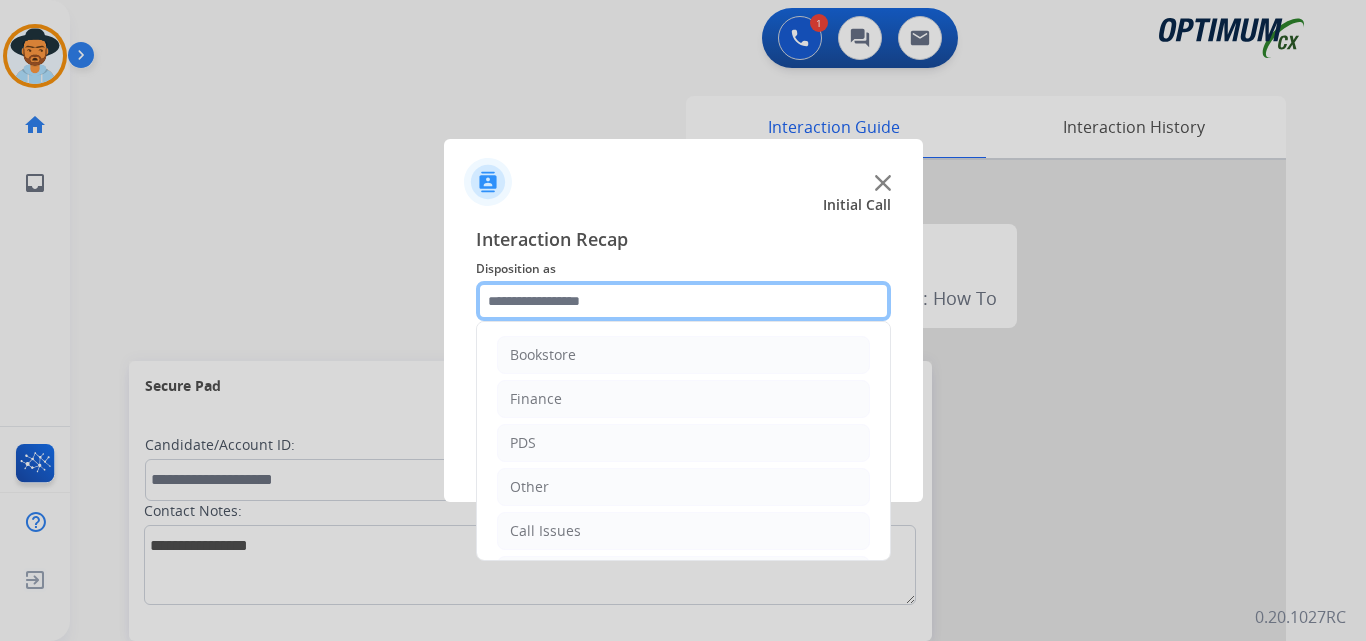 click 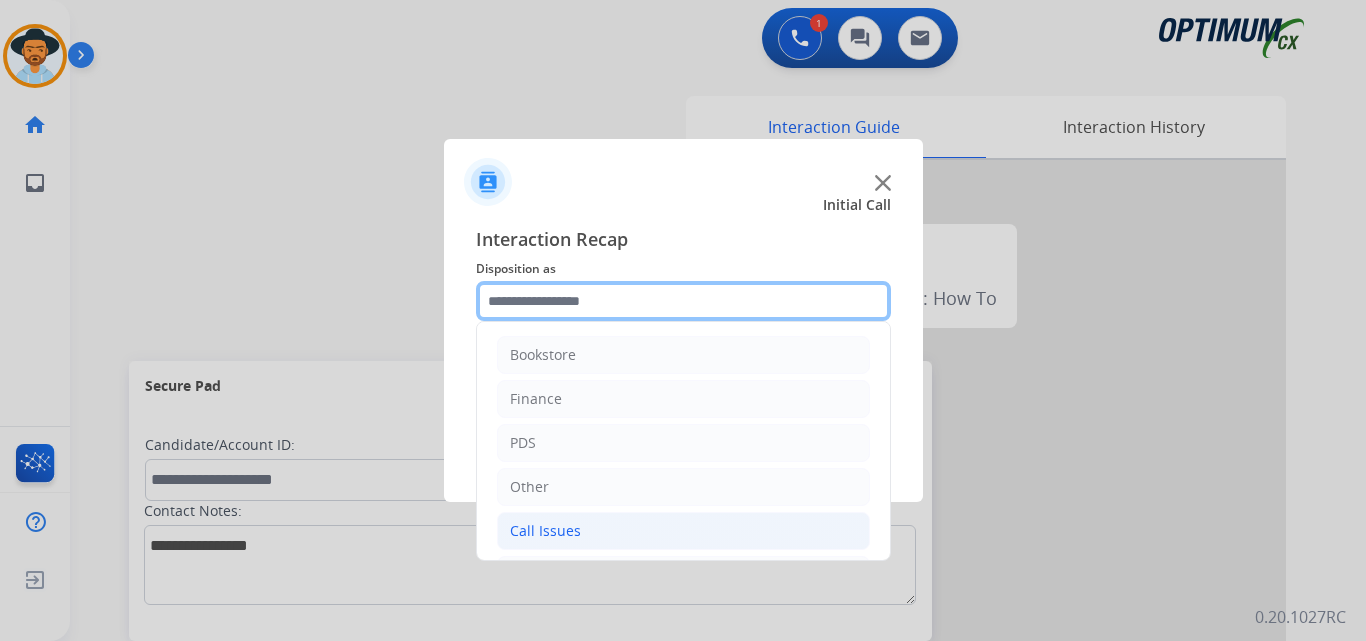 scroll, scrollTop: 136, scrollLeft: 0, axis: vertical 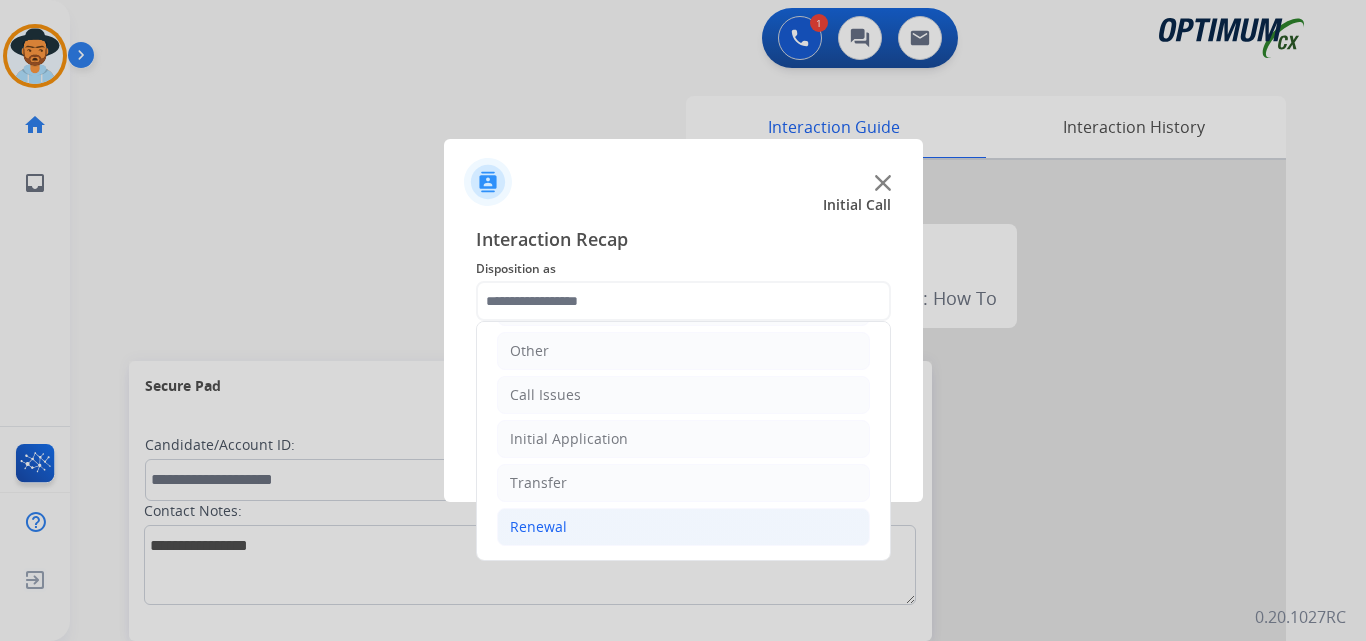 click on "Renewal" 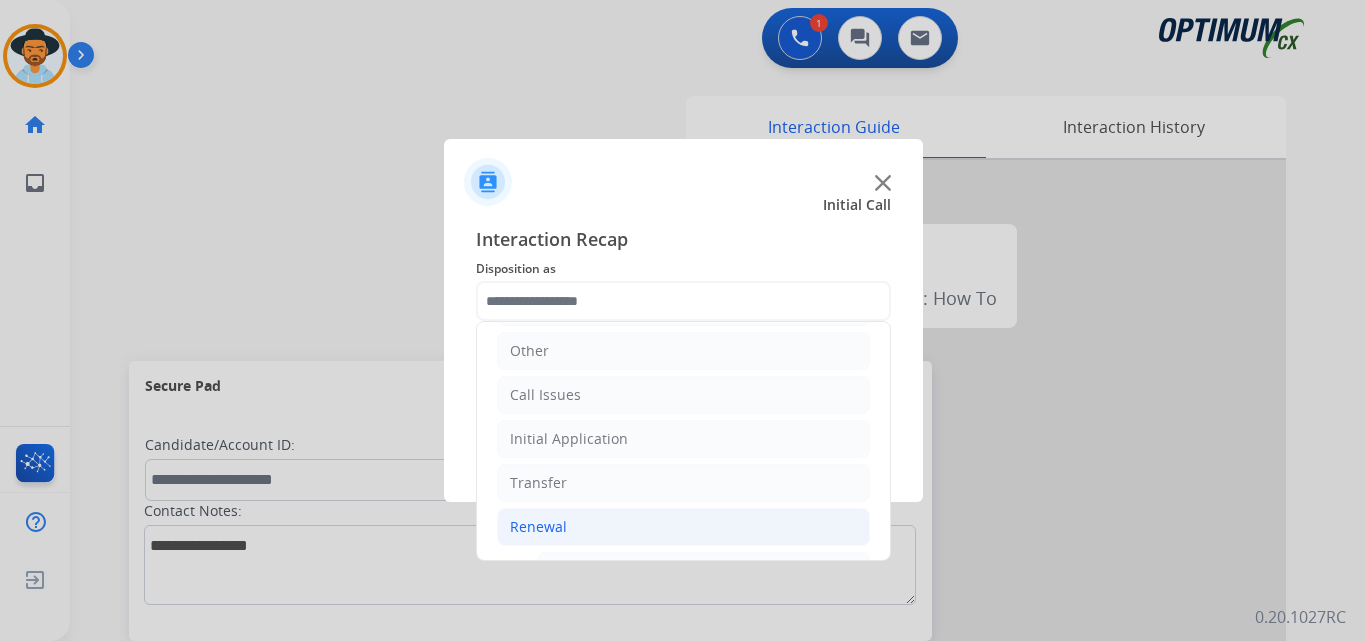 click on "Renewal" 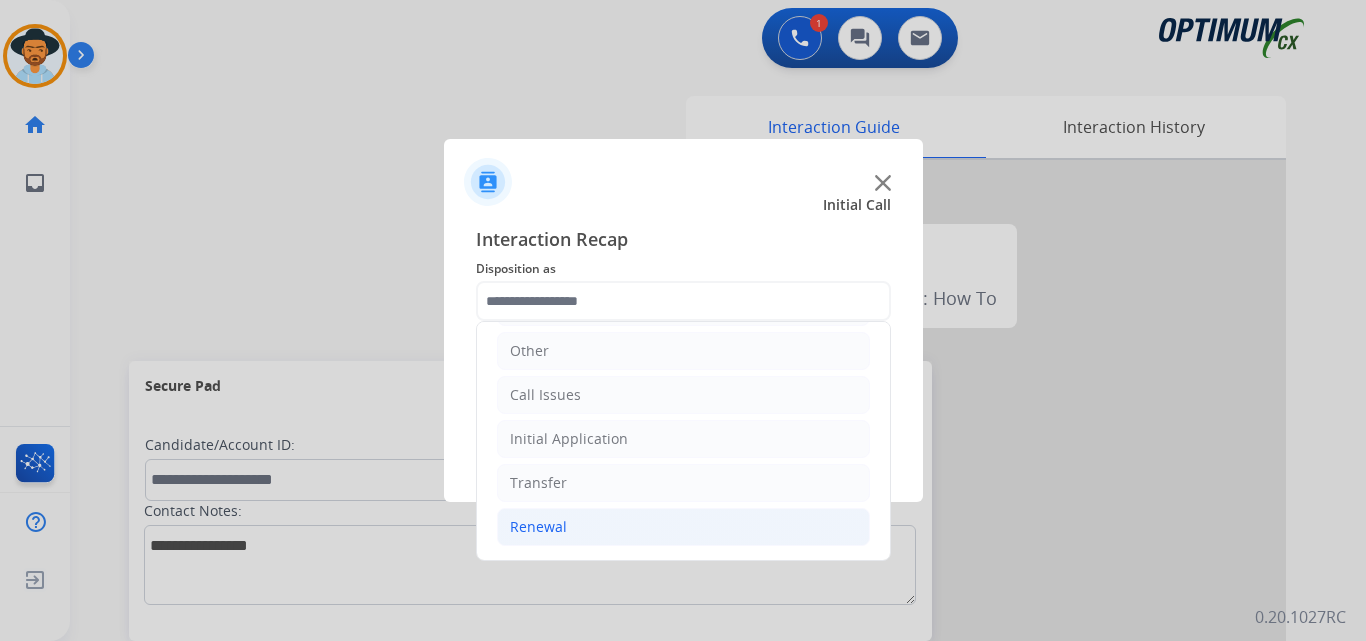 click on "Renewal" 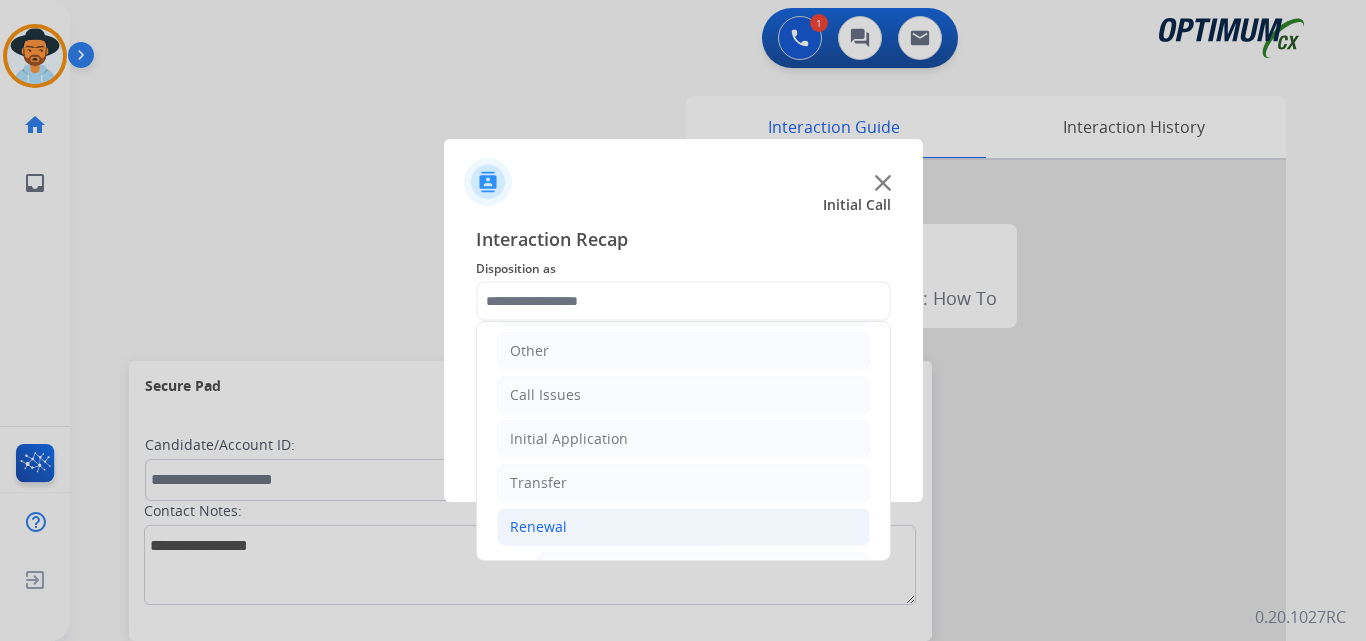 click on "Renewal" 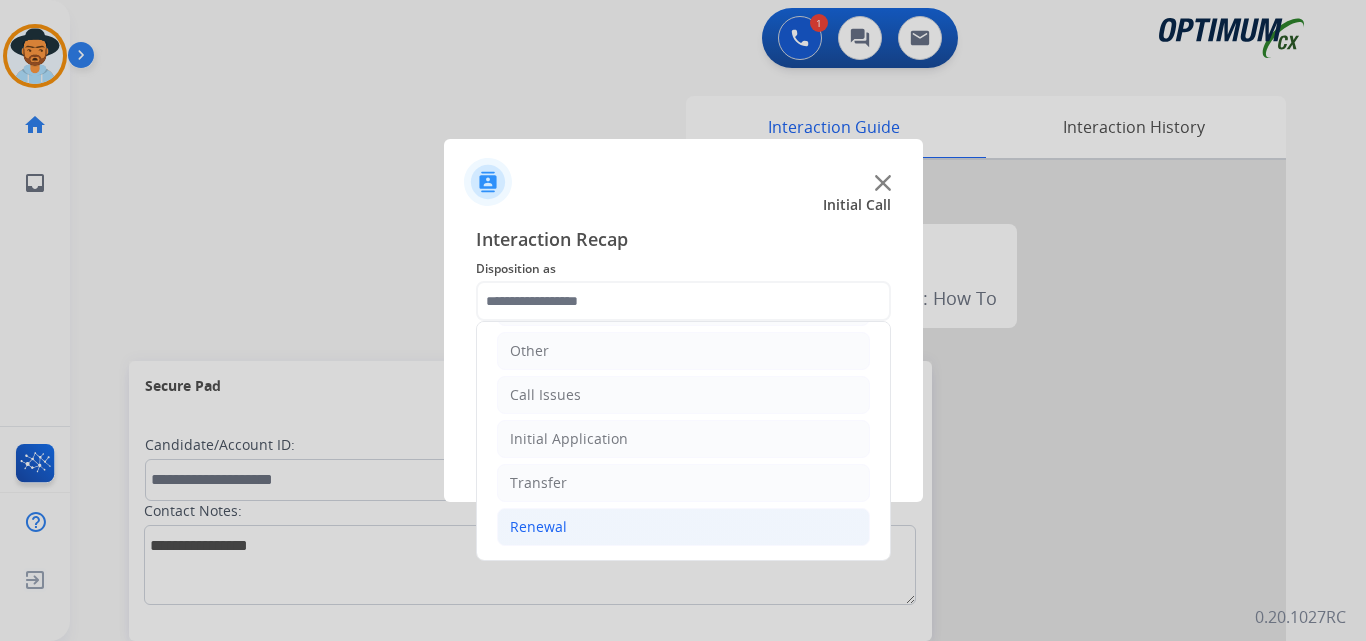 click on "Renewal" 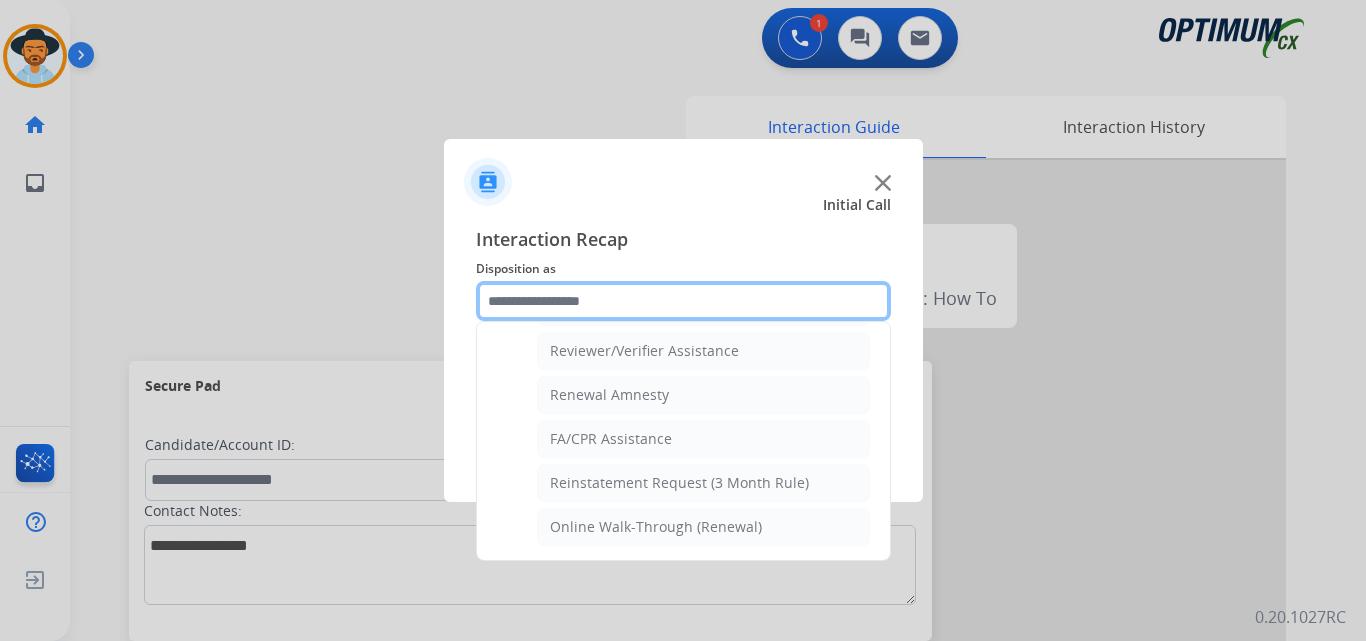 scroll, scrollTop: 605, scrollLeft: 0, axis: vertical 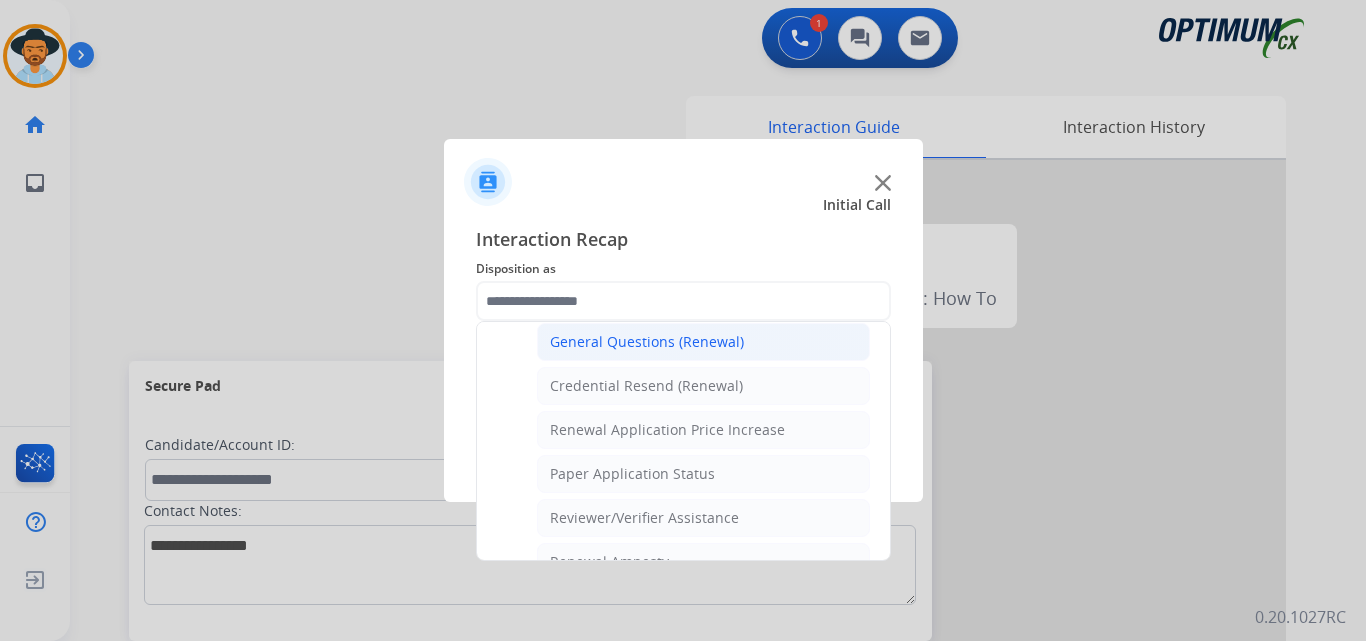 click on "General Questions (Renewal)" 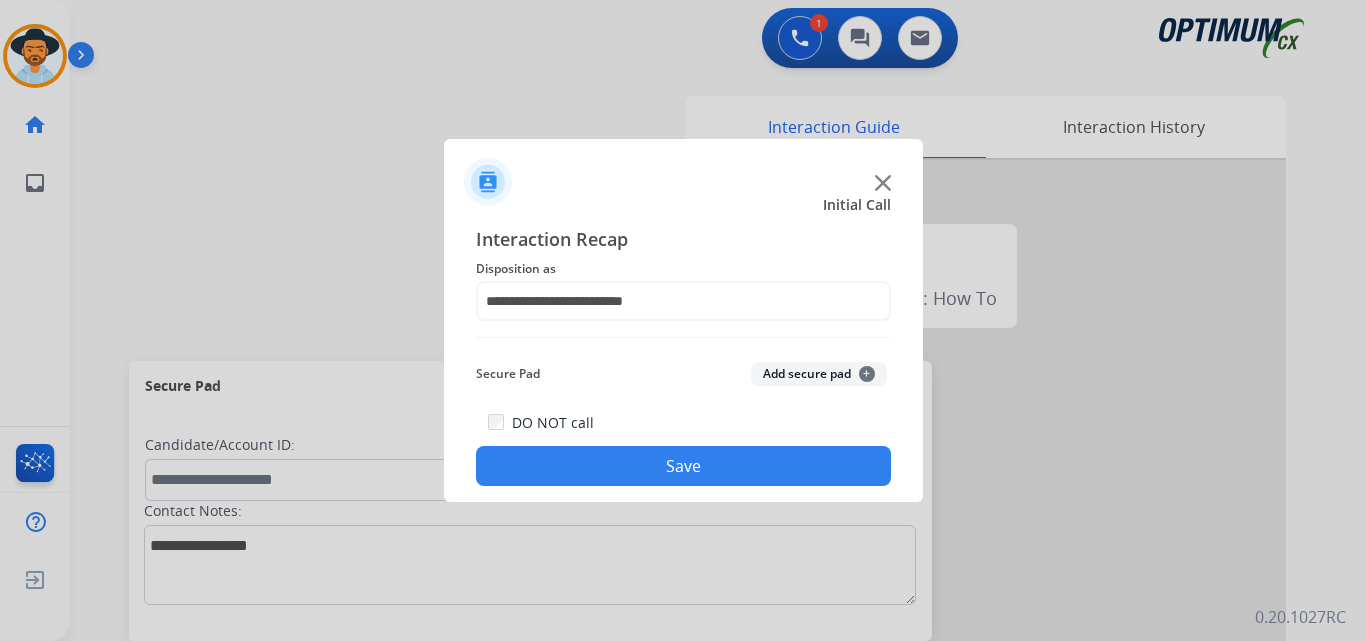 click on "Save" 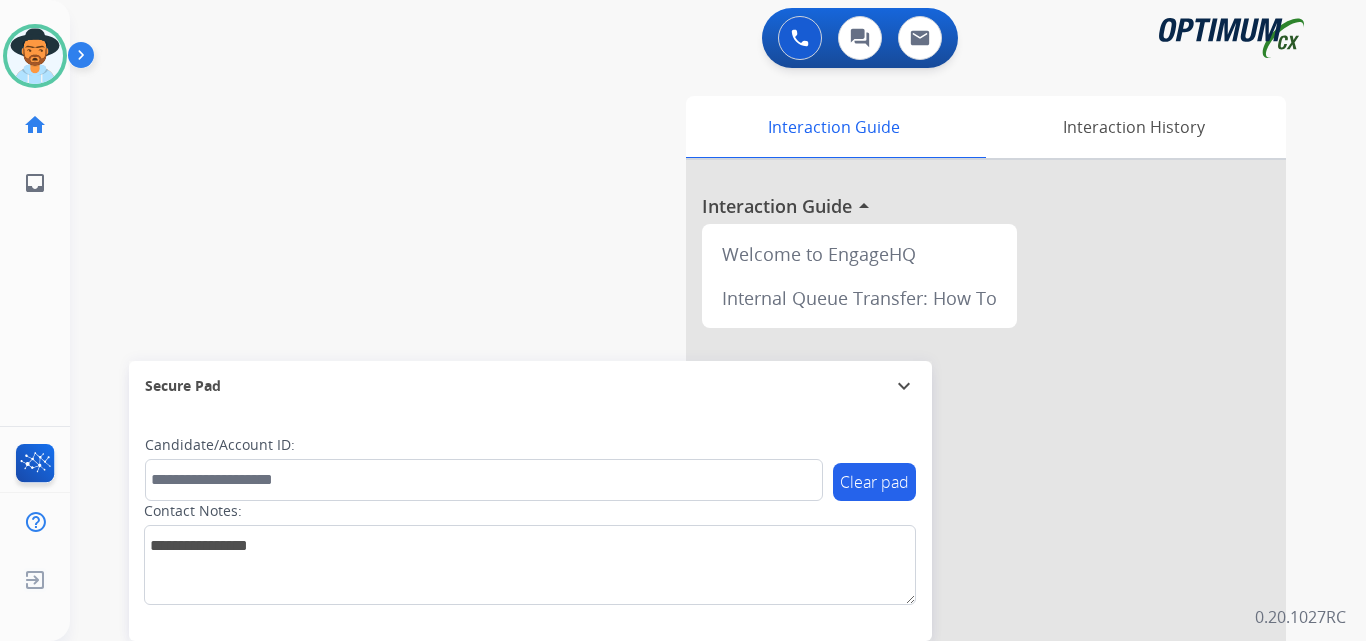 click on "swap_horiz Break voice bridge close_fullscreen Connect 3-Way Call merge_type Separate 3-Way Call  Interaction Guide   Interaction History  Interaction Guide arrow_drop_up  Welcome to EngageHQ   Internal Queue Transfer: How To  Secure Pad expand_more Clear pad Candidate/Account ID: Contact Notes:" at bounding box center [694, 489] 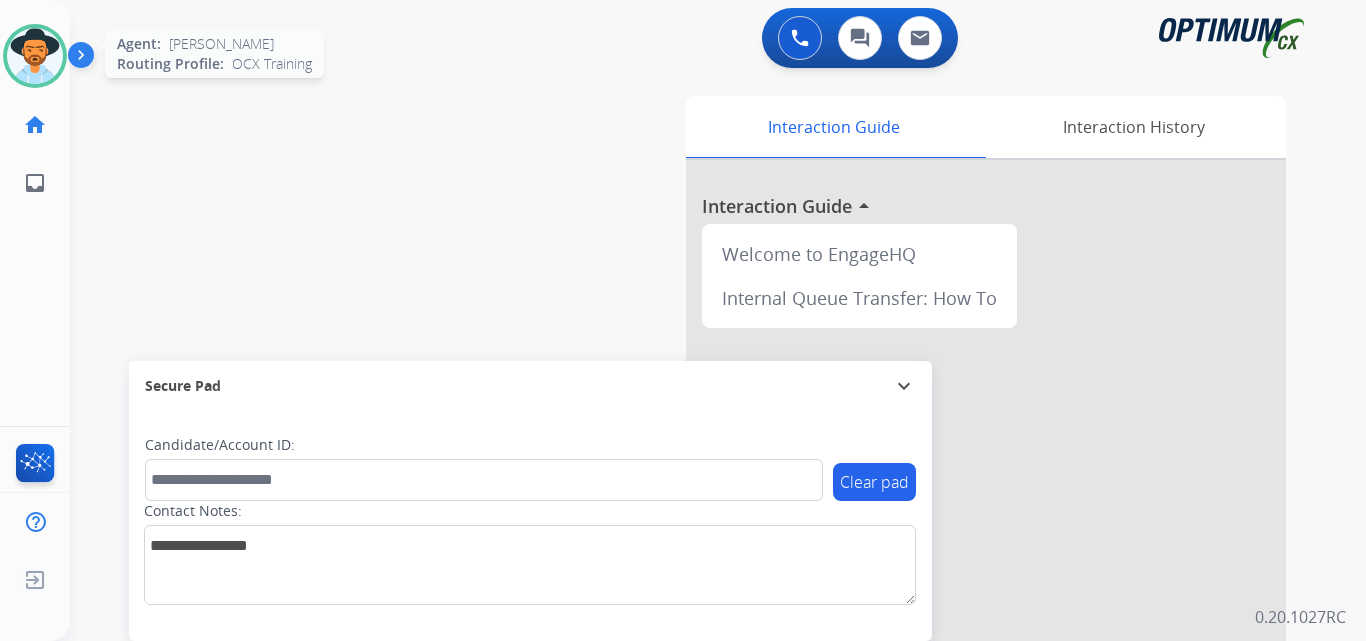 click at bounding box center (35, 56) 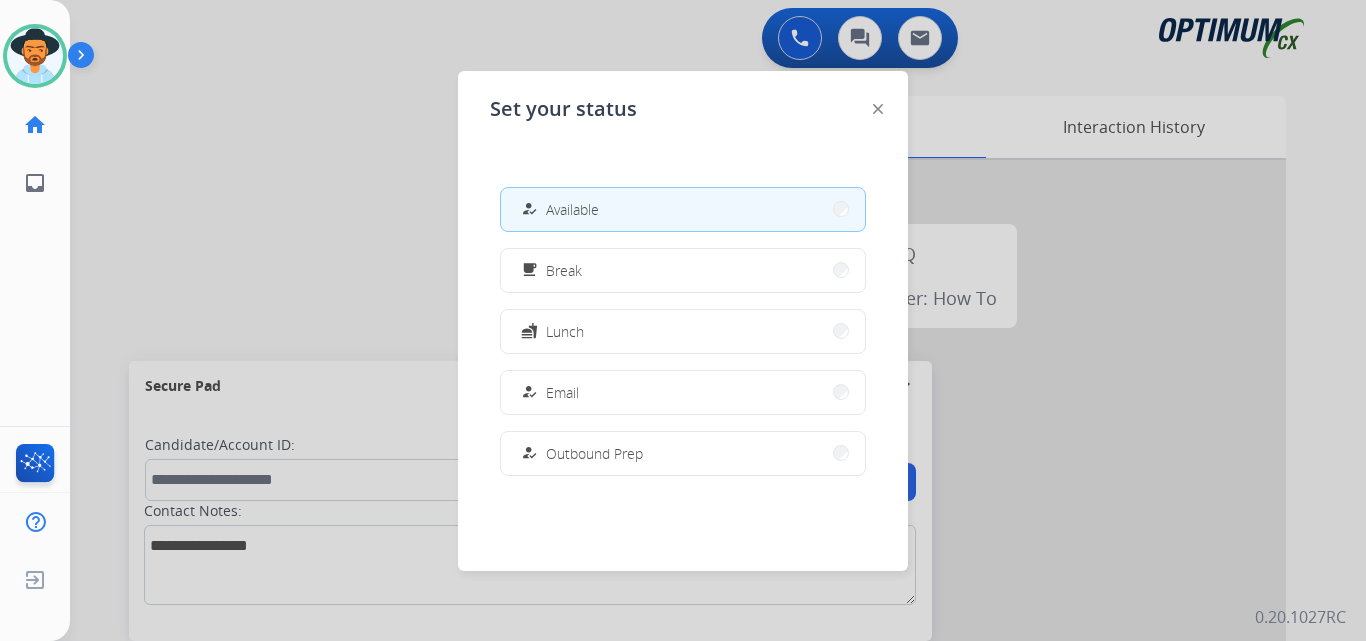 scroll, scrollTop: 499, scrollLeft: 0, axis: vertical 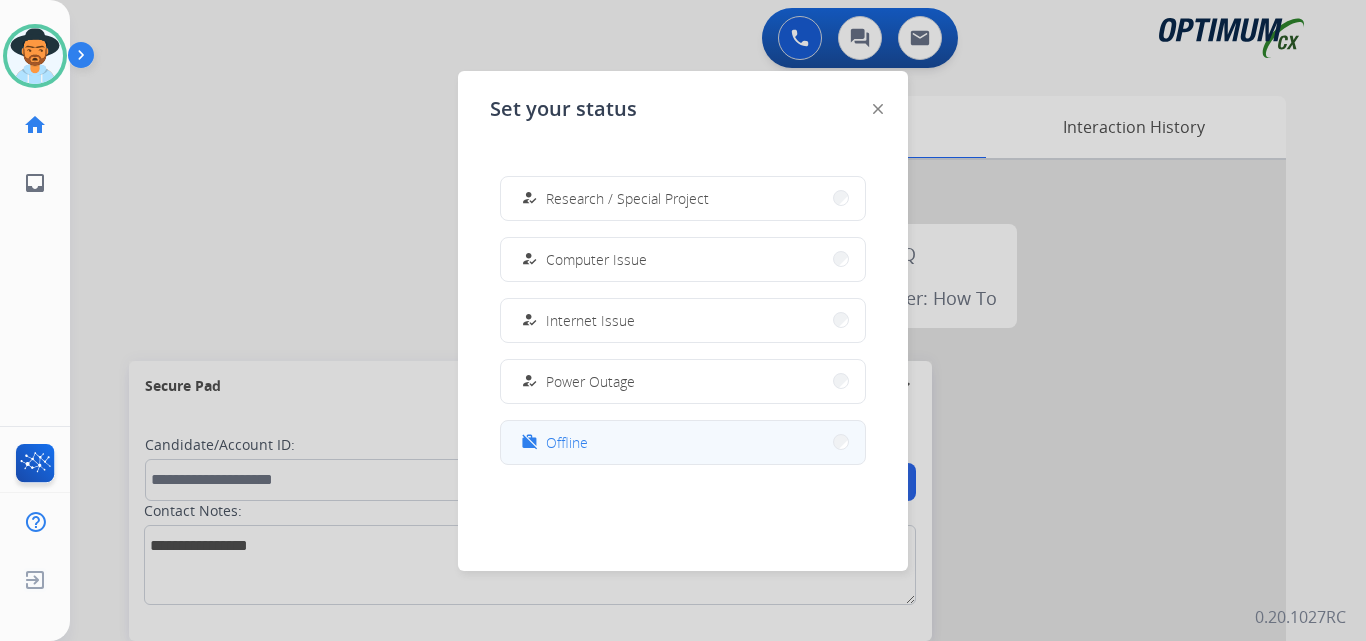 click on "Offline" at bounding box center (567, 442) 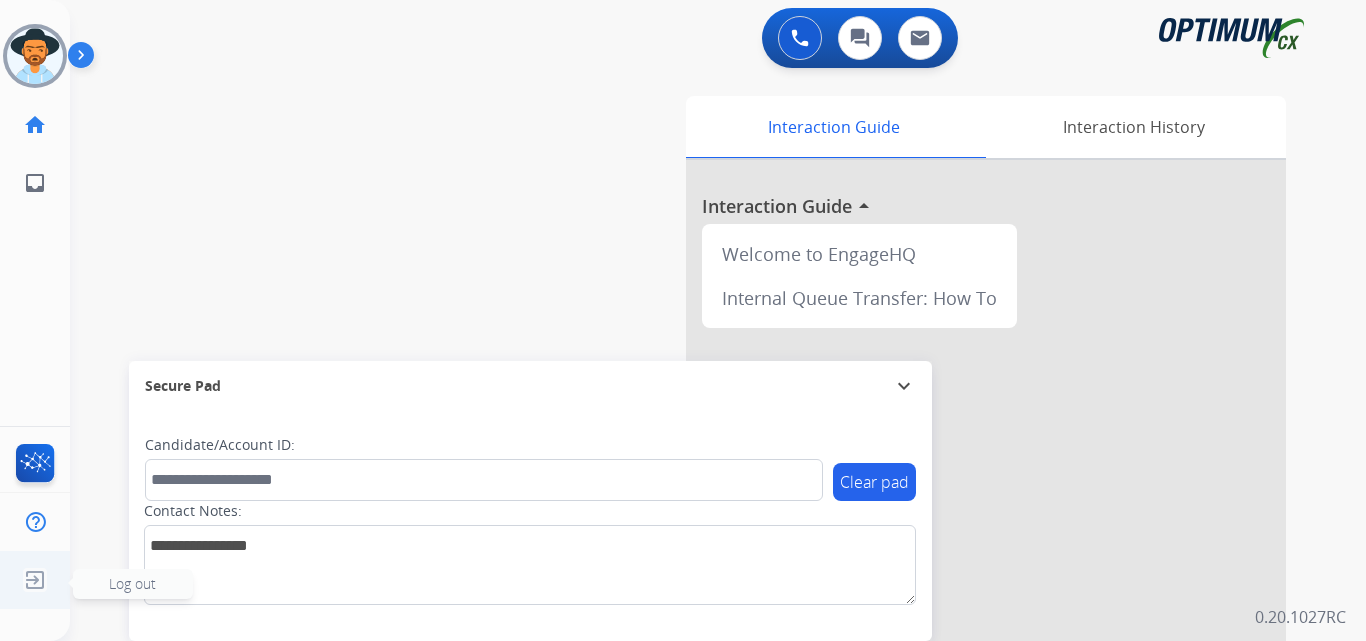 click 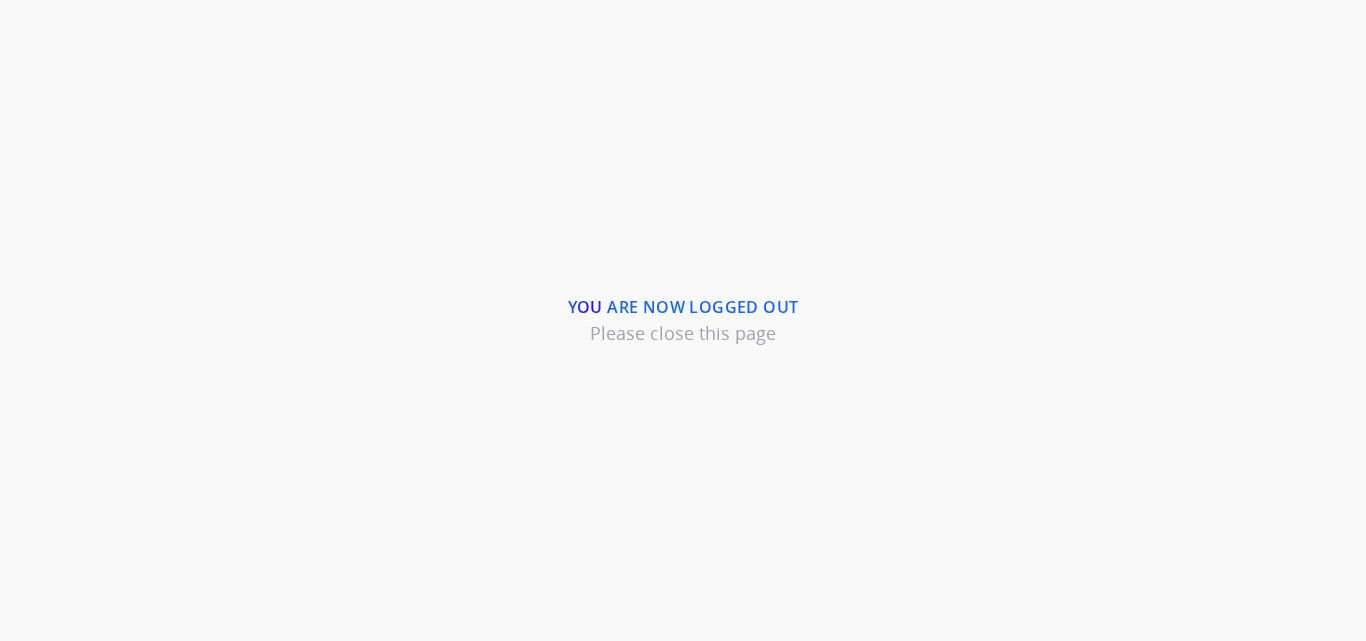 scroll, scrollTop: 0, scrollLeft: 0, axis: both 